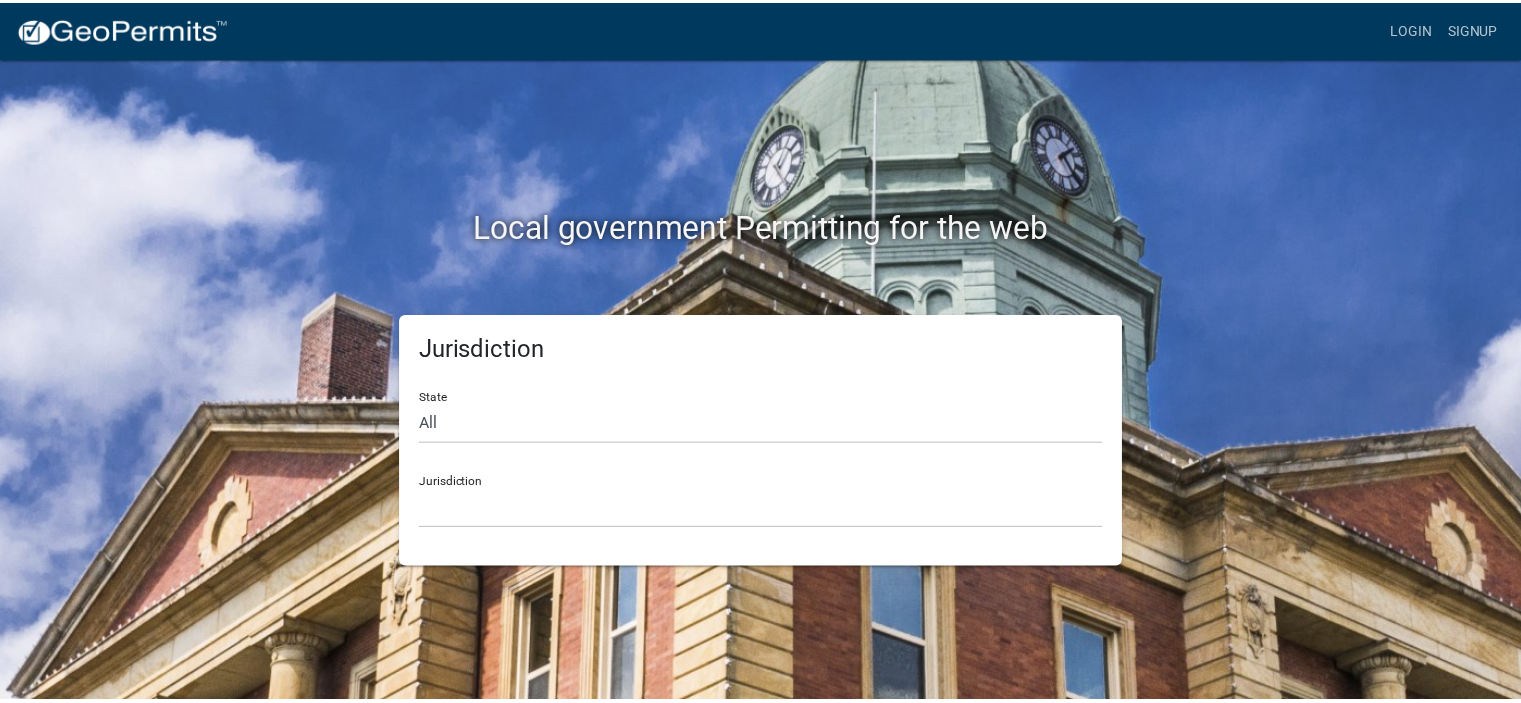 scroll, scrollTop: 0, scrollLeft: 0, axis: both 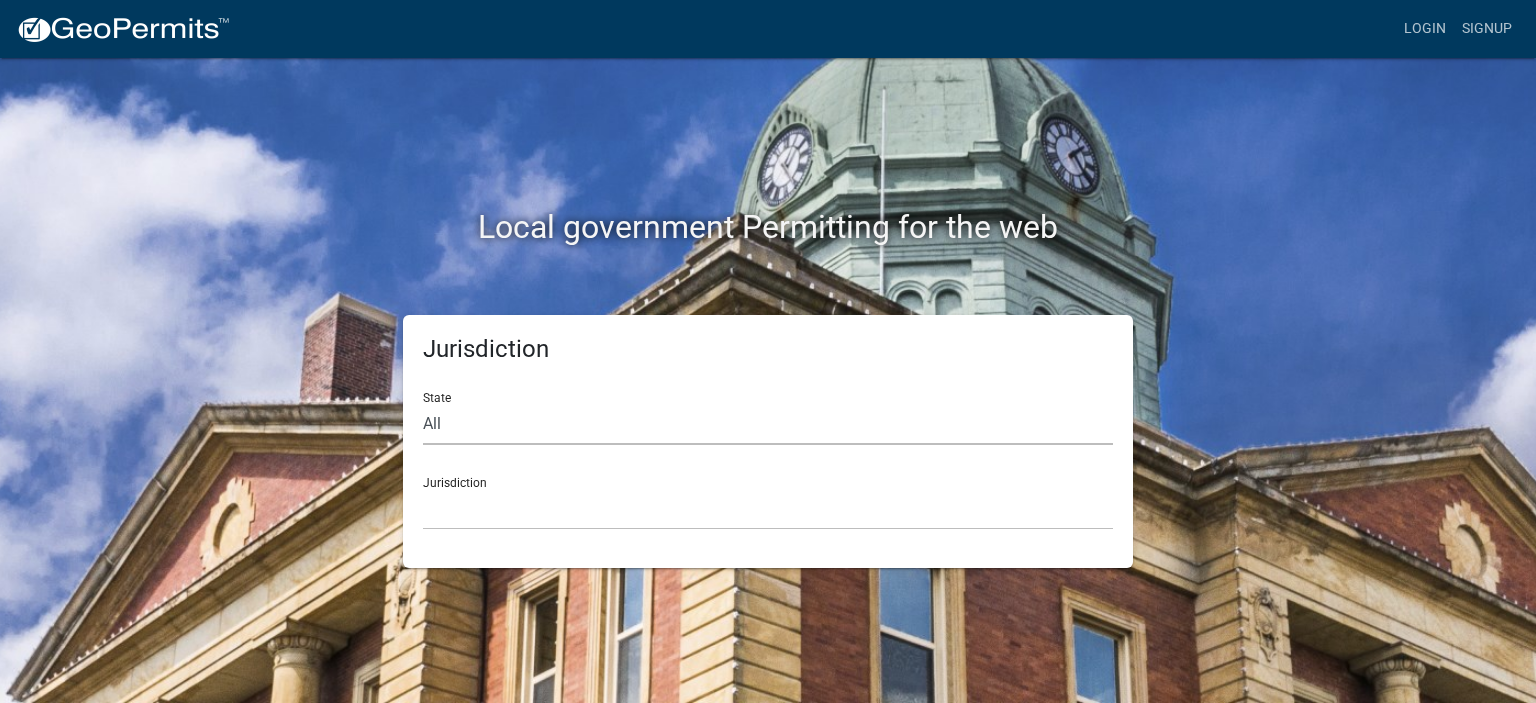 click on "All  [US_STATE]   [US_STATE]   [US_STATE]   [US_STATE]   [US_STATE]   [US_STATE]   [US_STATE]   [US_STATE]   [US_STATE]" 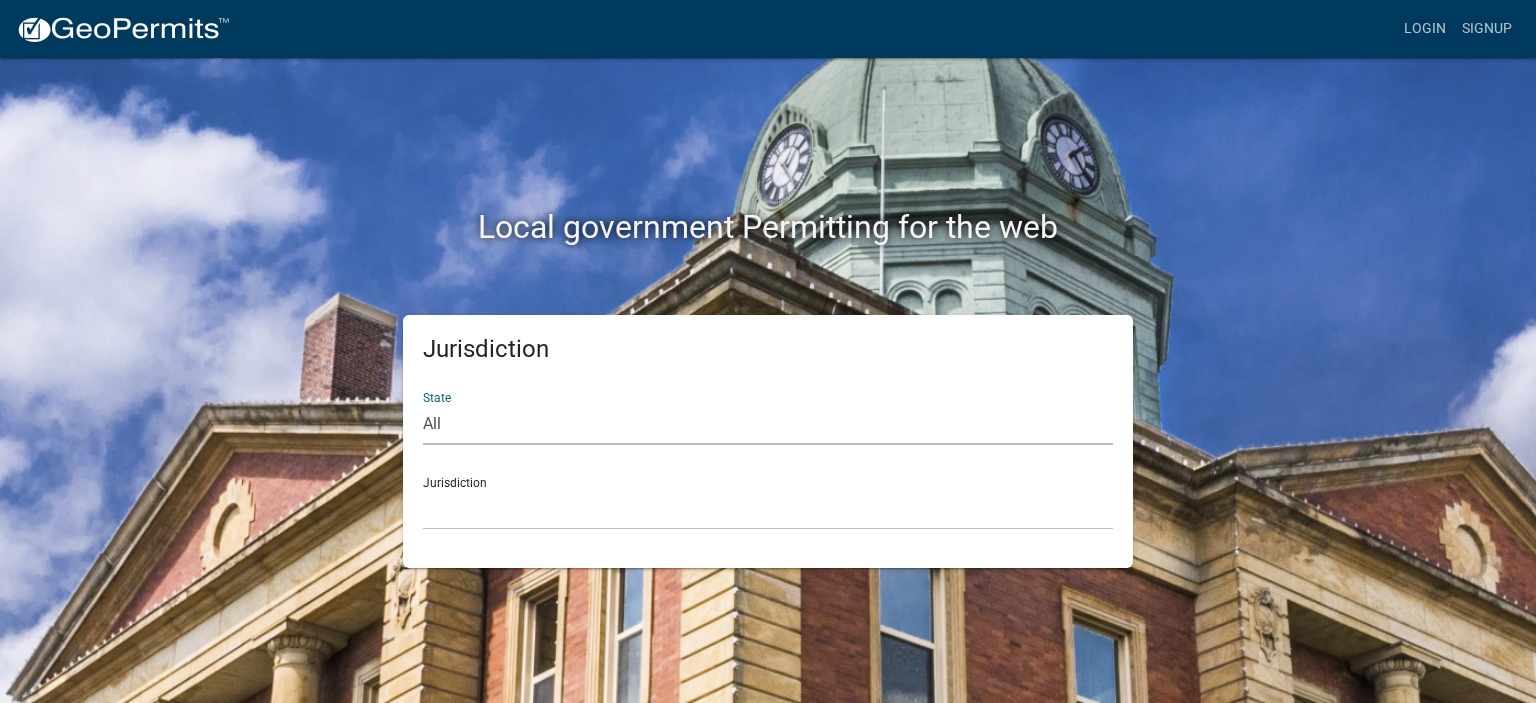 select on "[US_STATE]" 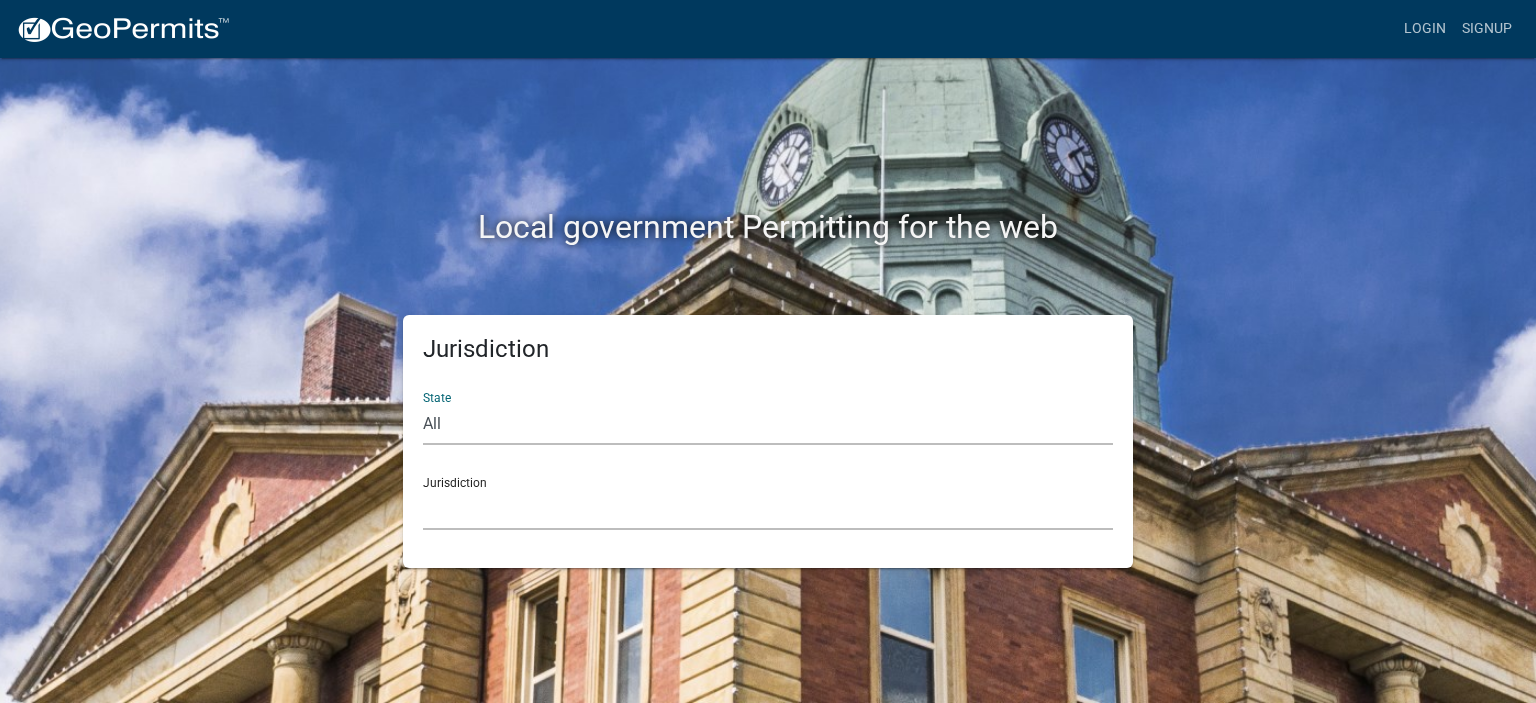 click on "[GEOGRAPHIC_DATA], [US_STATE] [GEOGRAPHIC_DATA], [US_STATE] [GEOGRAPHIC_DATA], [US_STATE] City of [GEOGRAPHIC_DATA], [US_STATE] City of [GEOGRAPHIC_DATA], [US_STATE] City of [GEOGRAPHIC_DATA], [US_STATE] [GEOGRAPHIC_DATA], [US_STATE] [GEOGRAPHIC_DATA], [US_STATE] [GEOGRAPHIC_DATA], [US_STATE] [GEOGRAPHIC_DATA], [US_STATE] [GEOGRAPHIC_DATA], [US_STATE] [GEOGRAPHIC_DATA], [US_STATE] [GEOGRAPHIC_DATA], [US_STATE] [GEOGRAPHIC_DATA], [US_STATE] [GEOGRAPHIC_DATA], [US_STATE] [GEOGRAPHIC_DATA], [US_STATE] [GEOGRAPHIC_DATA], [US_STATE]" 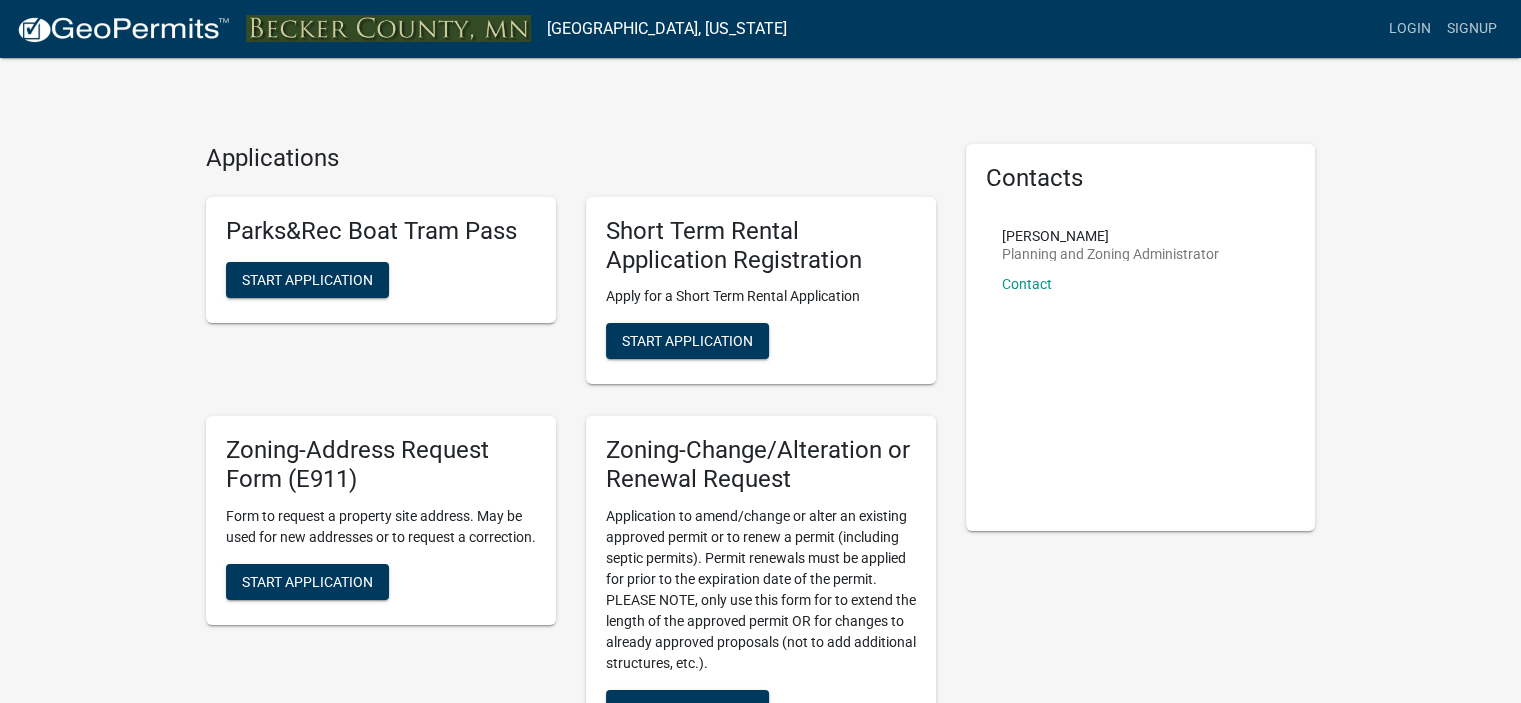 scroll, scrollTop: 615, scrollLeft: 0, axis: vertical 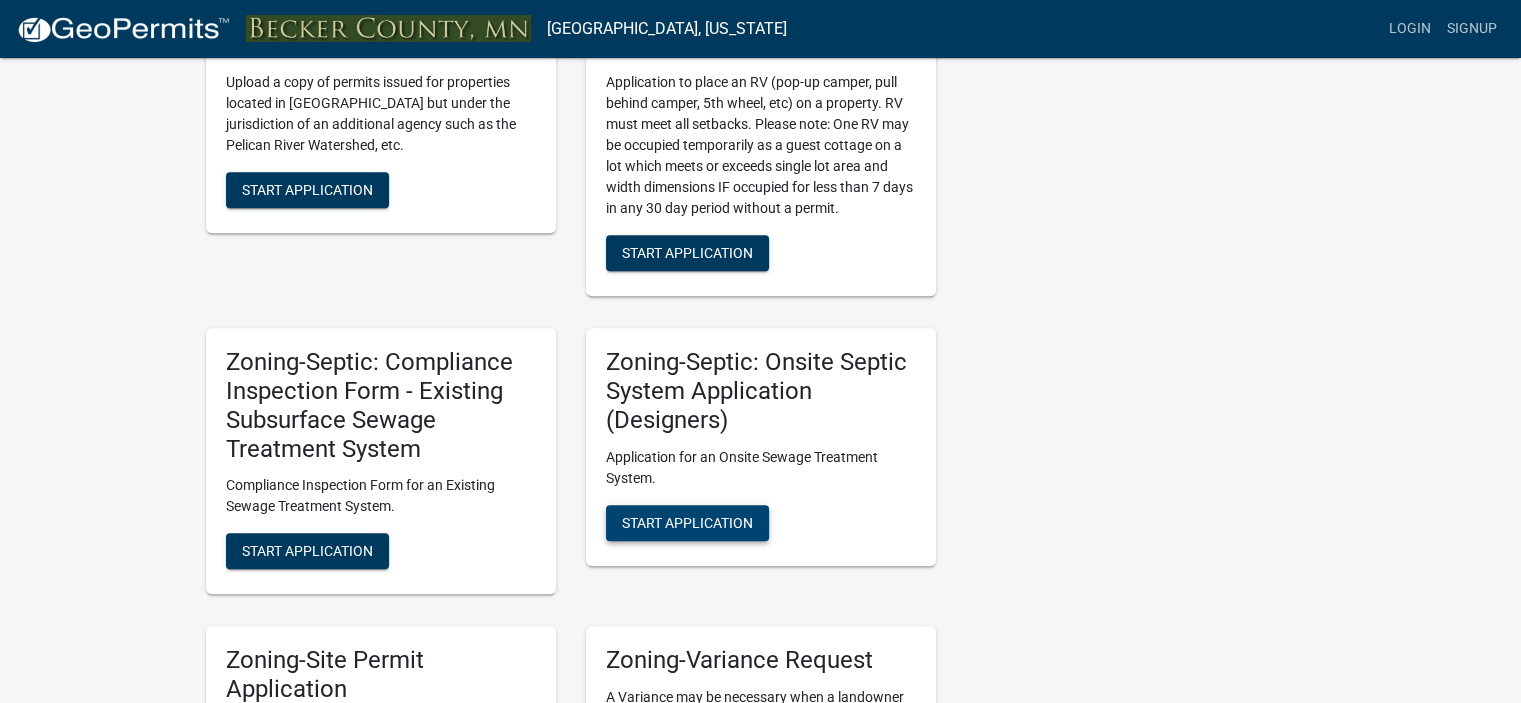 click on "Start Application" 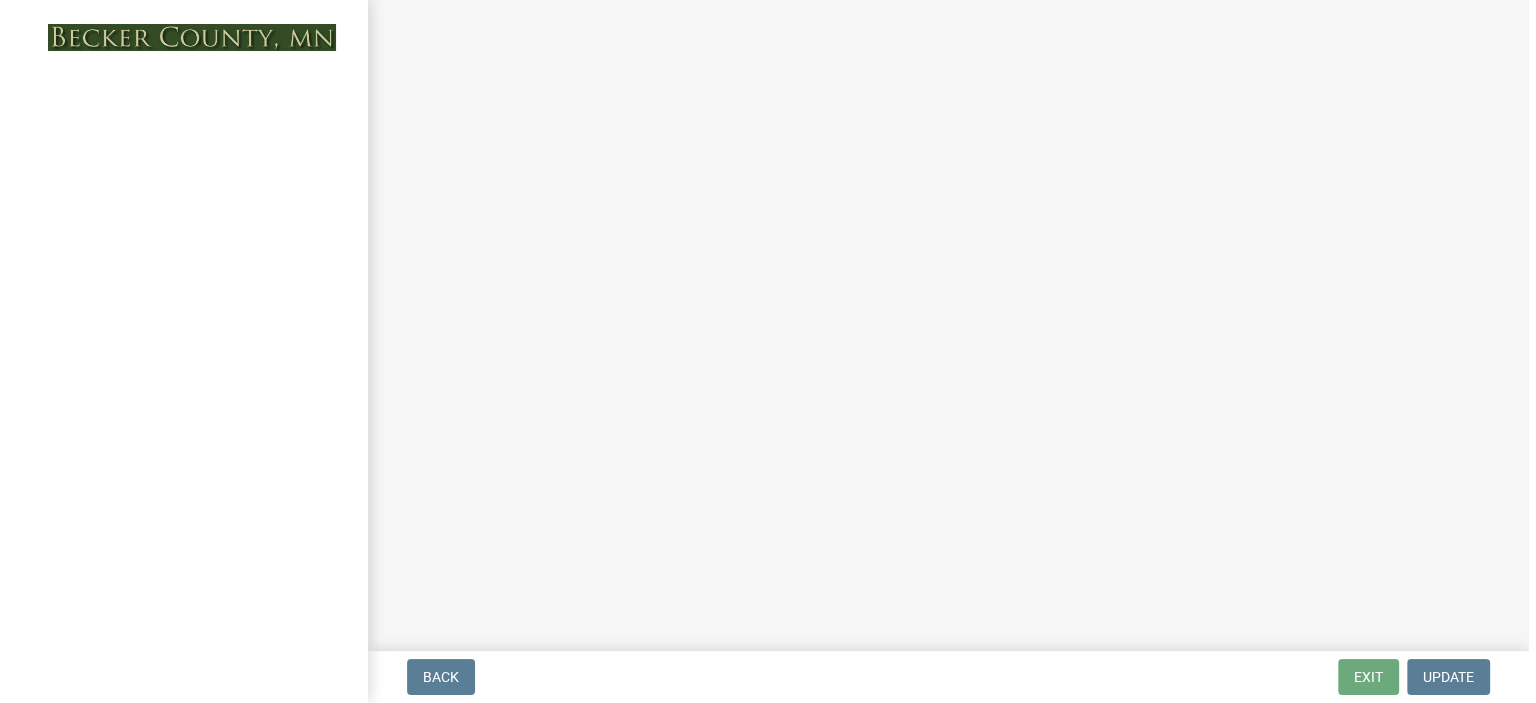 scroll, scrollTop: 0, scrollLeft: 0, axis: both 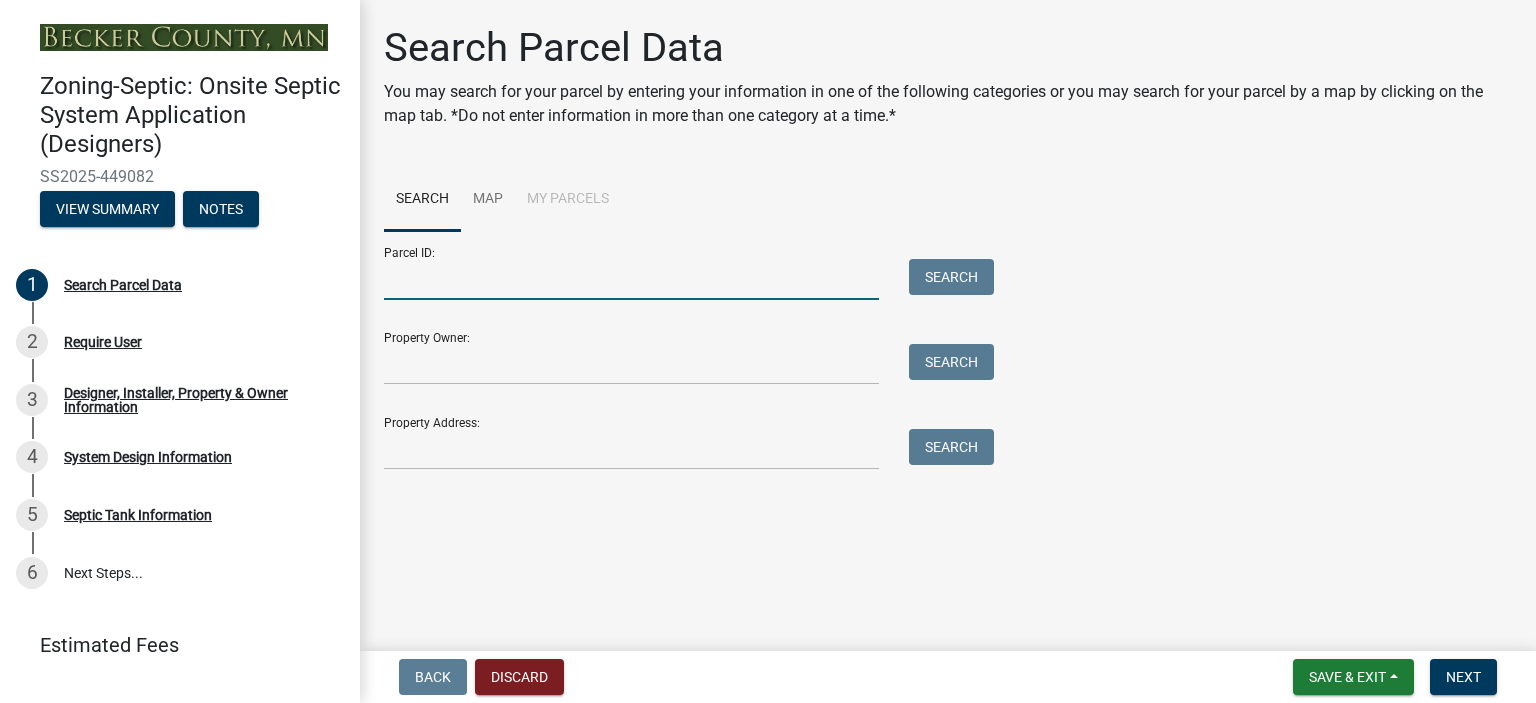 click on "Parcel ID:" at bounding box center [631, 279] 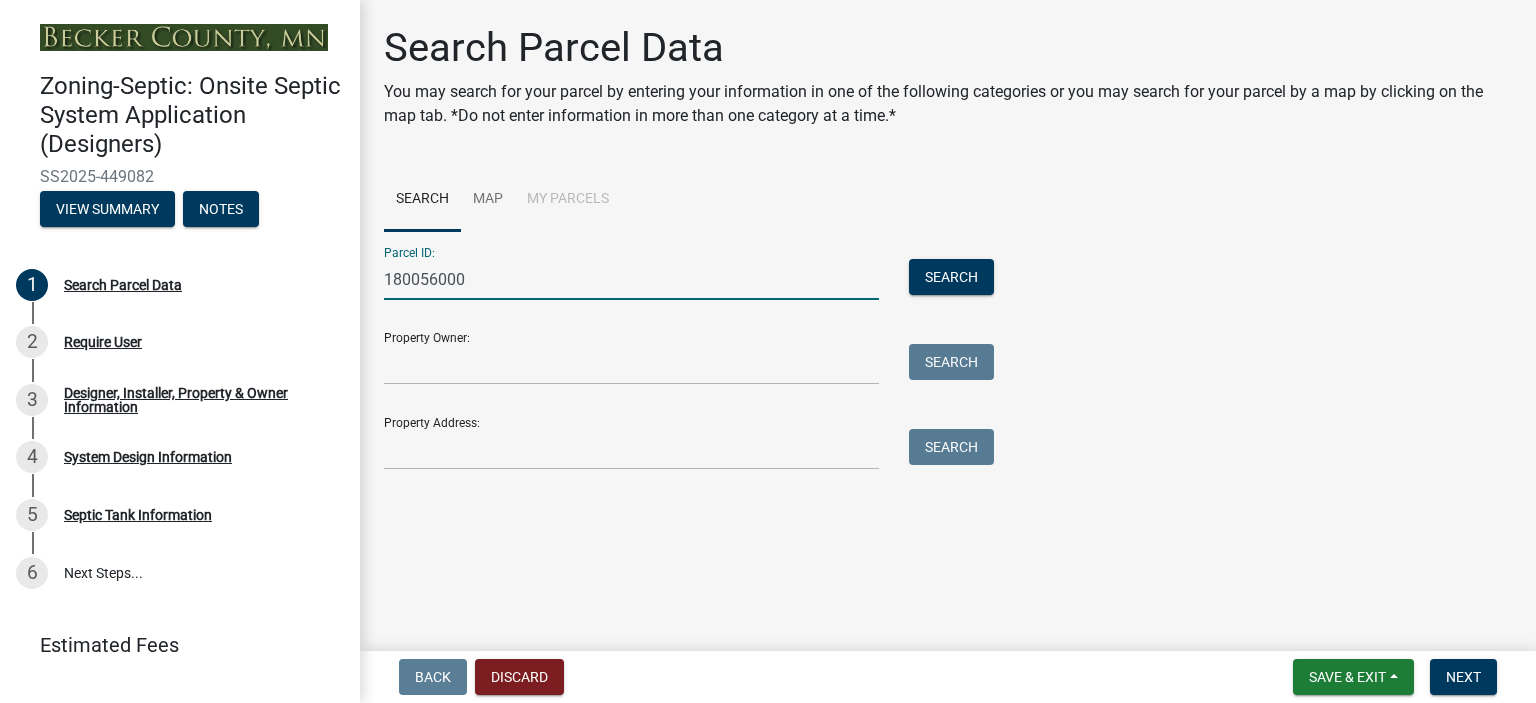 type on "180056000" 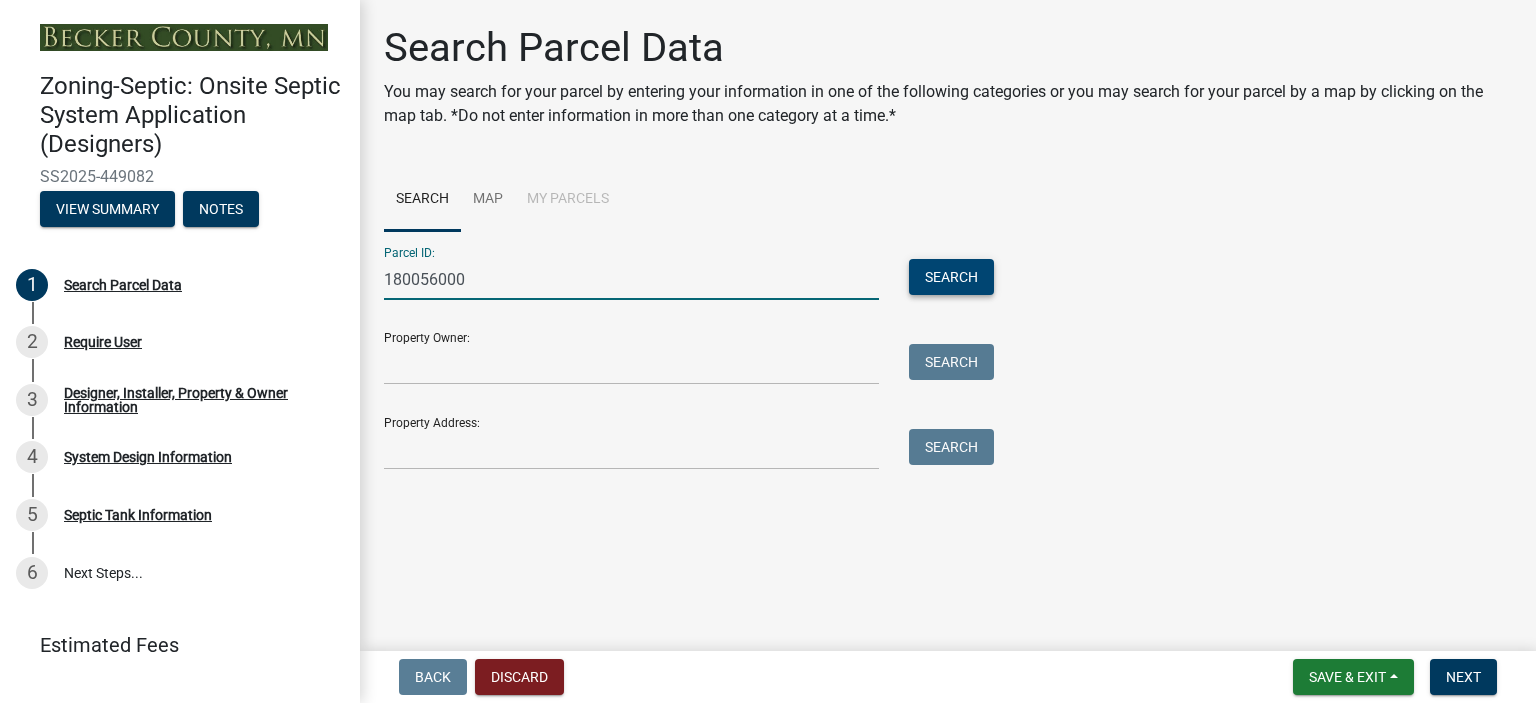 click on "Search" at bounding box center (951, 277) 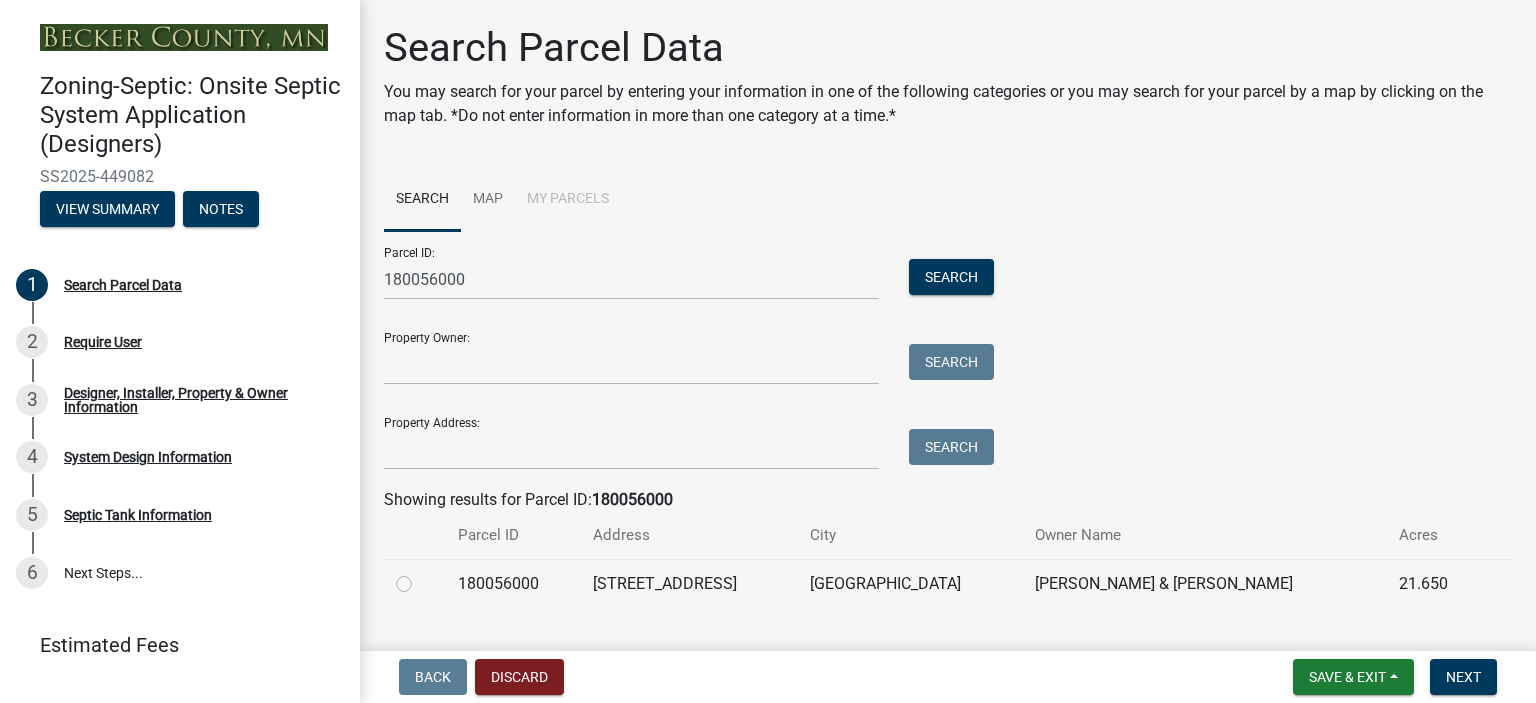 click 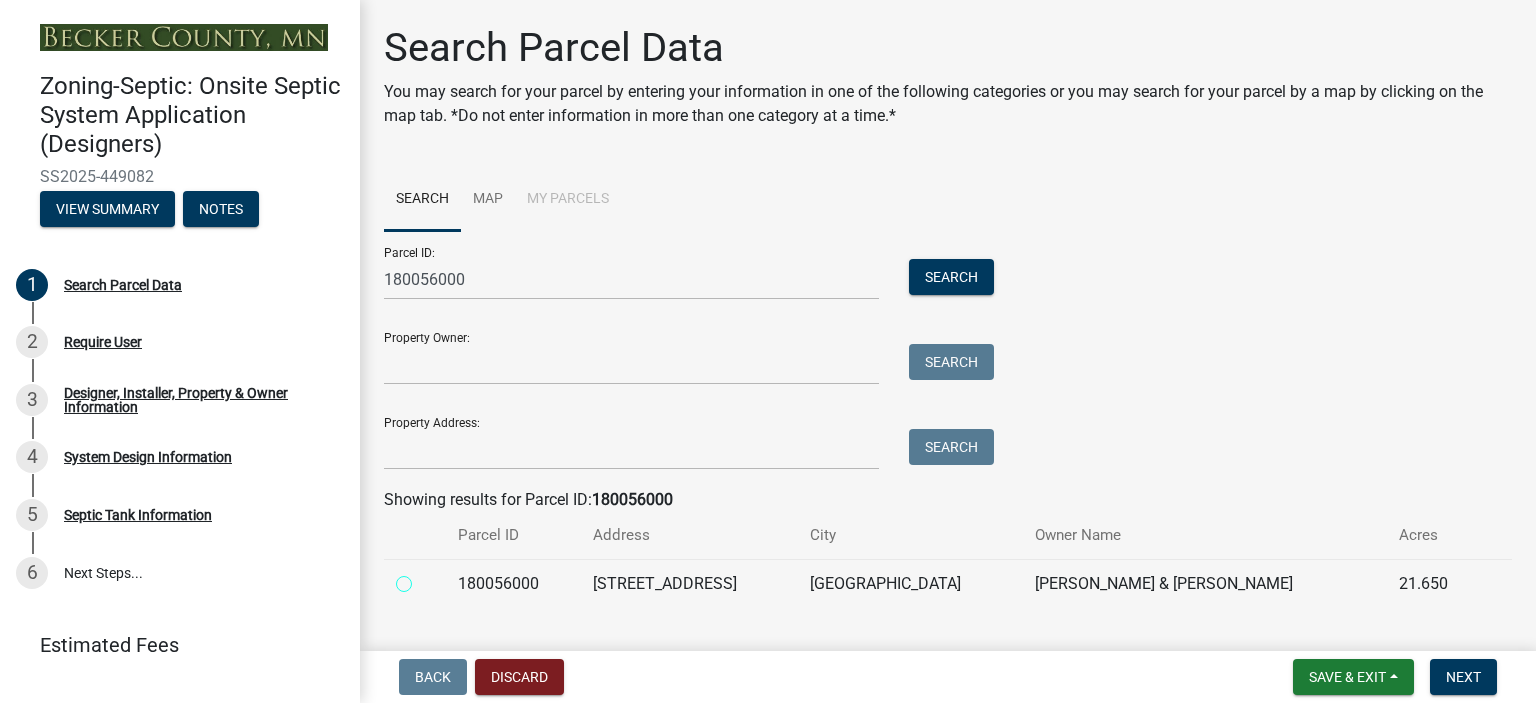 click at bounding box center (426, 578) 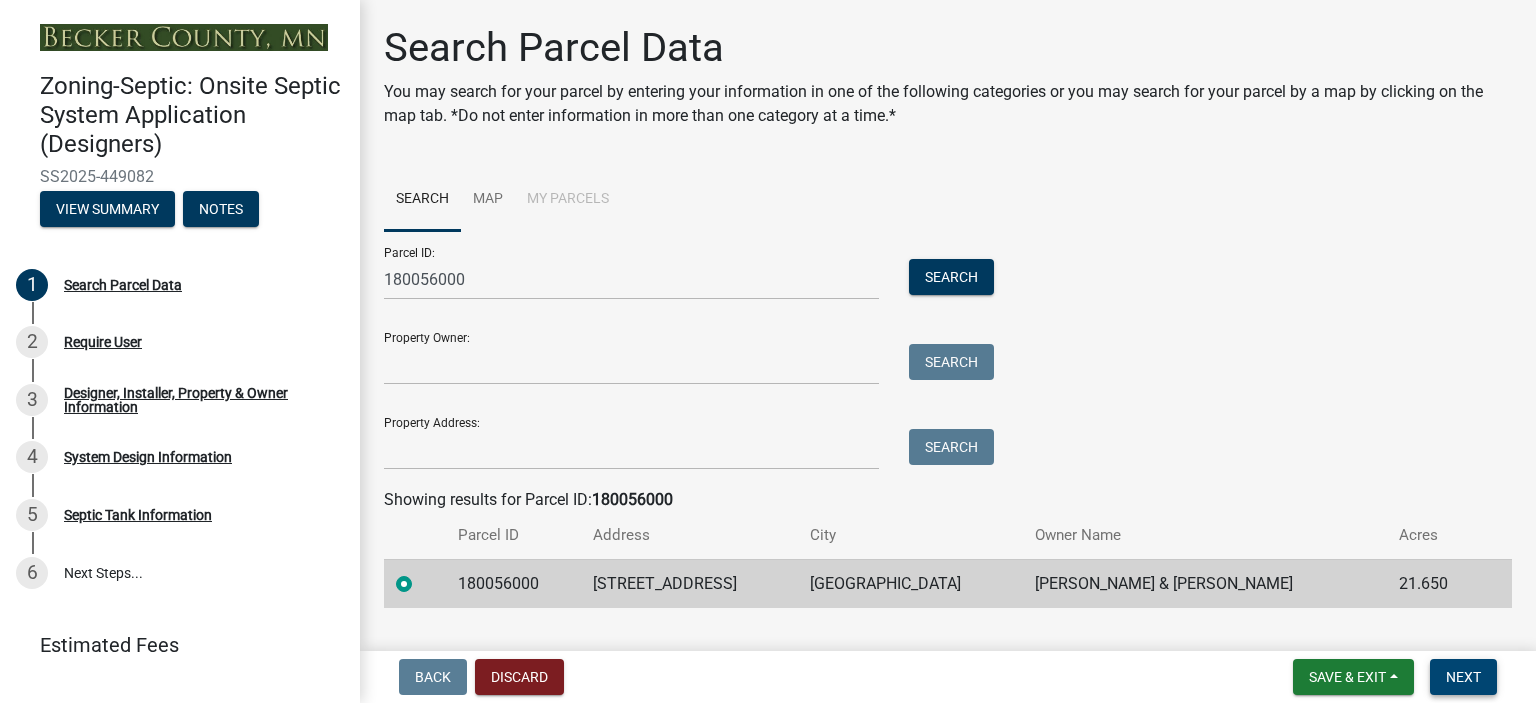 click on "Next" at bounding box center [1463, 677] 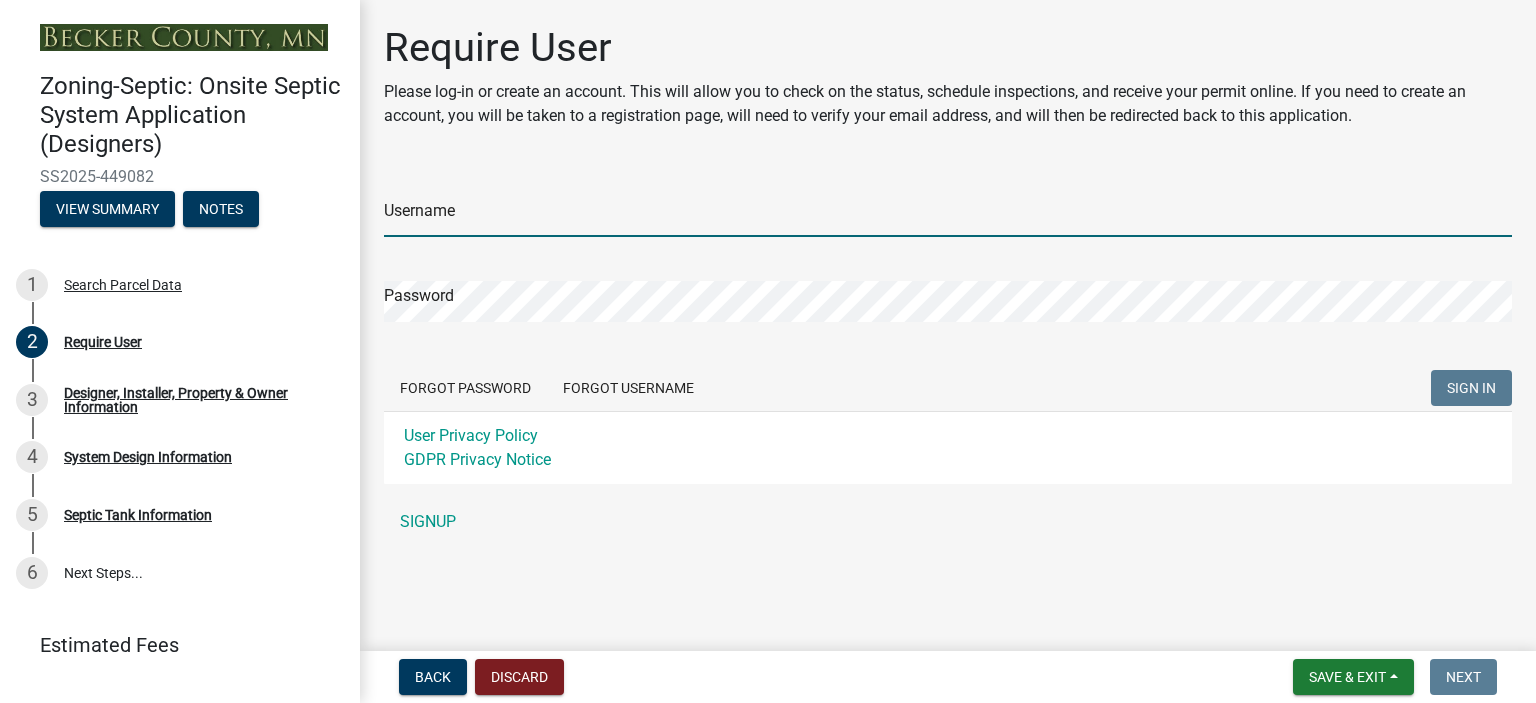 type on "[PERSON_NAME] Services LLC" 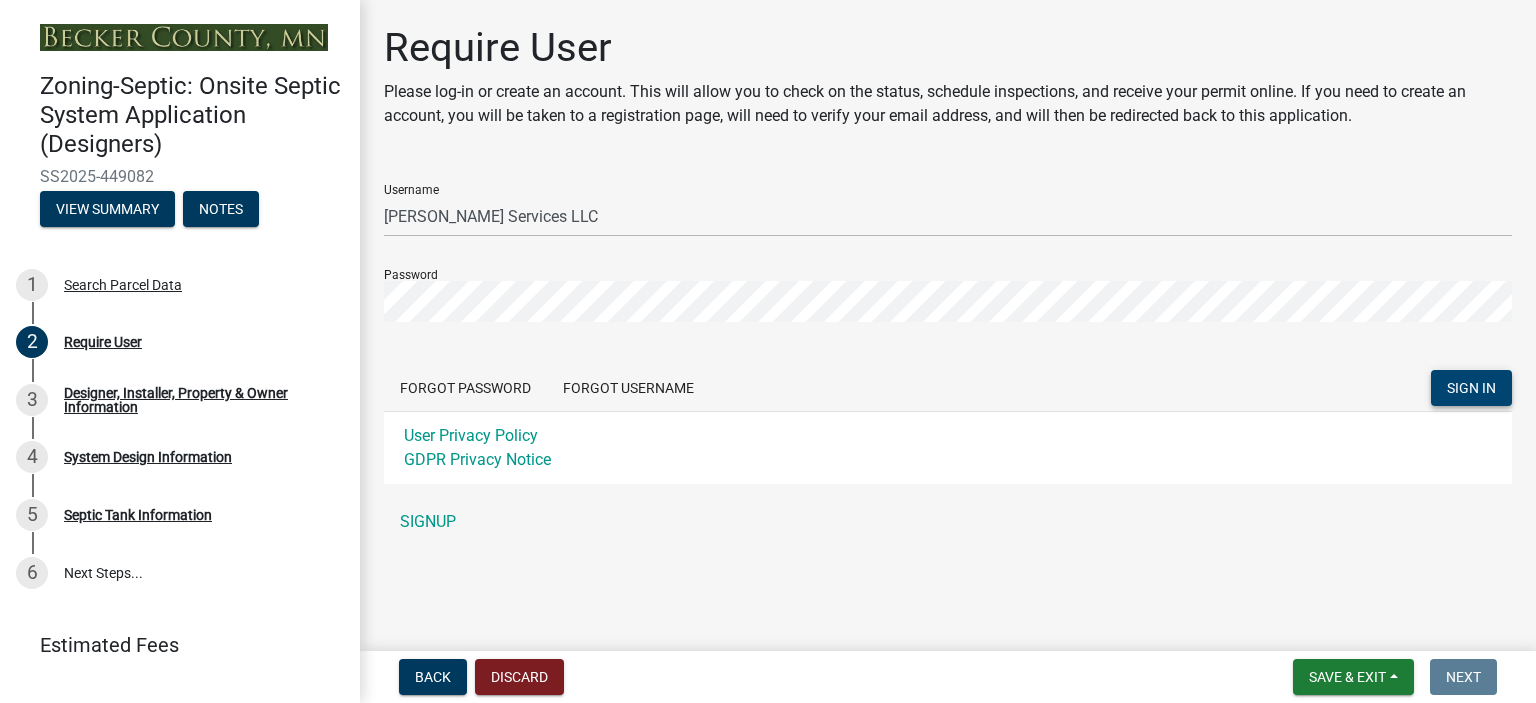 click on "SIGN IN" 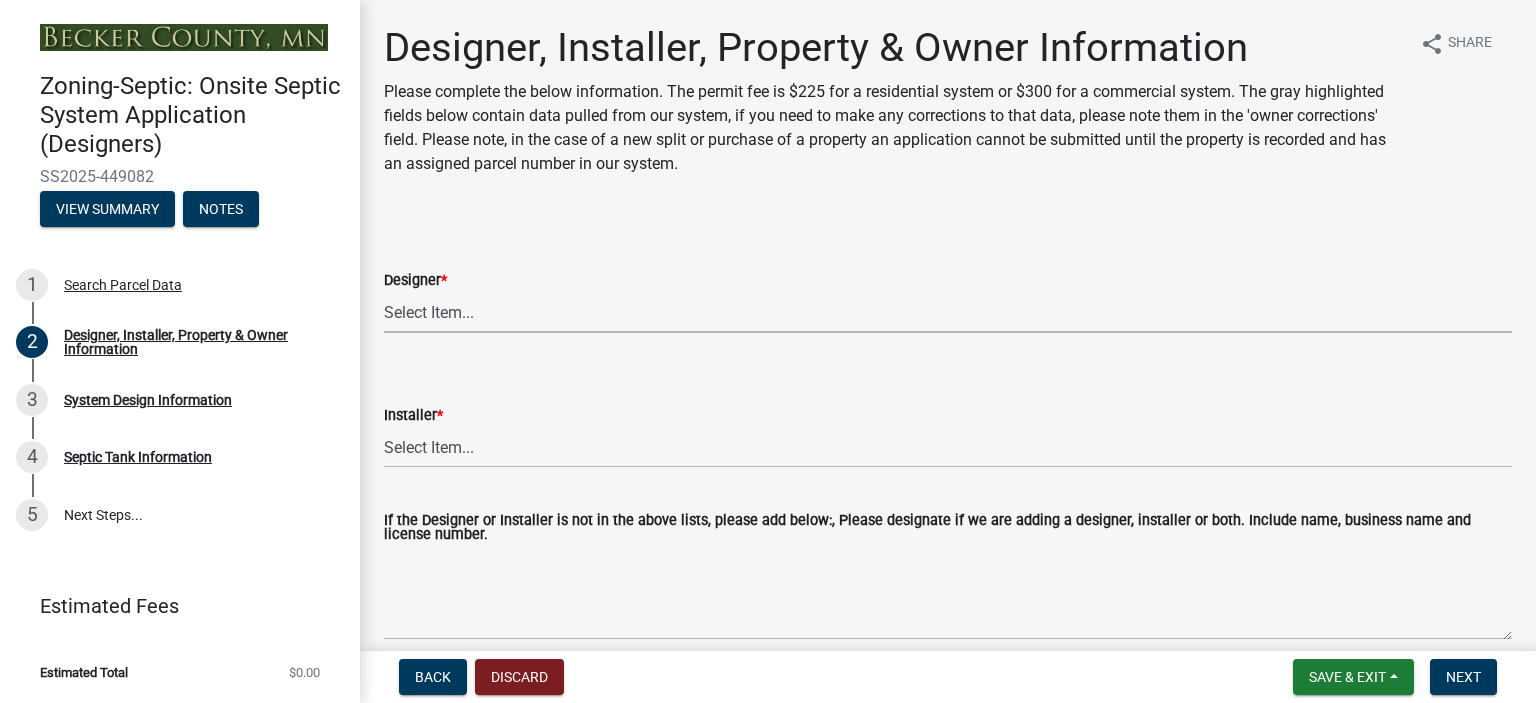 click on "Select Item...   OTHER – Not listed (please add in next field and we will add to our list)   A-1 Septic Service & Excavating LLC, L2029 ([PERSON_NAME])   [PERSON_NAME] Excavating, Inc, L288 ([PERSON_NAME])   [PERSON_NAME] On-Site, L634 ([PERSON_NAME])   Backhoe [PERSON_NAME], L909 ([PERSON_NAME])   Bluffton Hardware Inc, L166 ([PERSON_NAME])   [PERSON_NAME]'s Septic Service, L1939 ([PERSON_NAME])   [PERSON_NAME] Plumbing, Heating and Excavating, LLC ([PERSON_NAME])   Buffalo River Excavating LLC, L3872 ([PERSON_NAME])   CHR Construction Services, L4008 ([PERSON_NAME])   Clarks Excavating and Septic Pumping, L603 ([PERSON_NAME], [PERSON_NAME])   Cubed B LLC, L4142 ([PERSON_NAME] Bigger)   D & B Septic & Excavation LLC, L2591 ([PERSON_NAME])   [PERSON_NAME] Backhoe Services, L478 ([PERSON_NAME])   [PERSON_NAME] Septic Service LLC, L2884 ([PERSON_NAME])   [PERSON_NAME], L1867 ([PERSON_NAME])   [PERSON_NAME] Construction Inc, L209 ([PERSON_NAME], [PERSON_NAME])   [PERSON_NAME] Excavating LLC, L2564 ([PERSON_NAME])   [PERSON_NAME] Excavating LLC, L826 ([PERSON_NAME])" at bounding box center (948, 312) 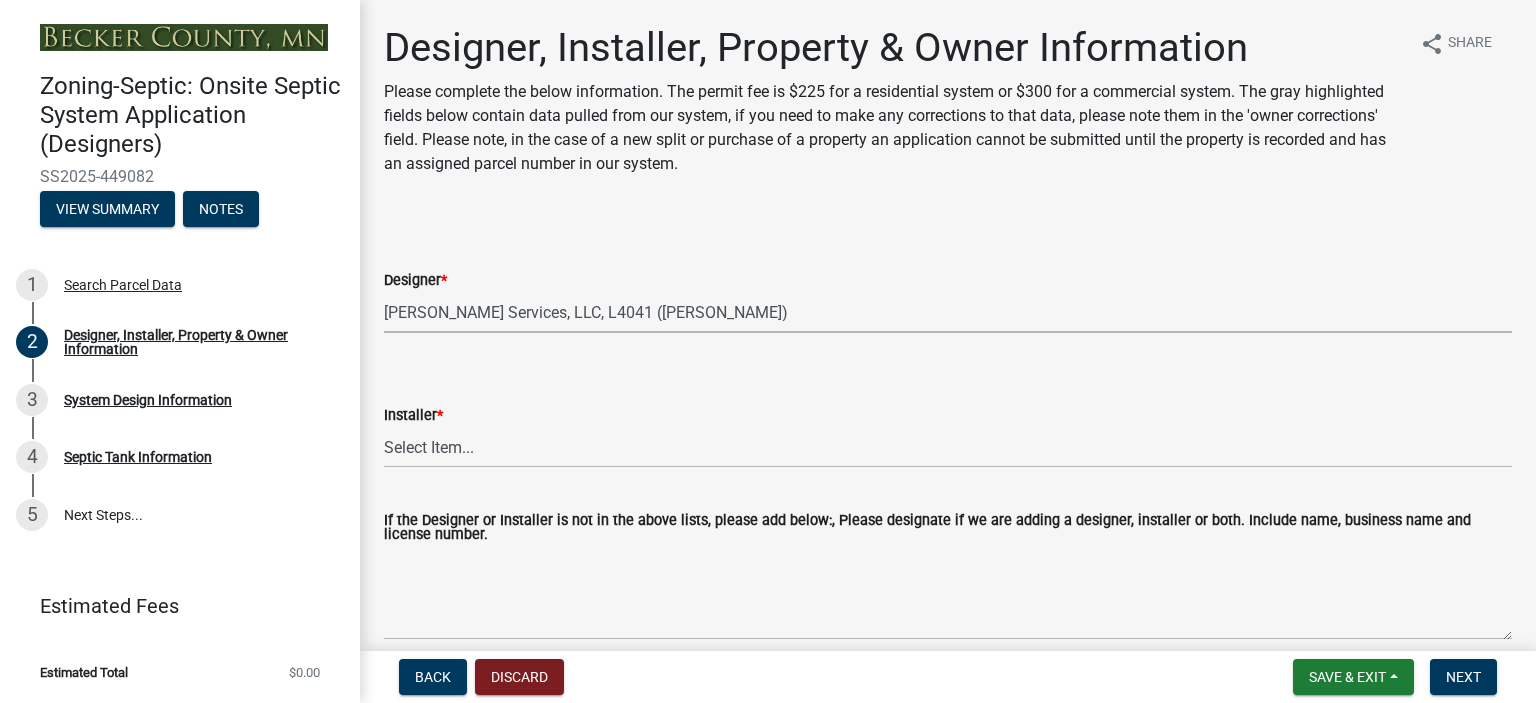 click on "Select Item...   OTHER – Not listed (please add in next field and we will add to our list)   A-1 Septic Service & Excavating LLC, L2029 ([PERSON_NAME])   [PERSON_NAME] Excavating, Inc, L288 ([PERSON_NAME])   [PERSON_NAME] On-Site, L634 ([PERSON_NAME])   Backhoe [PERSON_NAME], L909 ([PERSON_NAME])   Bluffton Hardware Inc, L166 ([PERSON_NAME])   [PERSON_NAME]'s Septic Service, L1939 ([PERSON_NAME])   [PERSON_NAME] Plumbing, Heating and Excavating, LLC ([PERSON_NAME])   Buffalo River Excavating LLC, L3872 ([PERSON_NAME])   CHR Construction Services, L4008 ([PERSON_NAME])   Clarks Excavating and Septic Pumping, L603 ([PERSON_NAME], [PERSON_NAME])   Cubed B LLC, L4142 ([PERSON_NAME] Bigger)   D & B Septic & Excavation LLC, L2591 ([PERSON_NAME])   [PERSON_NAME] Backhoe Services, L478 ([PERSON_NAME])   [PERSON_NAME] Septic Service LLC, L2884 ([PERSON_NAME])   [PERSON_NAME], L1867 ([PERSON_NAME])   [PERSON_NAME] Construction Inc, L209 ([PERSON_NAME], [PERSON_NAME])   [PERSON_NAME] Excavating LLC, L2564 ([PERSON_NAME])   [PERSON_NAME] Excavating LLC, L826 ([PERSON_NAME])" at bounding box center [948, 312] 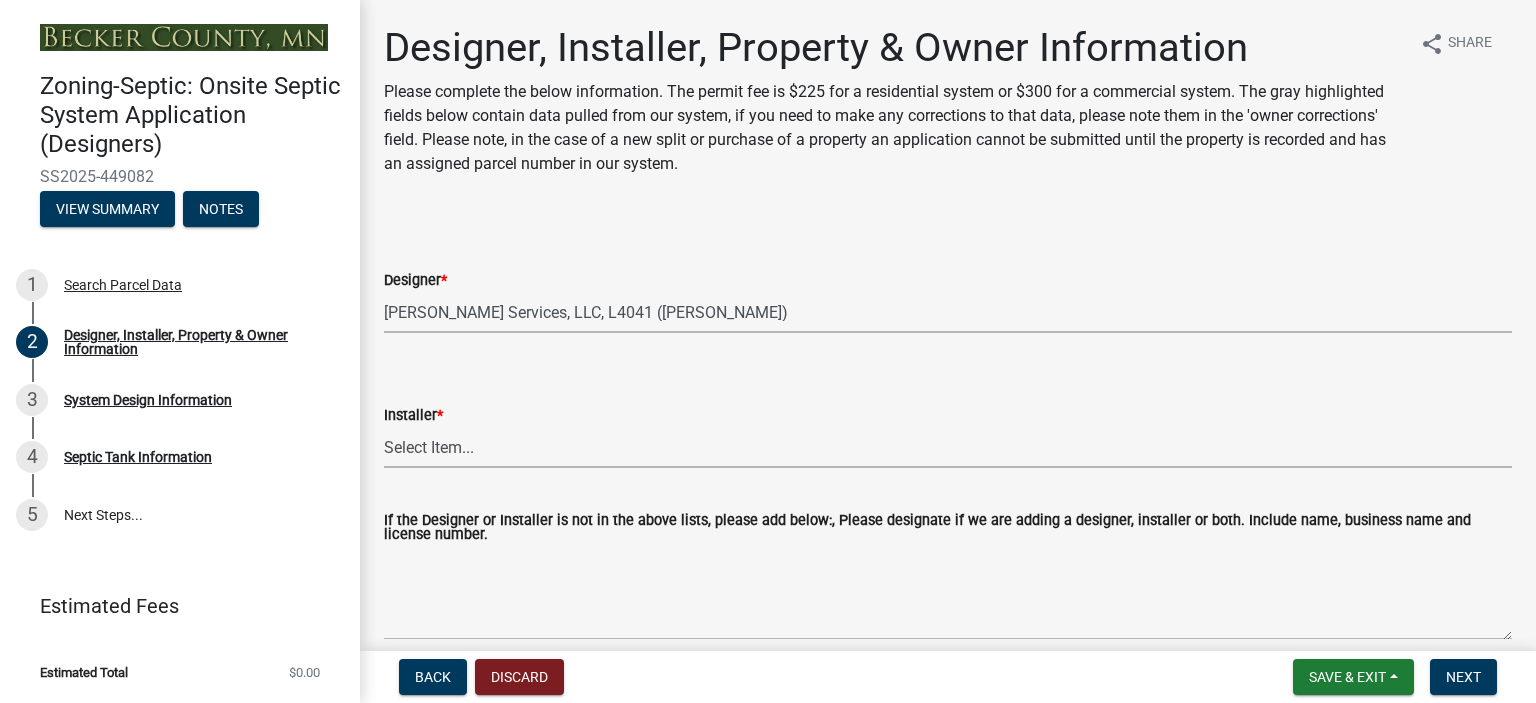 click on "Select Item...   OTHER – Not listed (please add in next field and we will add to our list)   PROPERTY OWNER – Self Install   A-1 Septic Service & Excavating LLC, L2029 ([PERSON_NAME])   [PERSON_NAME] Excavating, Inc, L288 ([PERSON_NAME])   [PERSON_NAME] Contracting LLC, L3980 ([PERSON_NAME])   Backhoe [PERSON_NAME], L909 ([PERSON_NAME])   Bluffton Hardware Inc, L166 ([PERSON_NAME], [PERSON_NAME])   [PERSON_NAME]'s Septic Service, L1939 ([PERSON_NAME])   Boit Excavating, L559 ([PERSON_NAME])   [PERSON_NAME] Plumbing, Heating and Excavating Inc, L1332 ([PERSON_NAME])   Buffalo River Excavating LLC, L3872 ([PERSON_NAME])   CHR Construction Services LLC, L4008 ([PERSON_NAME] - Installer Apprentice)   [PERSON_NAME] Excavating and Septic Pumping, L603 ([PERSON_NAME], [PERSON_NAME])   Clearwater Excavating Inc., L4236 ([PERSON_NAME])   Clearwater Sewer Systems, L4259 ([PERSON_NAME])   Crescent Septic Services LLC, L4224 ([PERSON_NAME])   Crescent Septic Services LLC L4224 ([PERSON_NAME])   Custom Septic Inc, L1744 ([PERSON_NAME])   [PERSON_NAME], C3206" at bounding box center (948, 447) 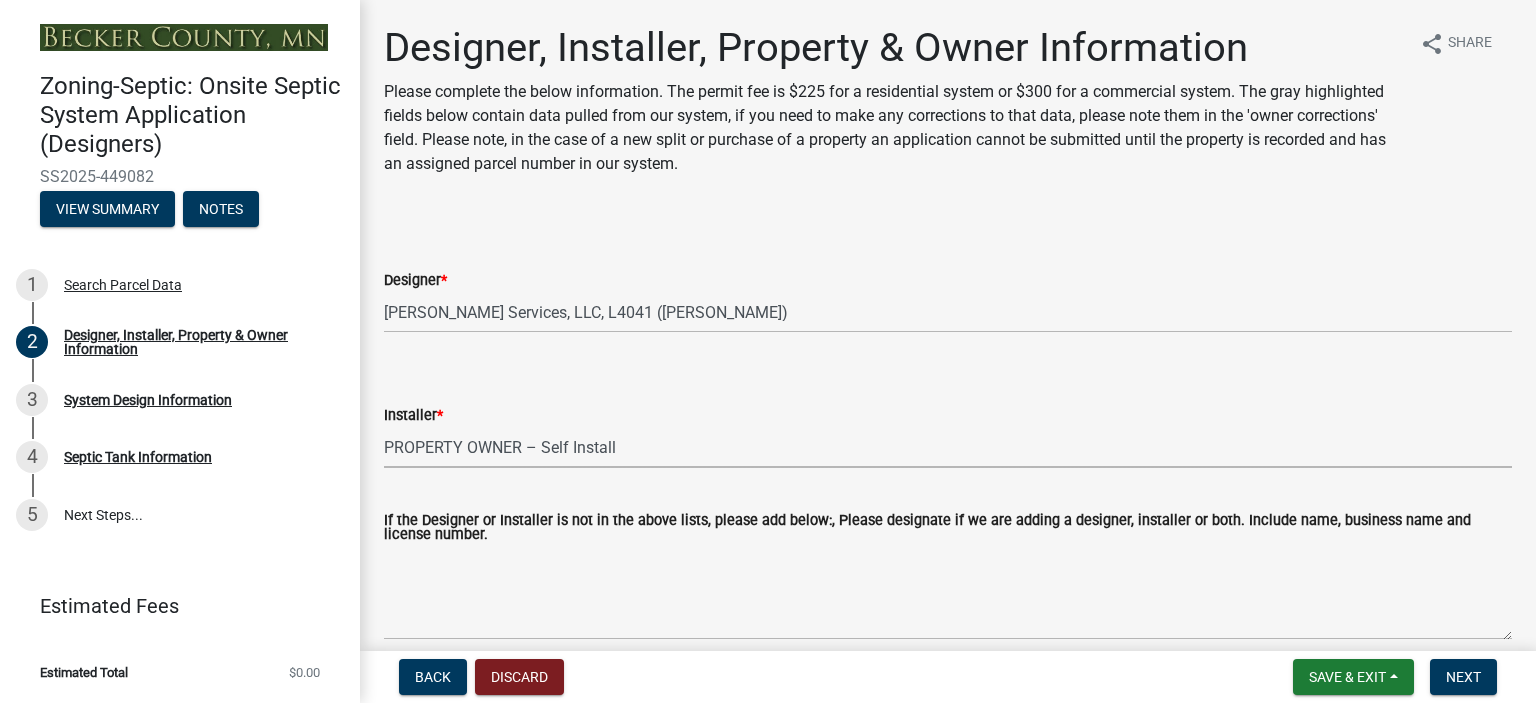 click on "Select Item...   OTHER – Not listed (please add in next field and we will add to our list)   PROPERTY OWNER – Self Install   A-1 Septic Service & Excavating LLC, L2029 ([PERSON_NAME])   [PERSON_NAME] Excavating, Inc, L288 ([PERSON_NAME])   [PERSON_NAME] Contracting LLC, L3980 ([PERSON_NAME])   Backhoe [PERSON_NAME], L909 ([PERSON_NAME])   Bluffton Hardware Inc, L166 ([PERSON_NAME], [PERSON_NAME])   [PERSON_NAME]'s Septic Service, L1939 ([PERSON_NAME])   Boit Excavating, L559 ([PERSON_NAME])   [PERSON_NAME] Plumbing, Heating and Excavating Inc, L1332 ([PERSON_NAME])   Buffalo River Excavating LLC, L3872 ([PERSON_NAME])   CHR Construction Services LLC, L4008 ([PERSON_NAME] - Installer Apprentice)   [PERSON_NAME] Excavating and Septic Pumping, L603 ([PERSON_NAME], [PERSON_NAME])   Clearwater Excavating Inc., L4236 ([PERSON_NAME])   Clearwater Sewer Systems, L4259 ([PERSON_NAME])   Crescent Septic Services LLC, L4224 ([PERSON_NAME])   Crescent Septic Services LLC L4224 ([PERSON_NAME])   Custom Septic Inc, L1744 ([PERSON_NAME])   [PERSON_NAME], C3206" at bounding box center (948, 447) 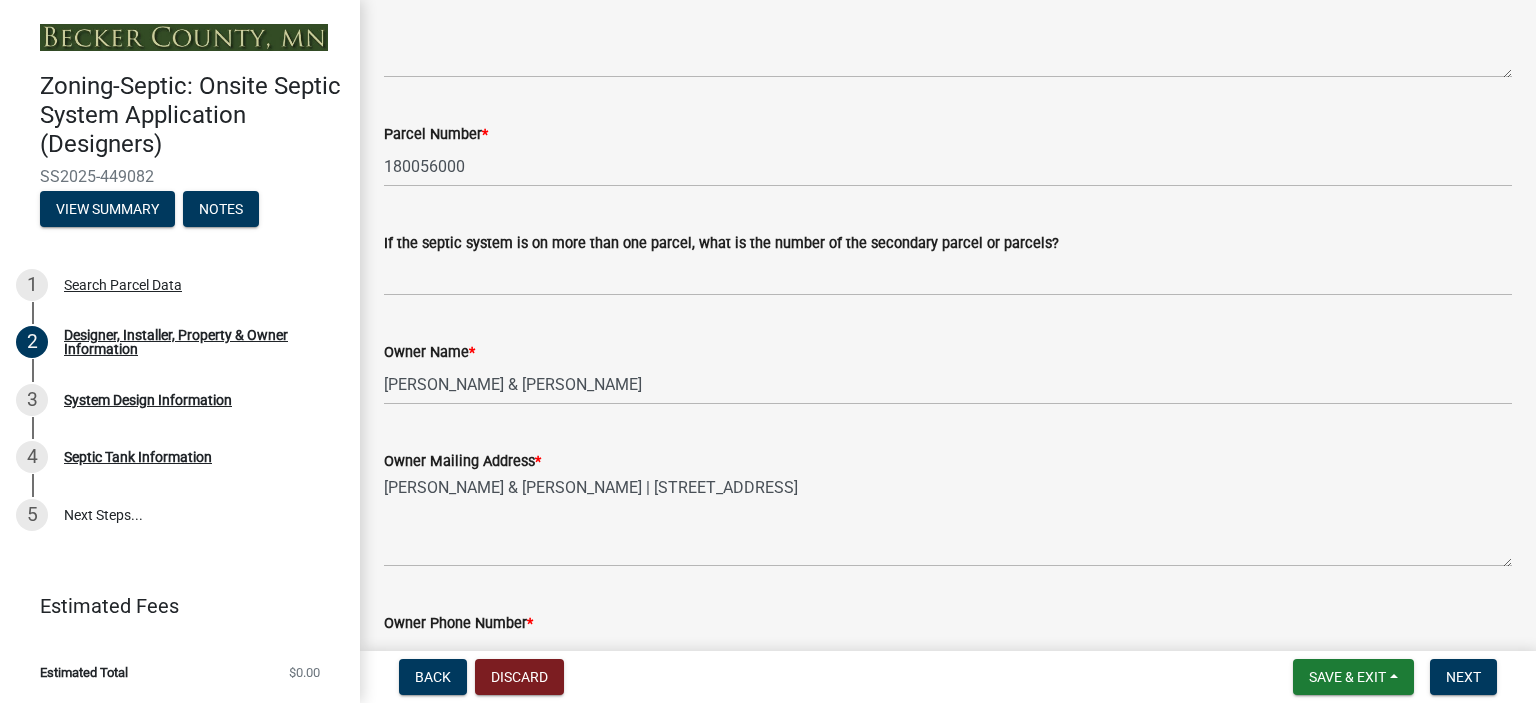 scroll, scrollTop: 1124, scrollLeft: 0, axis: vertical 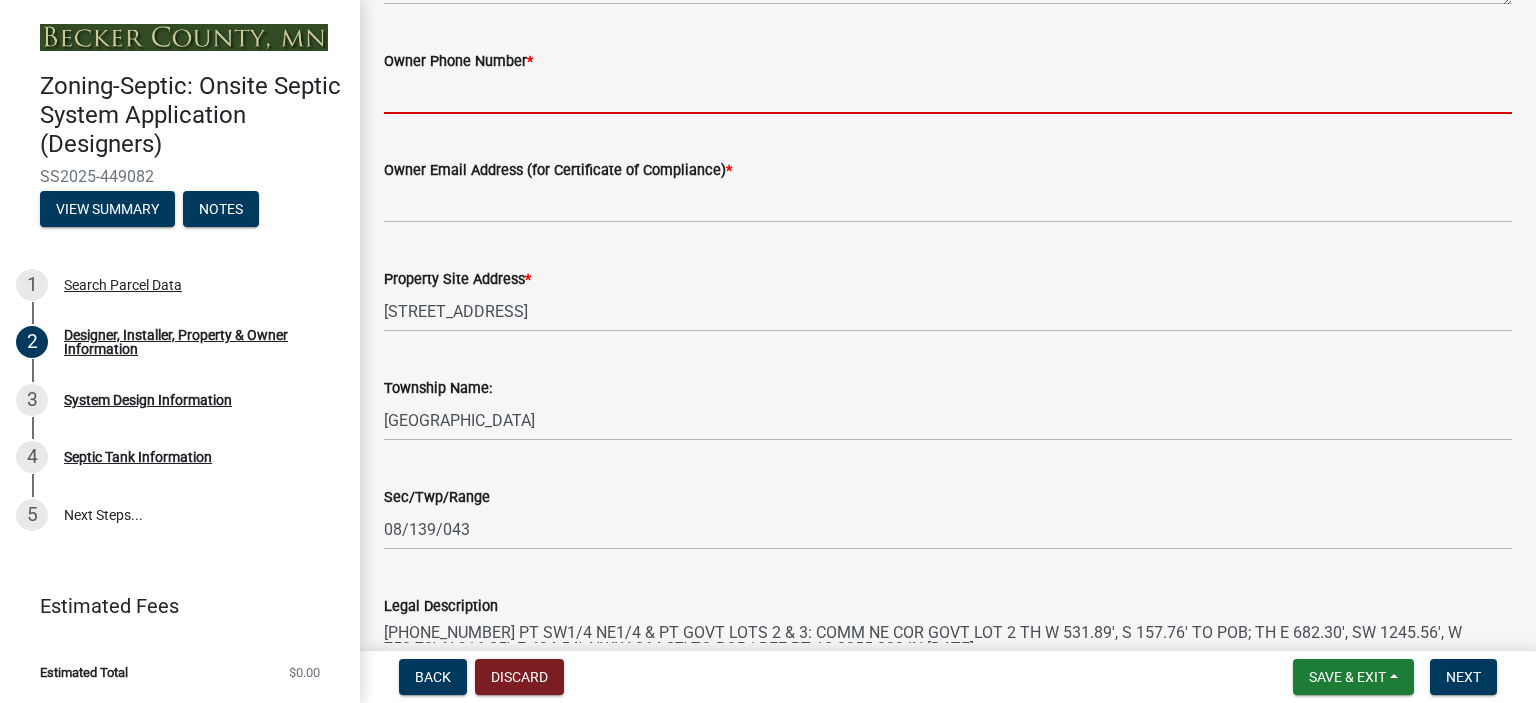 click on "Owner Phone Number  *" at bounding box center (948, 93) 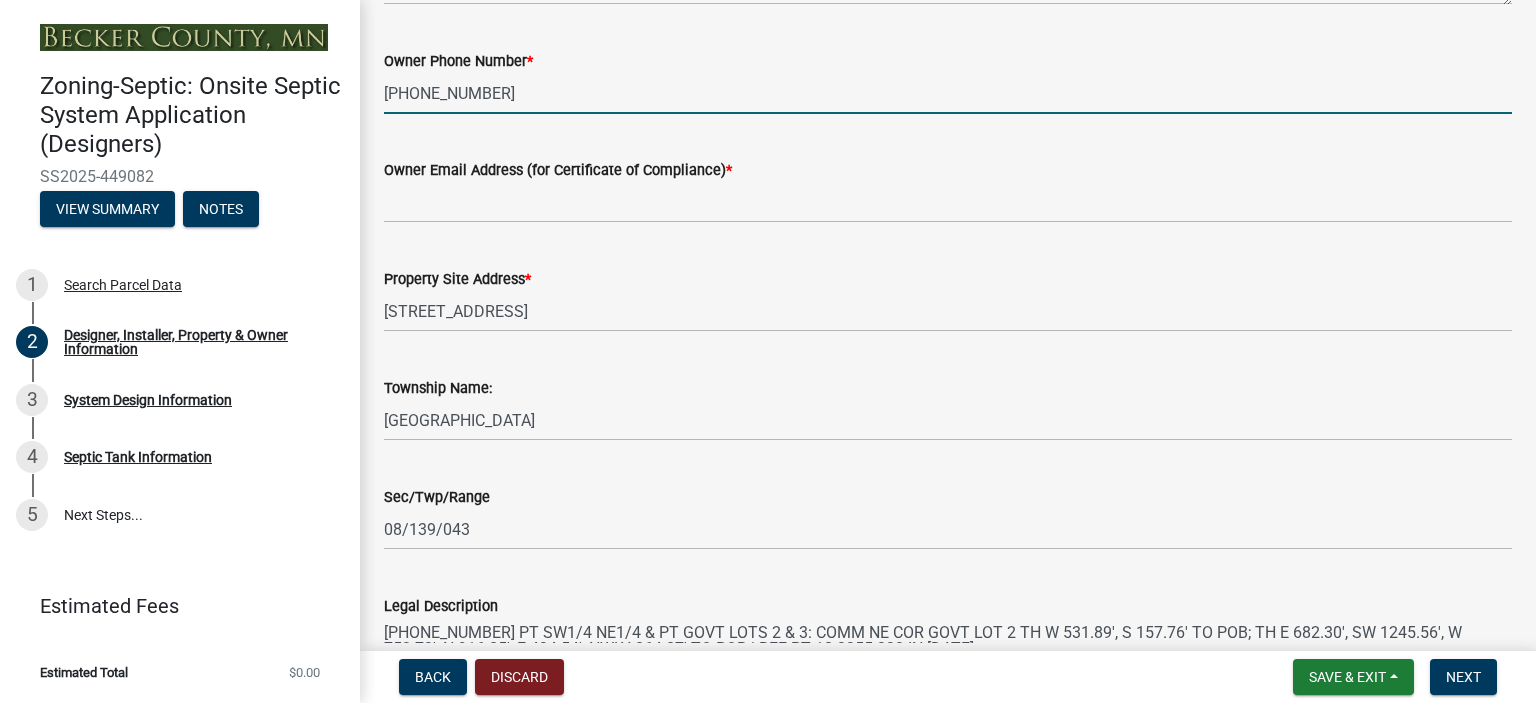 type on "[PHONE_NUMBER]" 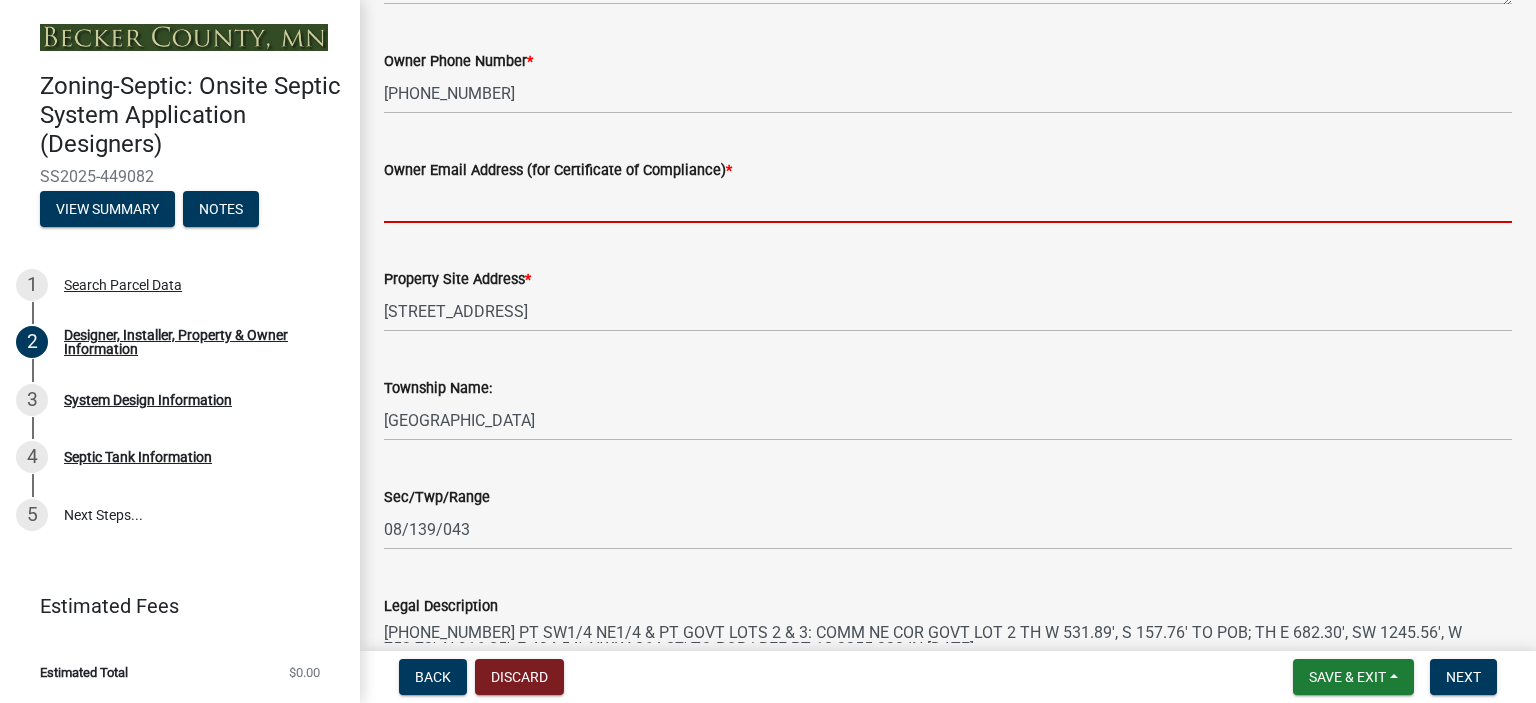 click on "Owner Email Address (for Certificate of Compliance)  *" at bounding box center [948, 202] 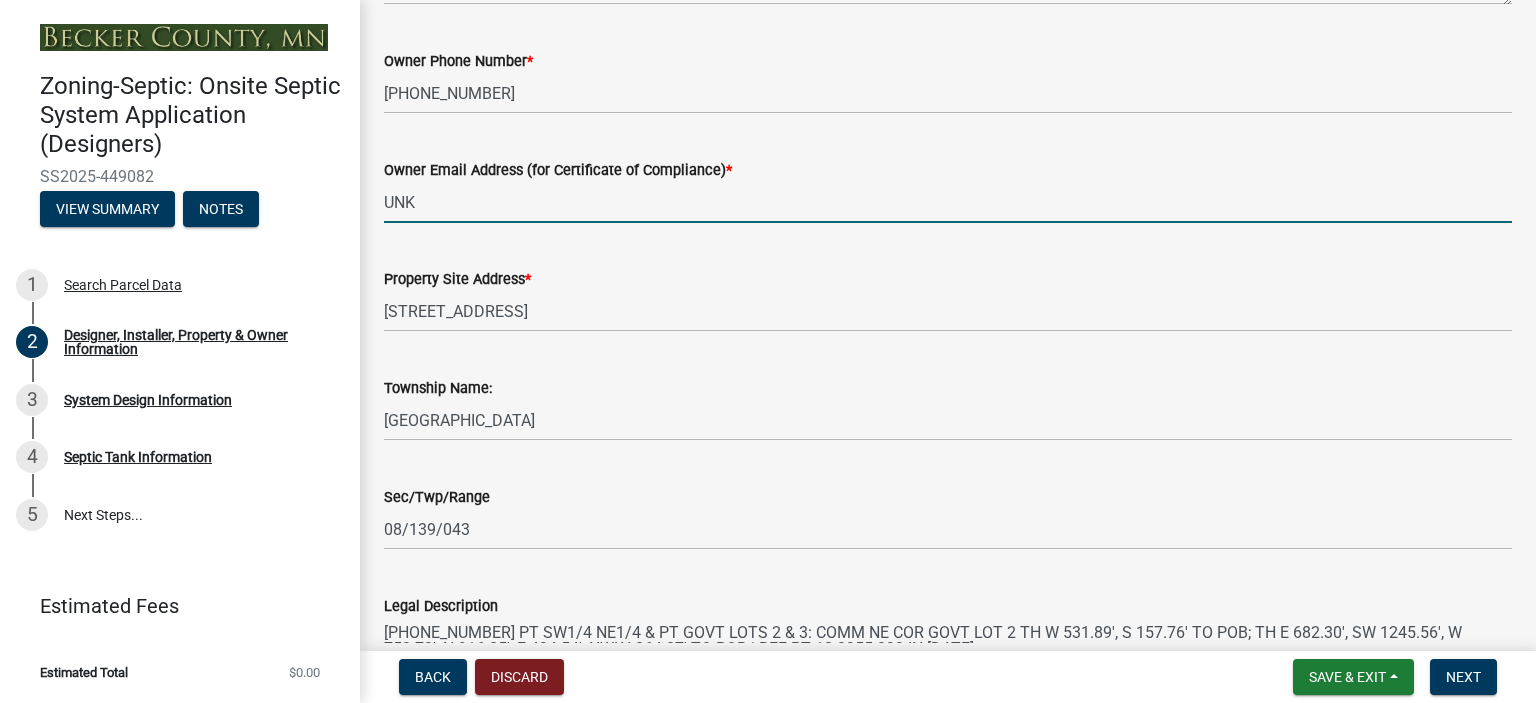 type on "UNKNOWN" 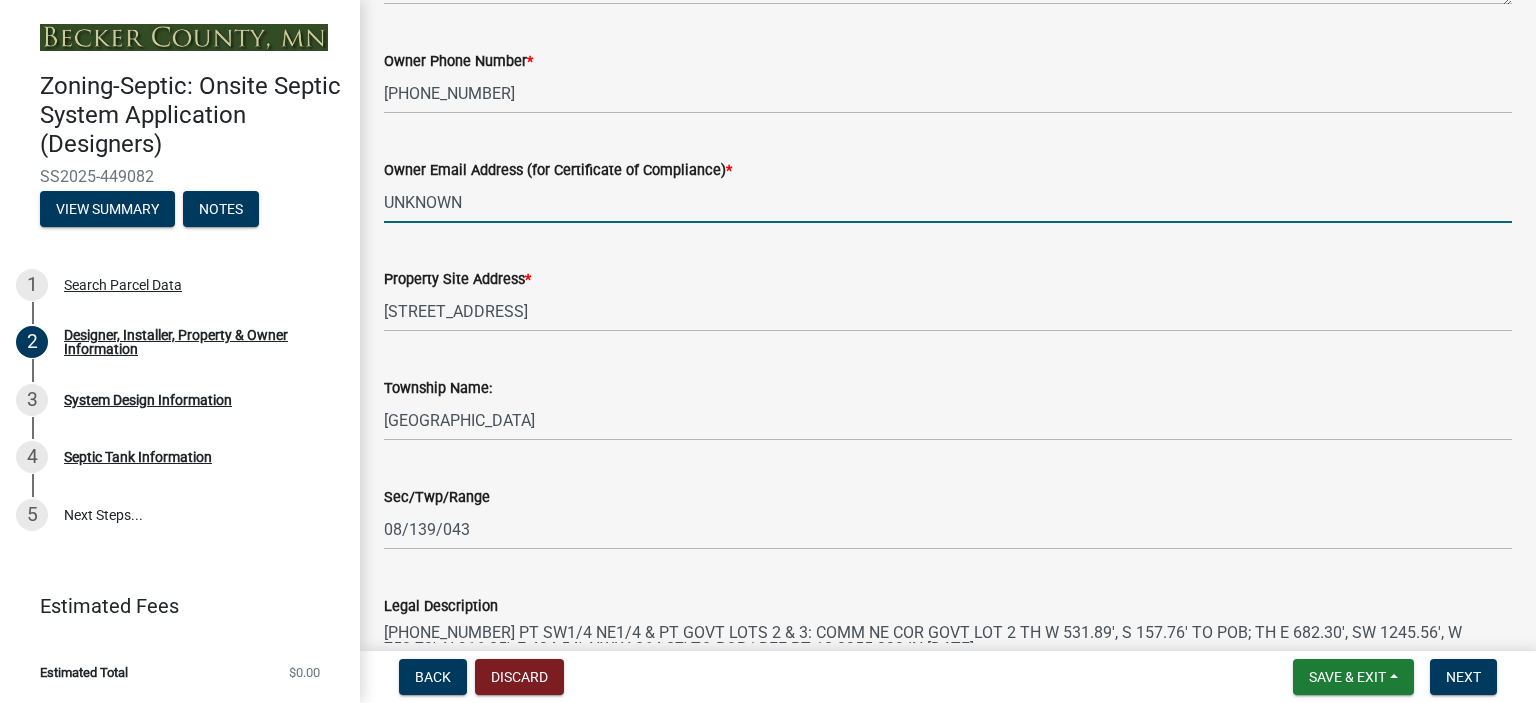 scroll, scrollTop: 1449, scrollLeft: 0, axis: vertical 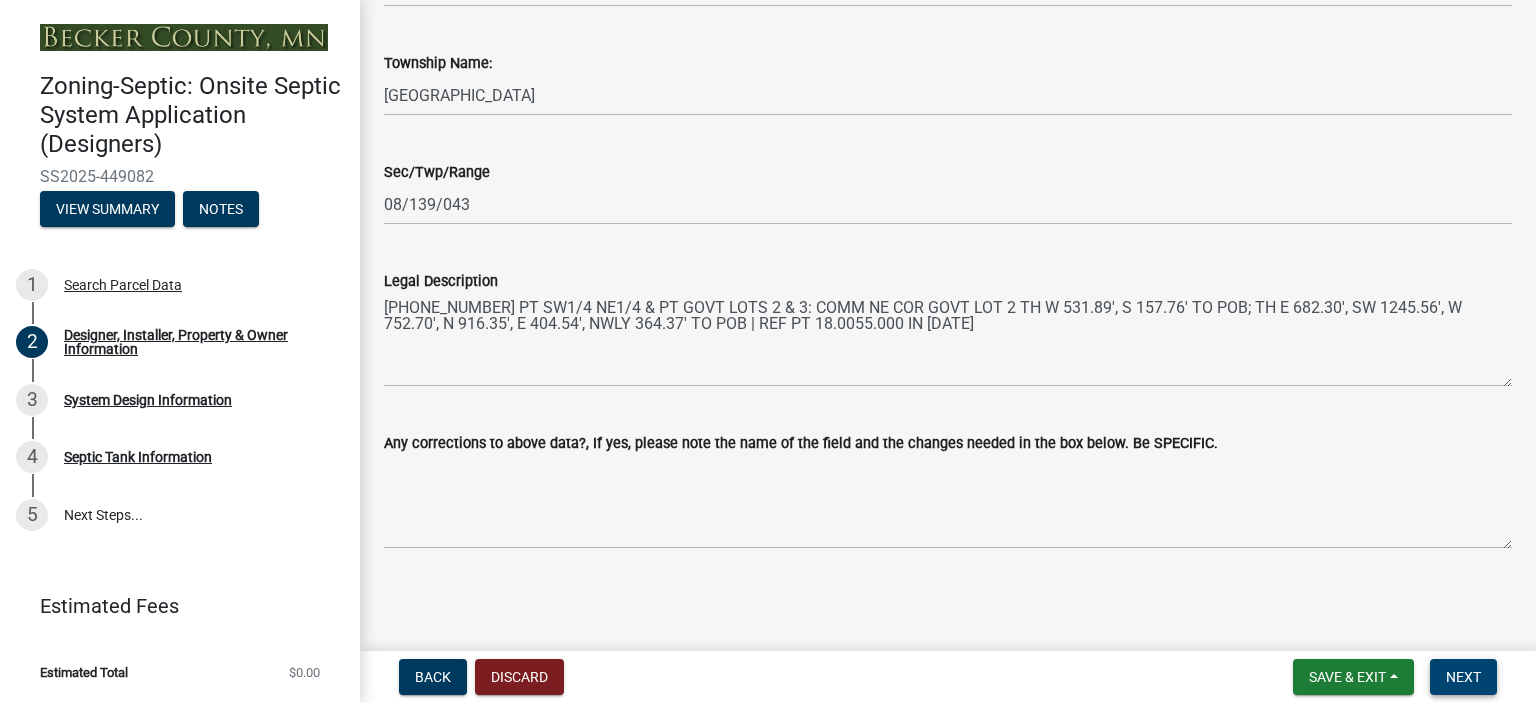 click on "Next" at bounding box center [1463, 677] 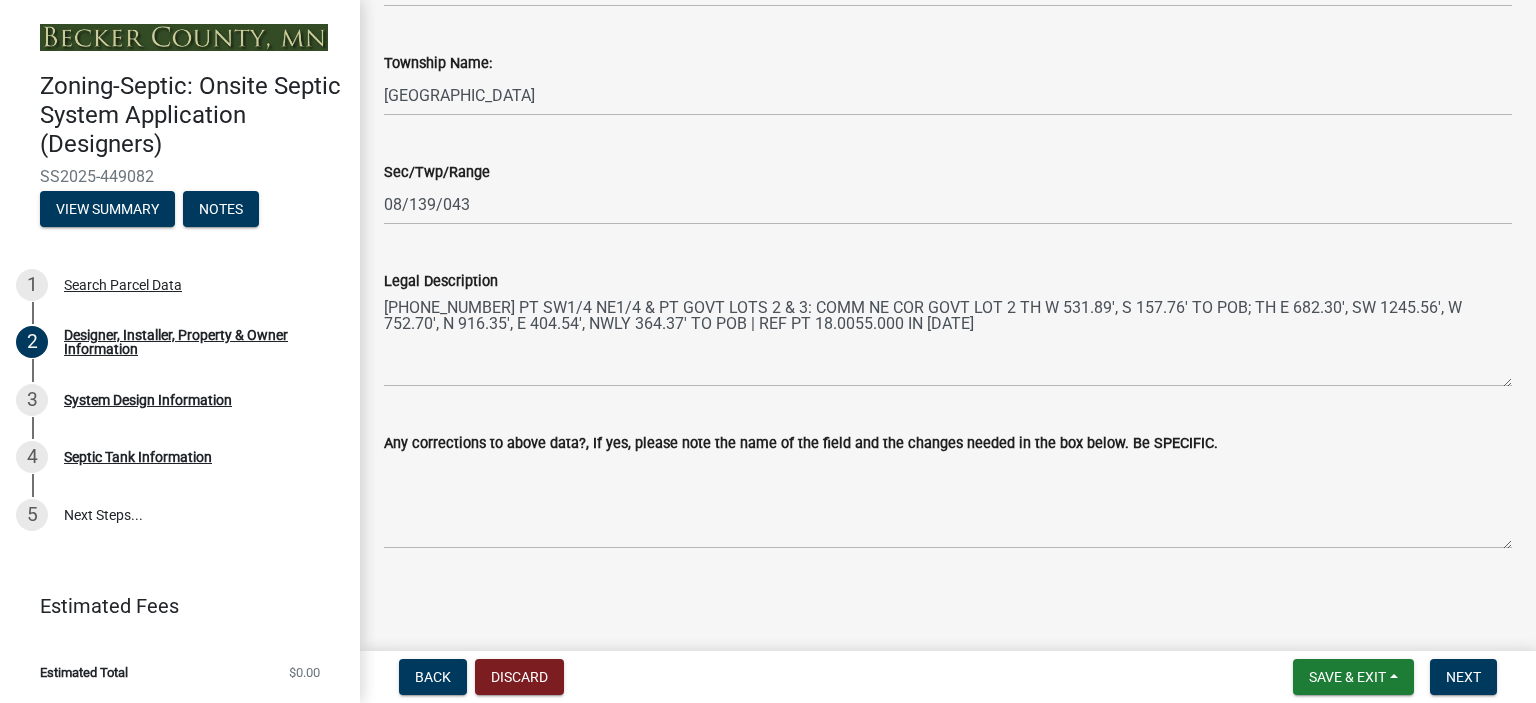 scroll, scrollTop: 0, scrollLeft: 0, axis: both 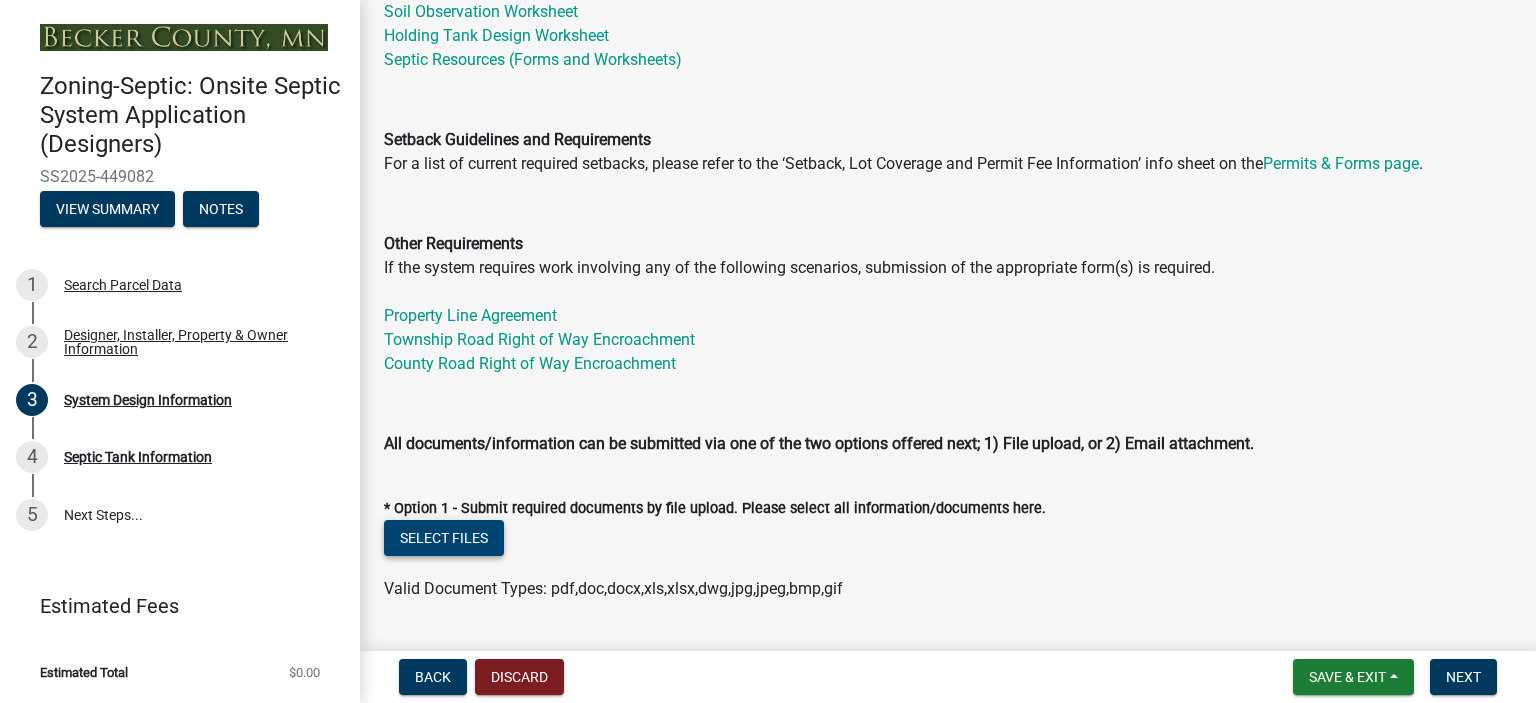 click on "Select files" 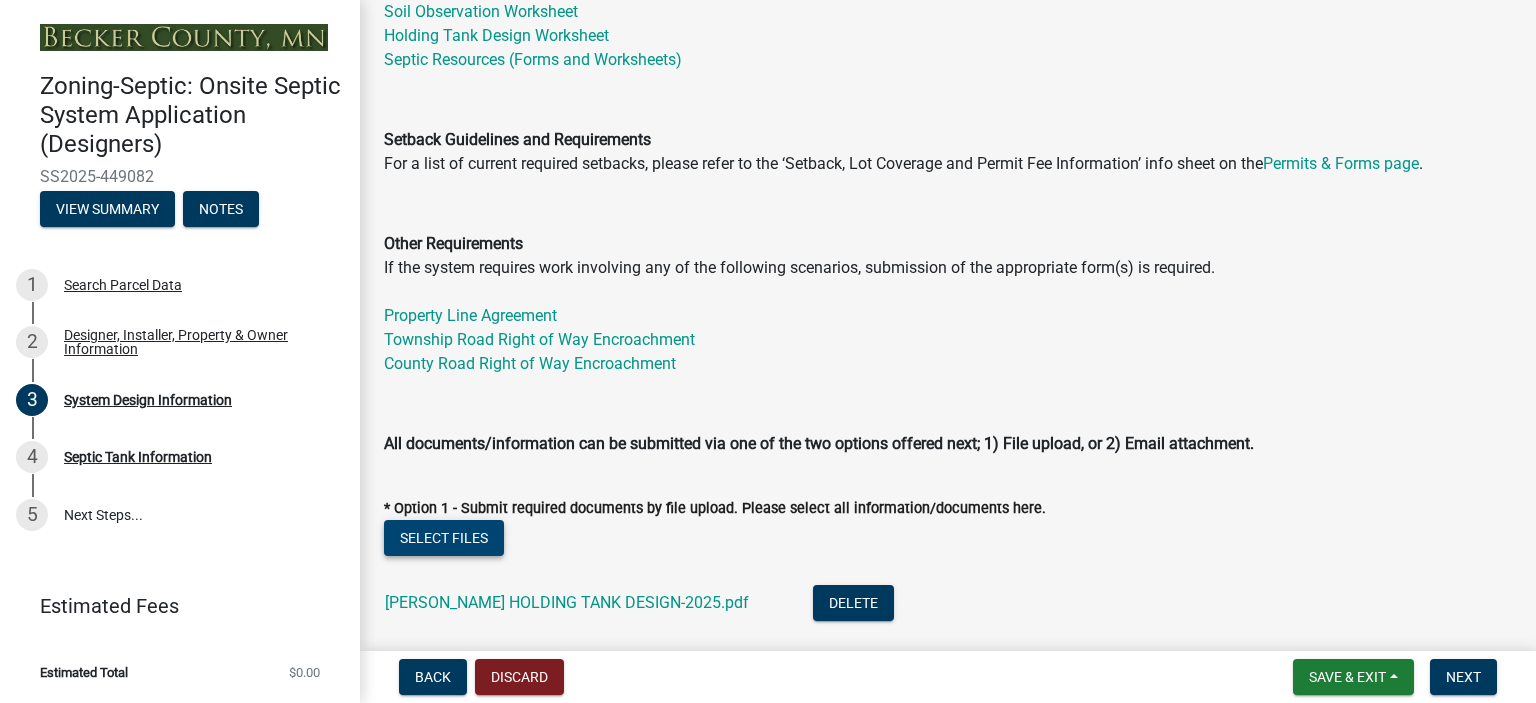 scroll, scrollTop: 1124, scrollLeft: 0, axis: vertical 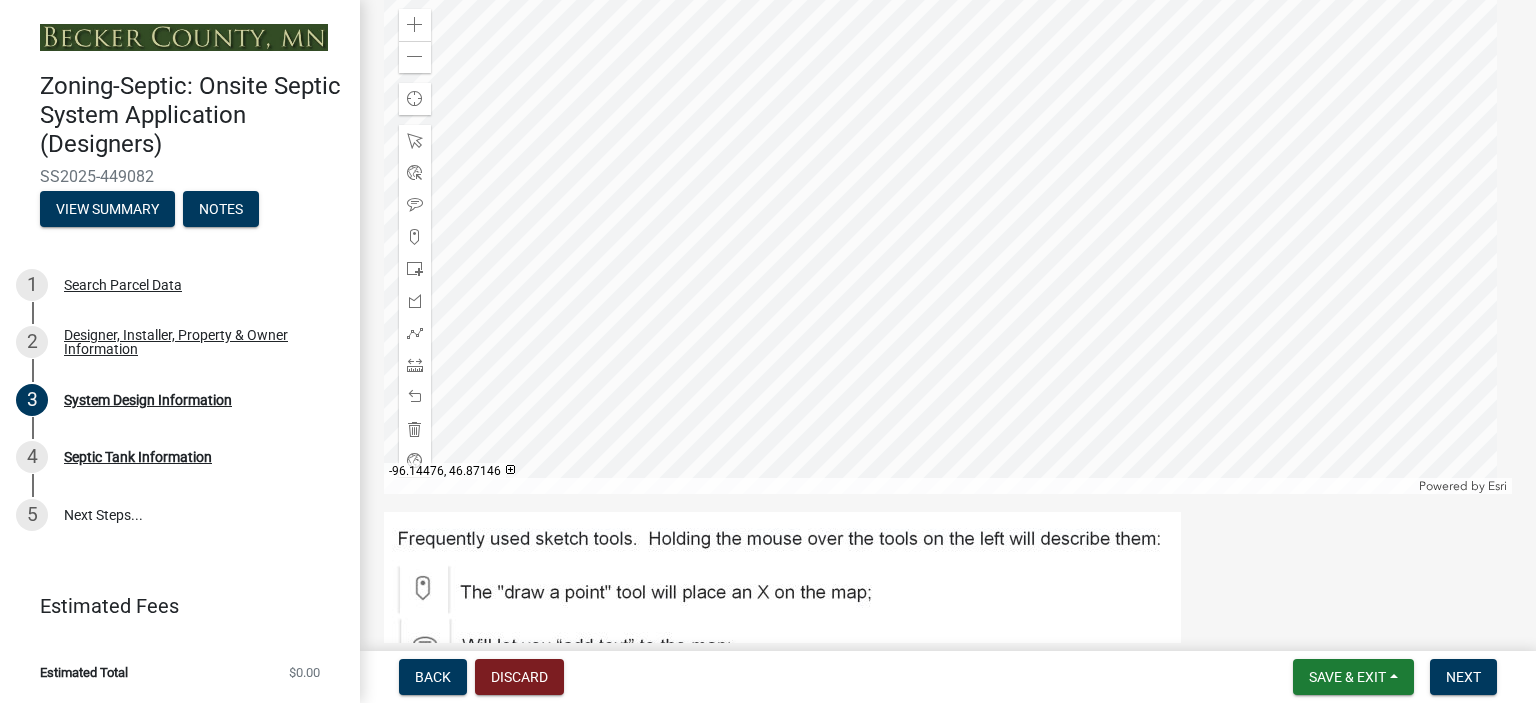click 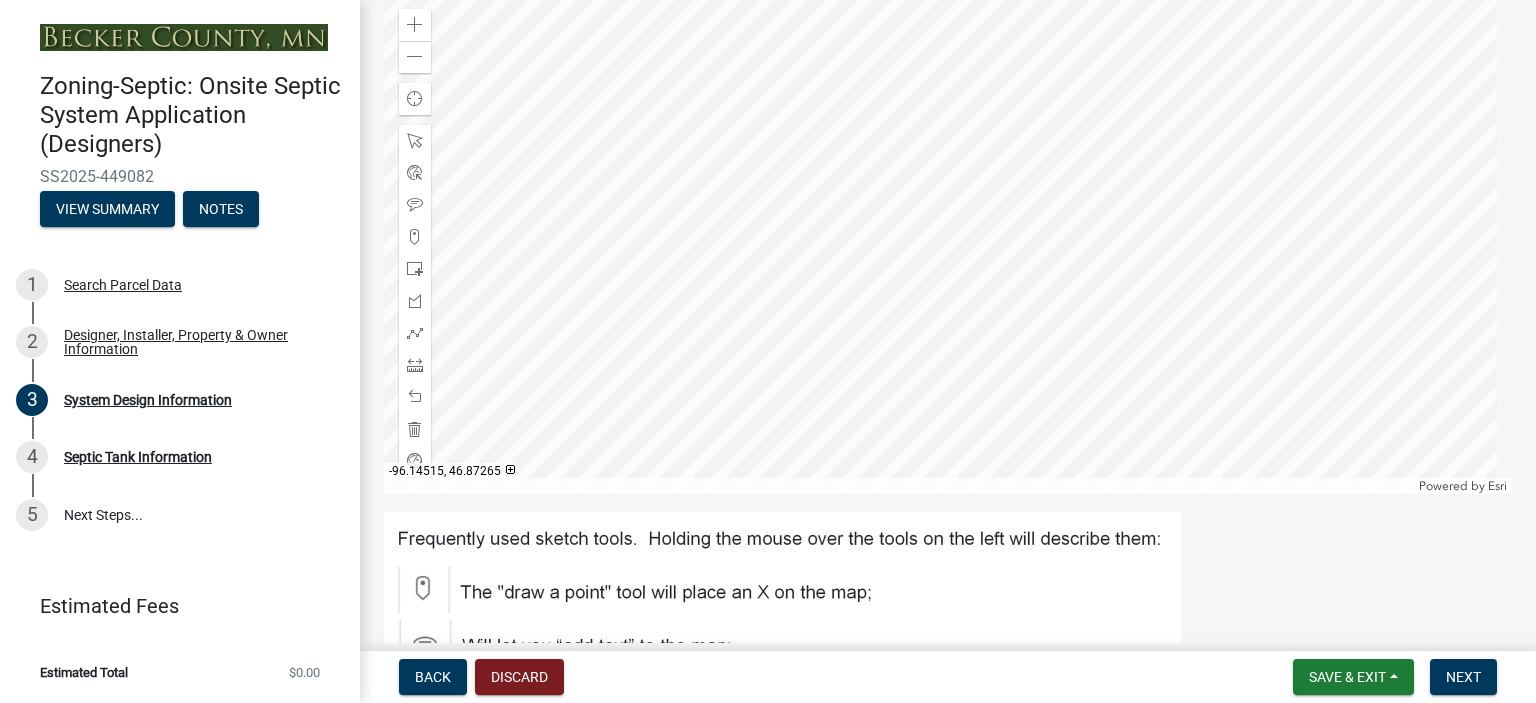 click 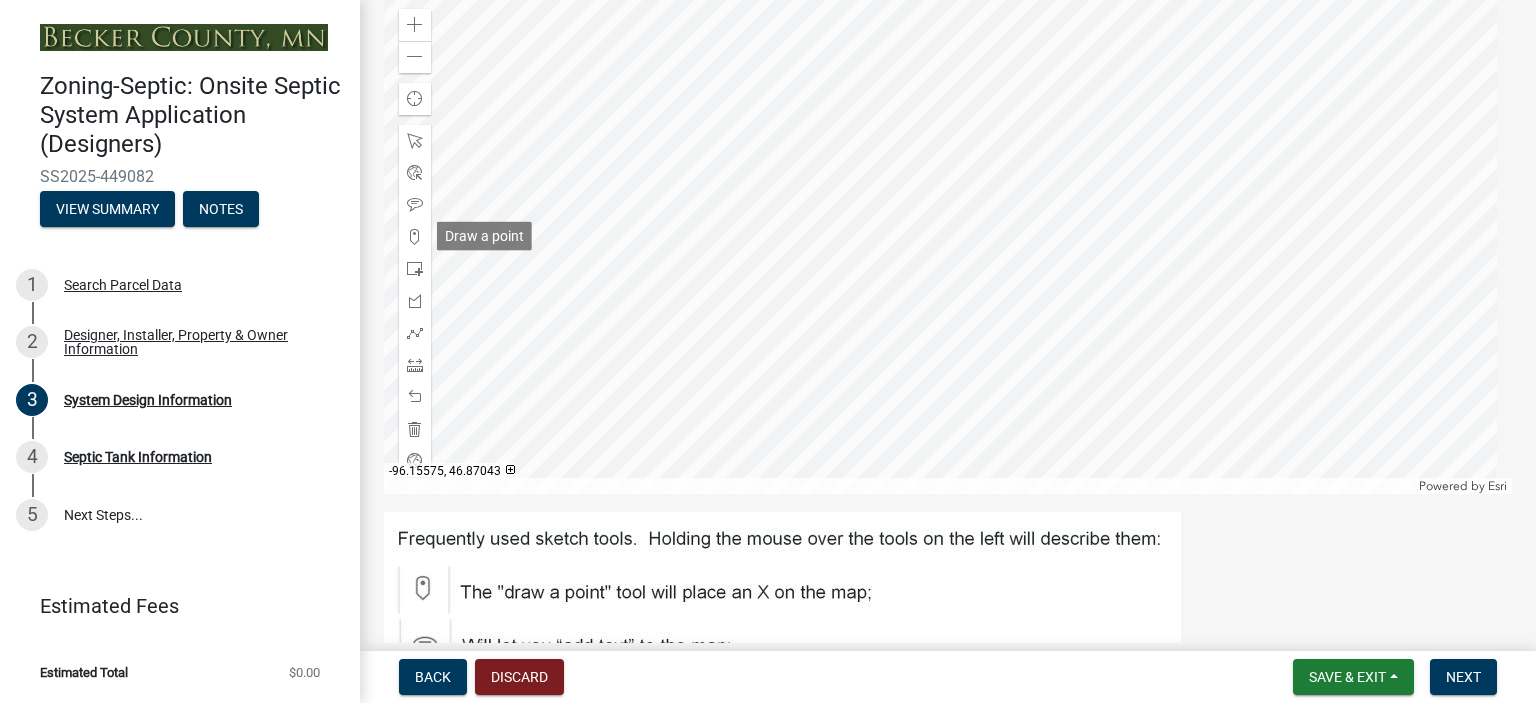 click 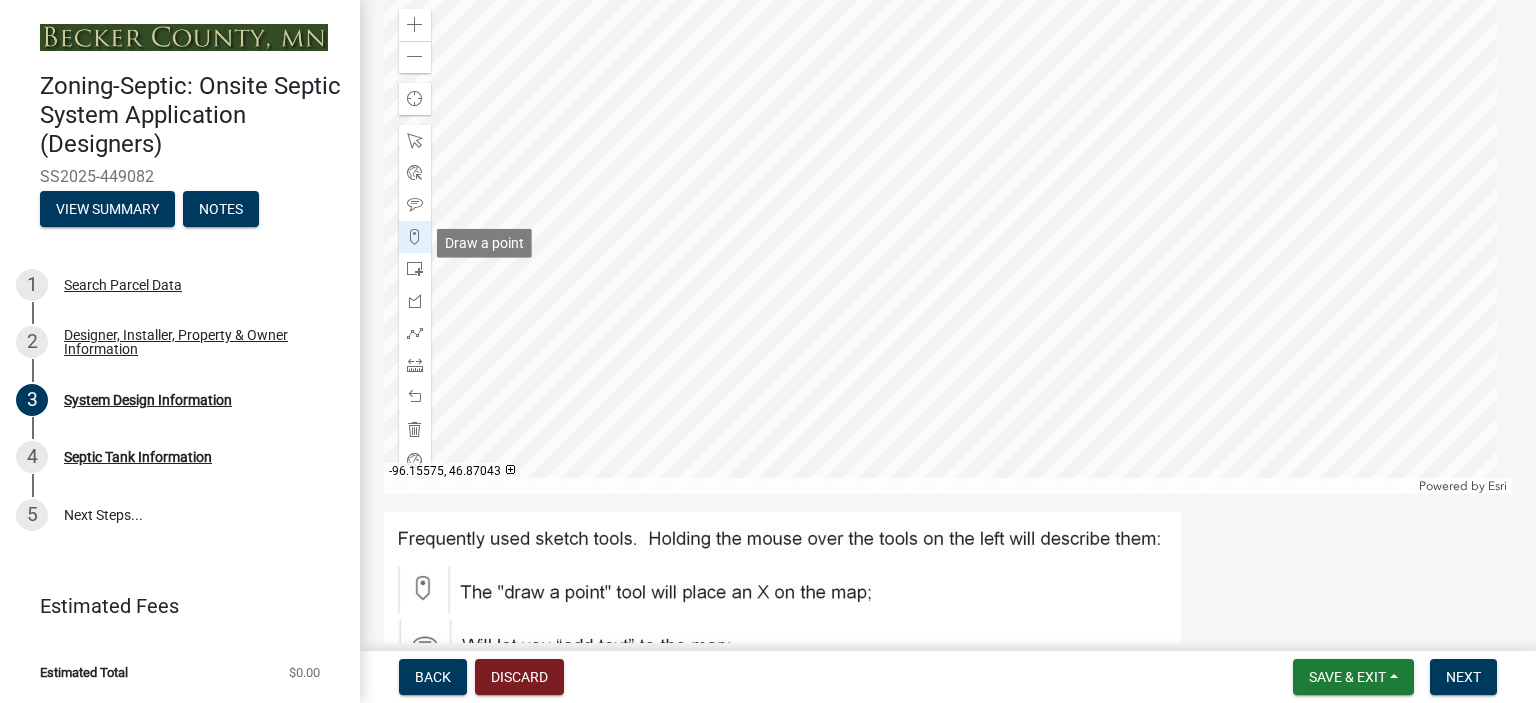 scroll, scrollTop: 1669, scrollLeft: 0, axis: vertical 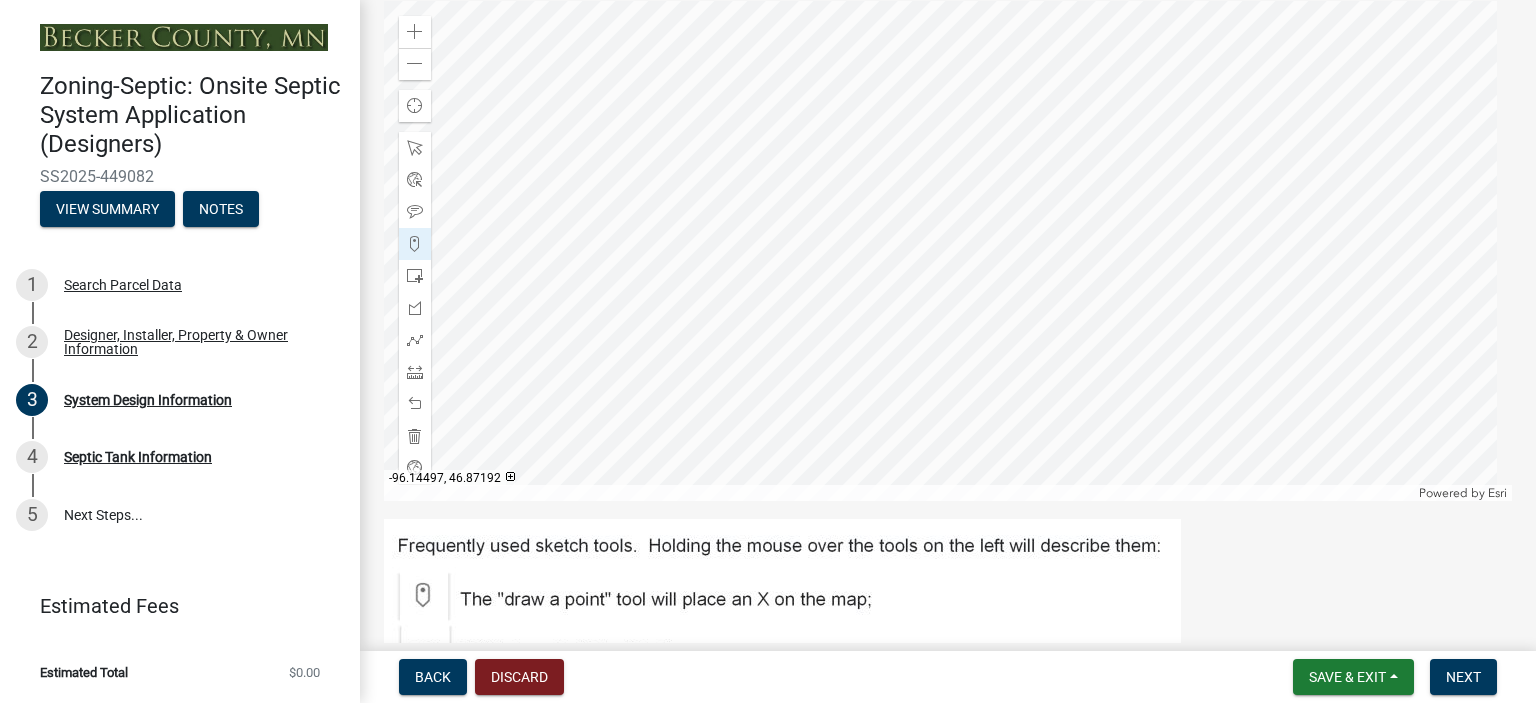 click 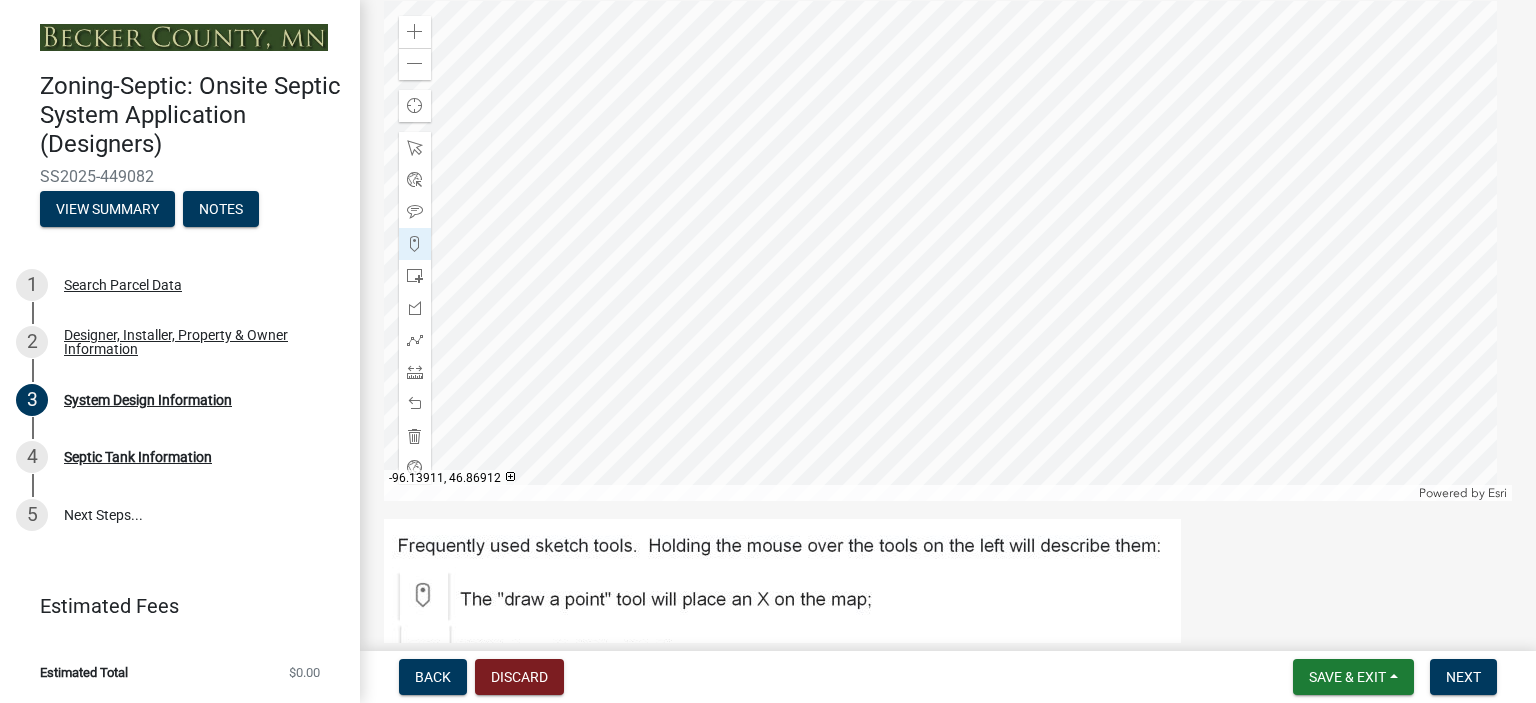 scroll, scrollTop: 2232, scrollLeft: 0, axis: vertical 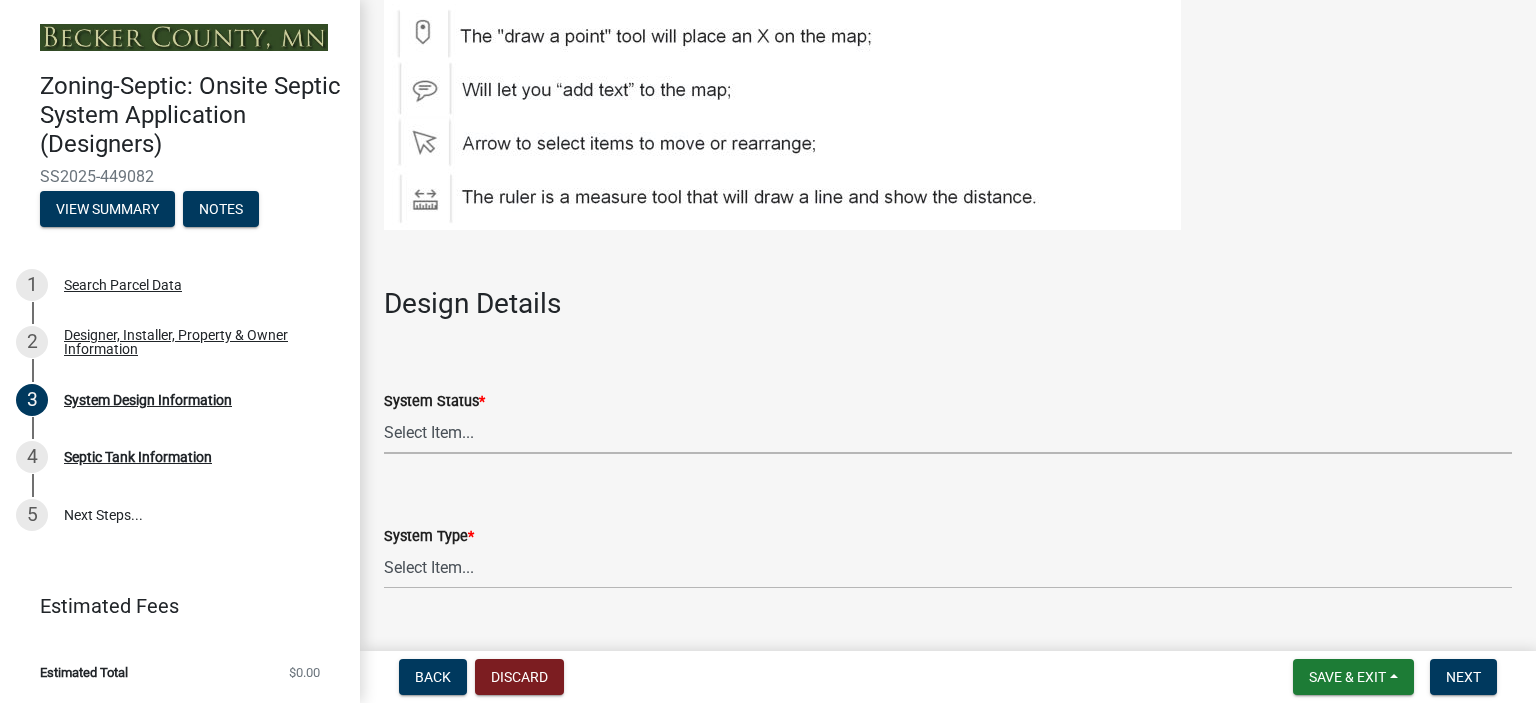 click on "Select Item...   No Existing System   Replacement System   Failing System (Cesspool, Seepage Pit, other)   Undersized System (proposed enlargement)   Repairs Needed to Existing   Additional system for property" at bounding box center [948, 433] 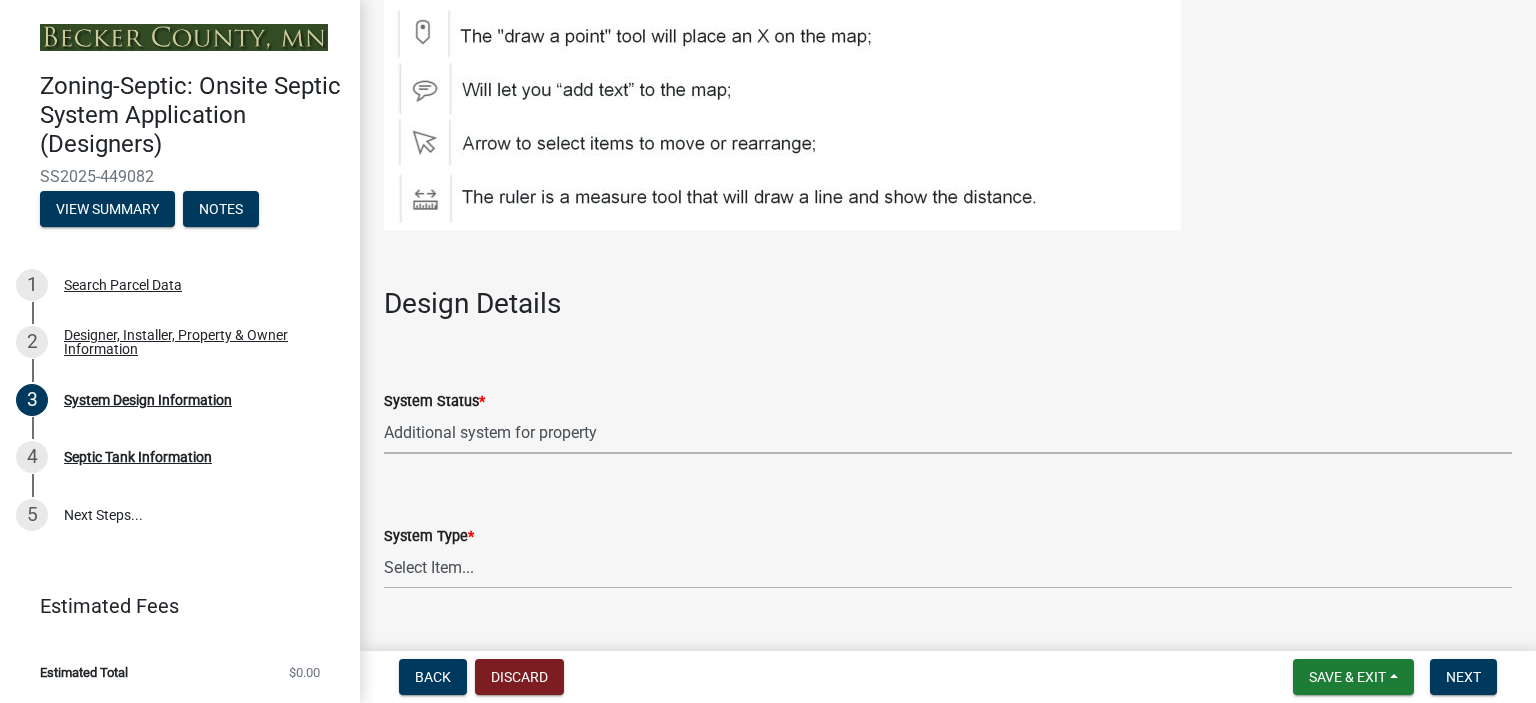 click on "Select Item...   No Existing System   Replacement System   Failing System (Cesspool, Seepage Pit, other)   Undersized System (proposed enlargement)   Repairs Needed to Existing   Additional system for property" at bounding box center [948, 433] 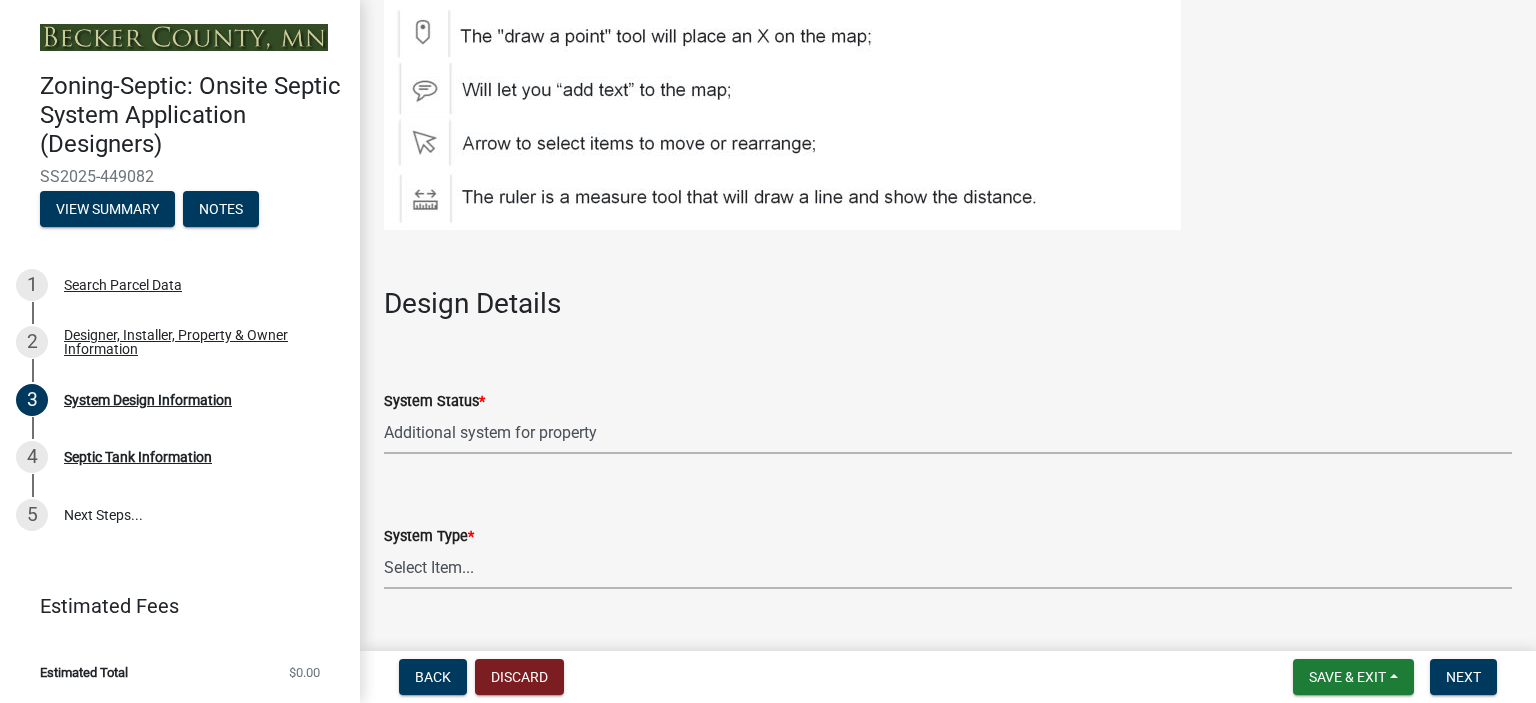 click on "Select Item...   Type I   Type II   Type III   Type IV   Type V" at bounding box center (948, 568) 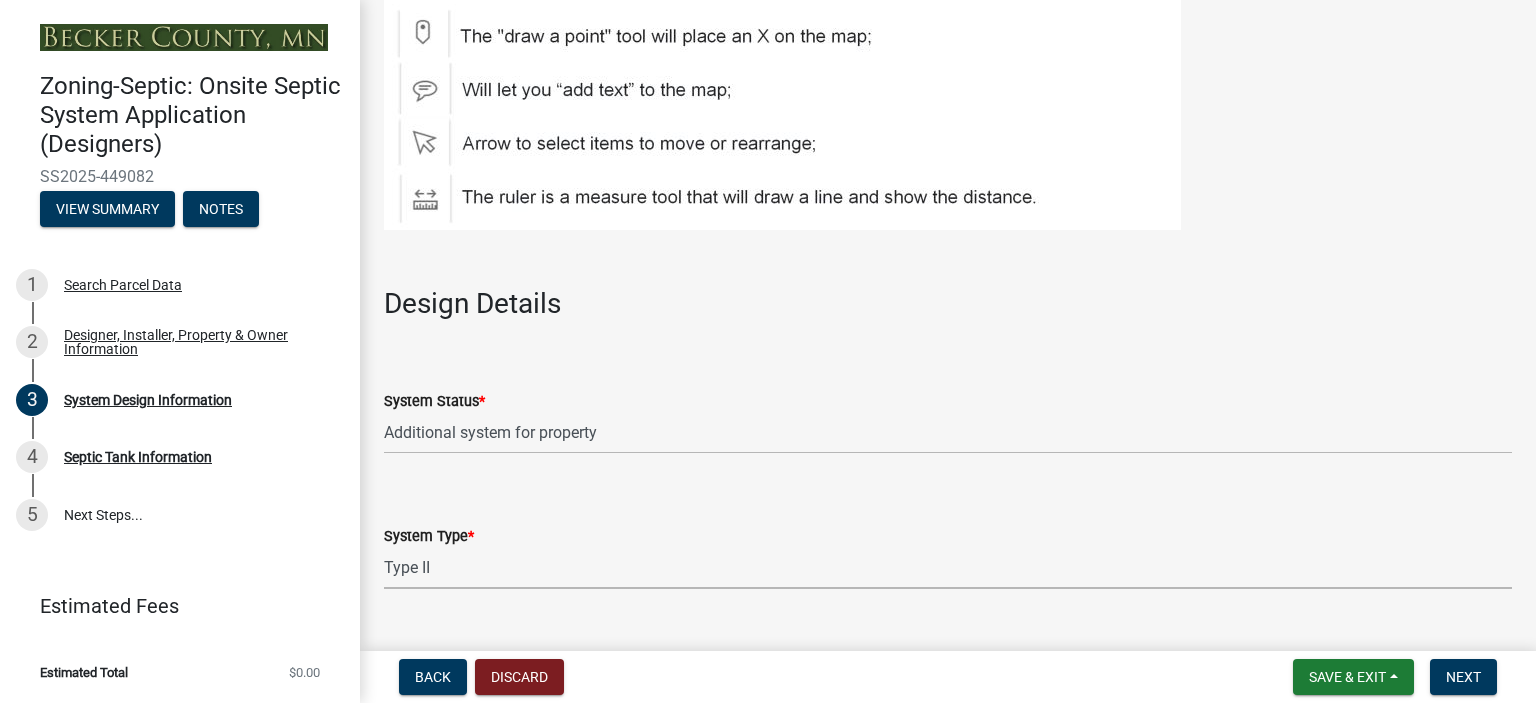 click on "Select Item...   Type I   Type II   Type III   Type IV   Type V" at bounding box center [948, 568] 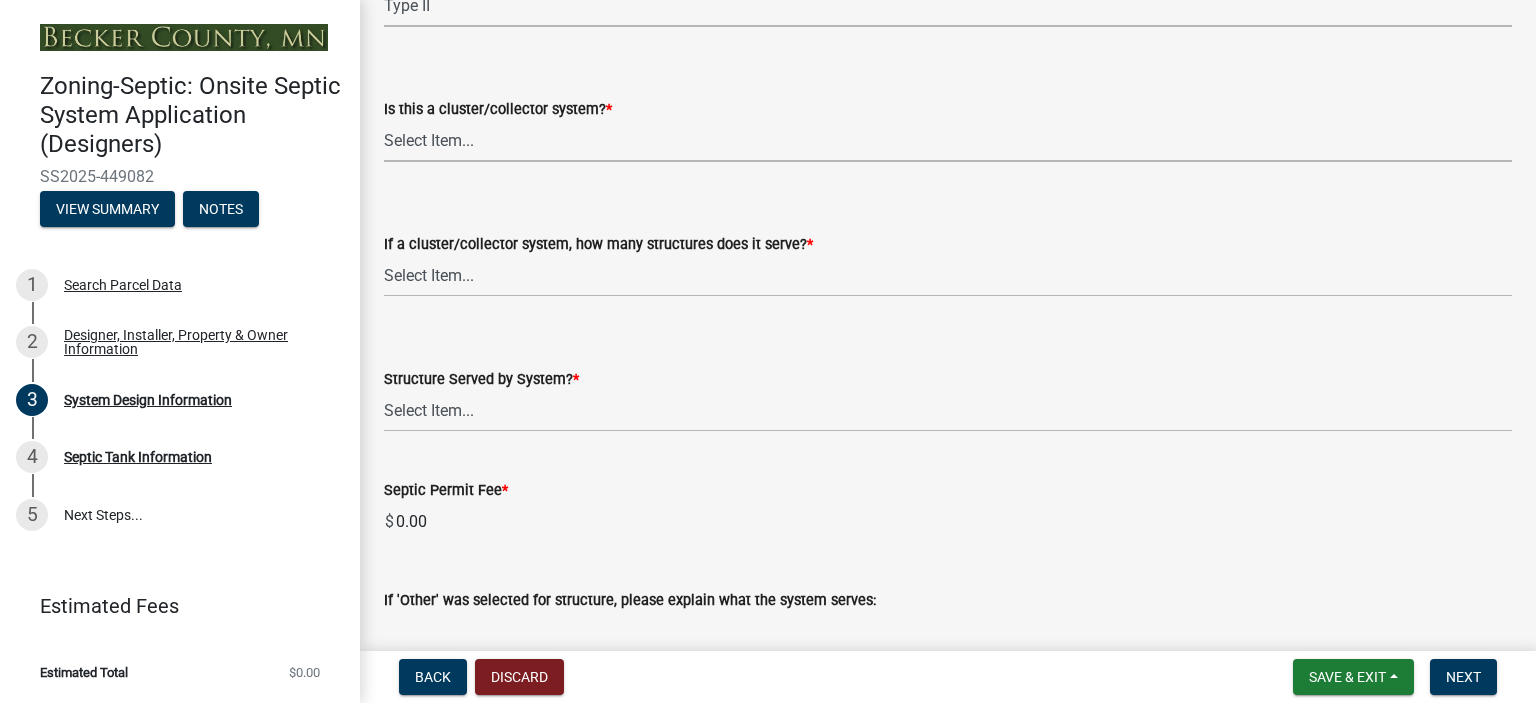 click on "Select Item...   Yes   No" at bounding box center [948, 141] 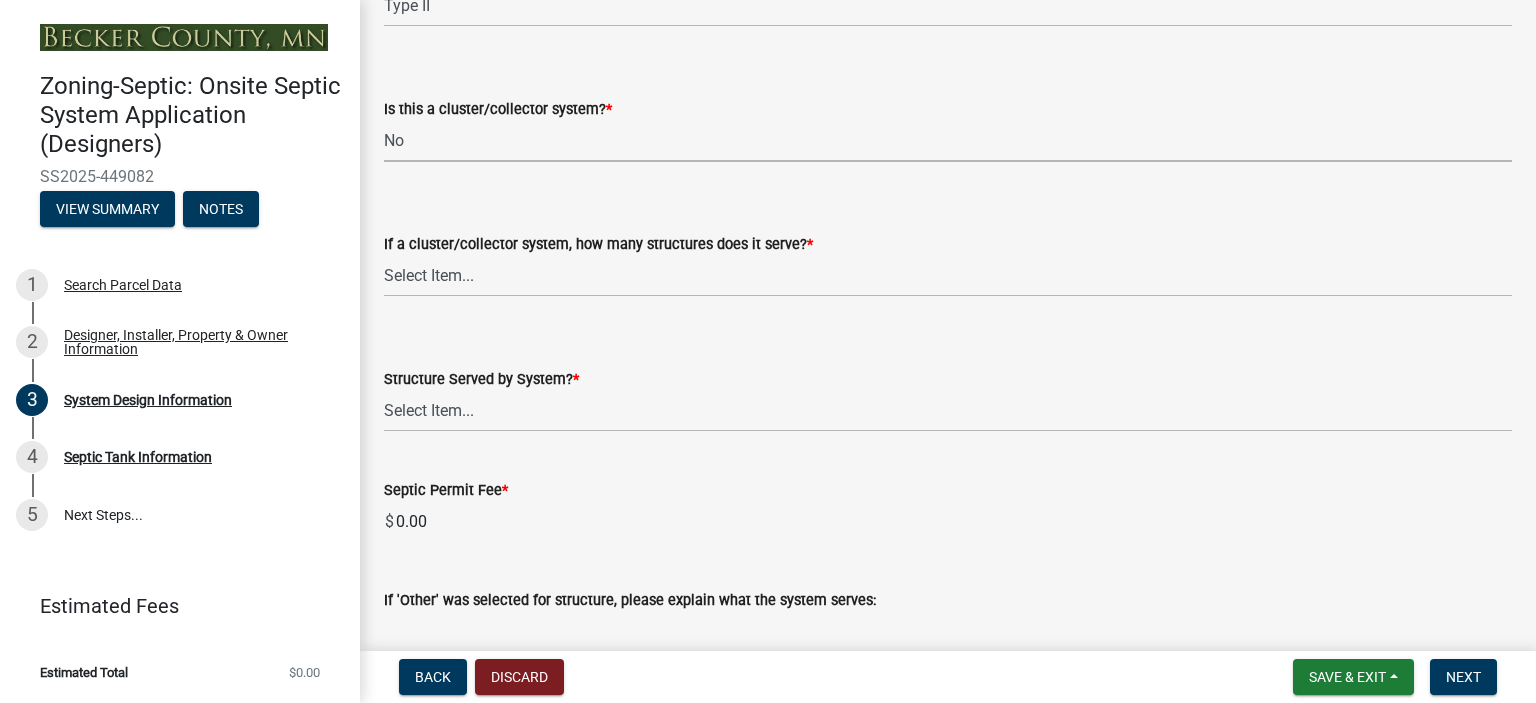 click on "Select Item...   Yes   No" at bounding box center [948, 141] 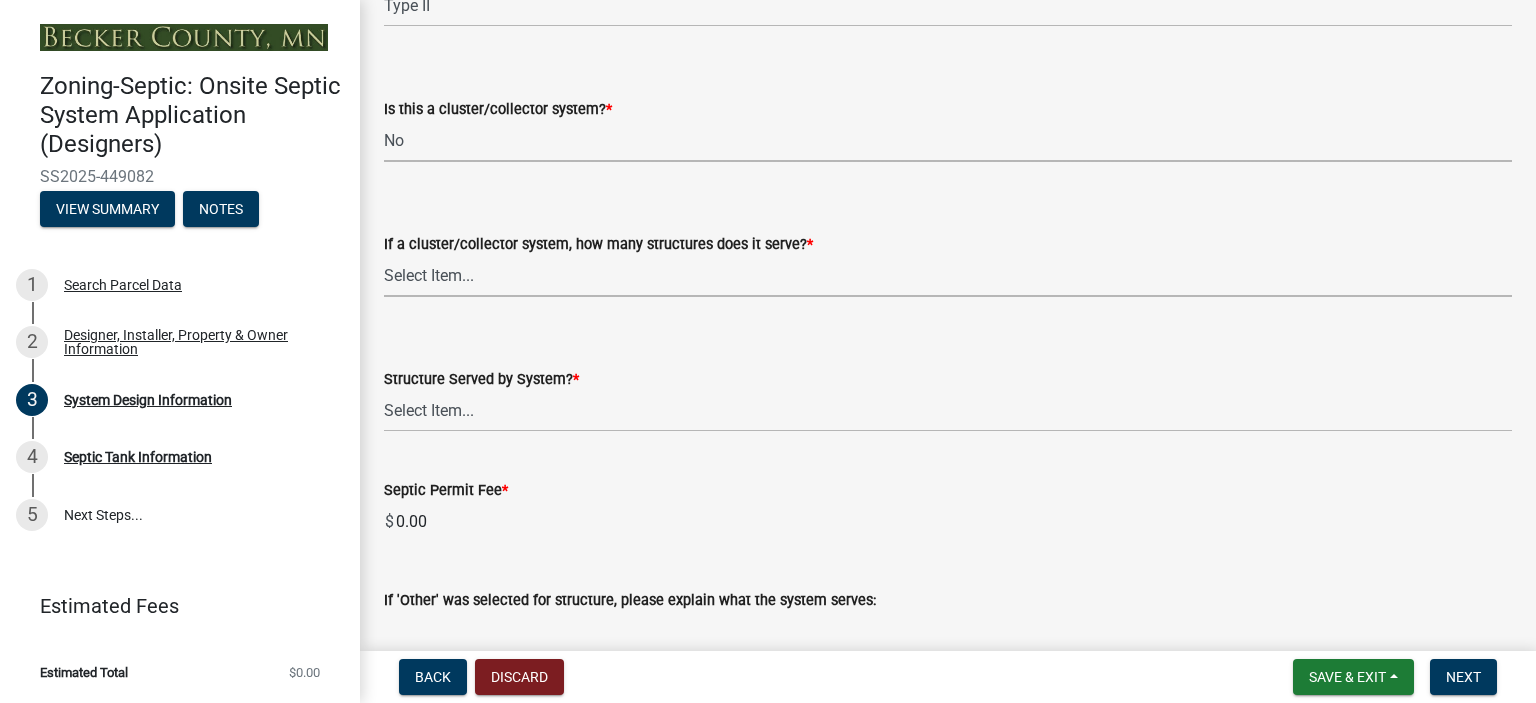 click on "Select Item...   Not a cluster/collector system   1   2   3   4   5   6   7   8   9   10" at bounding box center [948, 276] 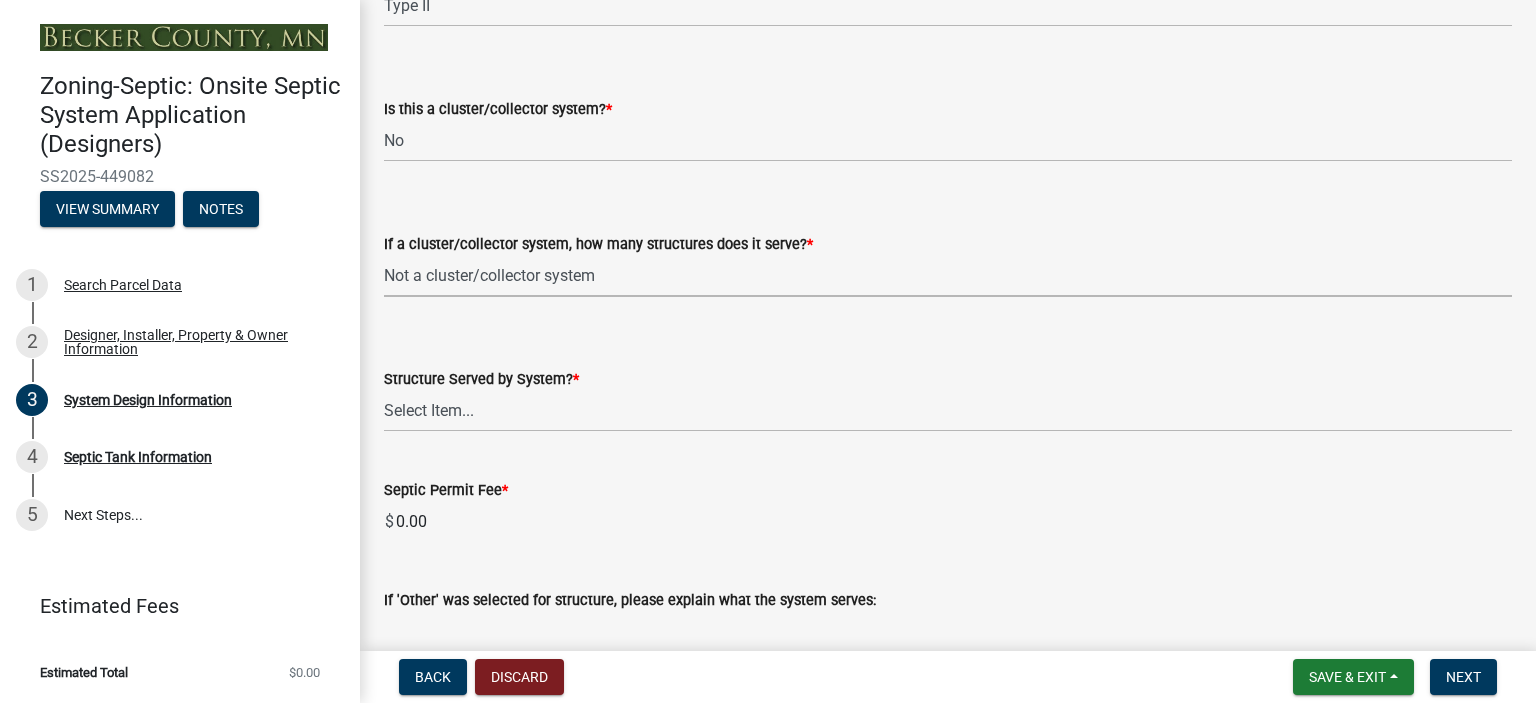 click on "Select Item...   Not a cluster/collector system   1   2   3   4   5   6   7   8   9   10" at bounding box center [948, 276] 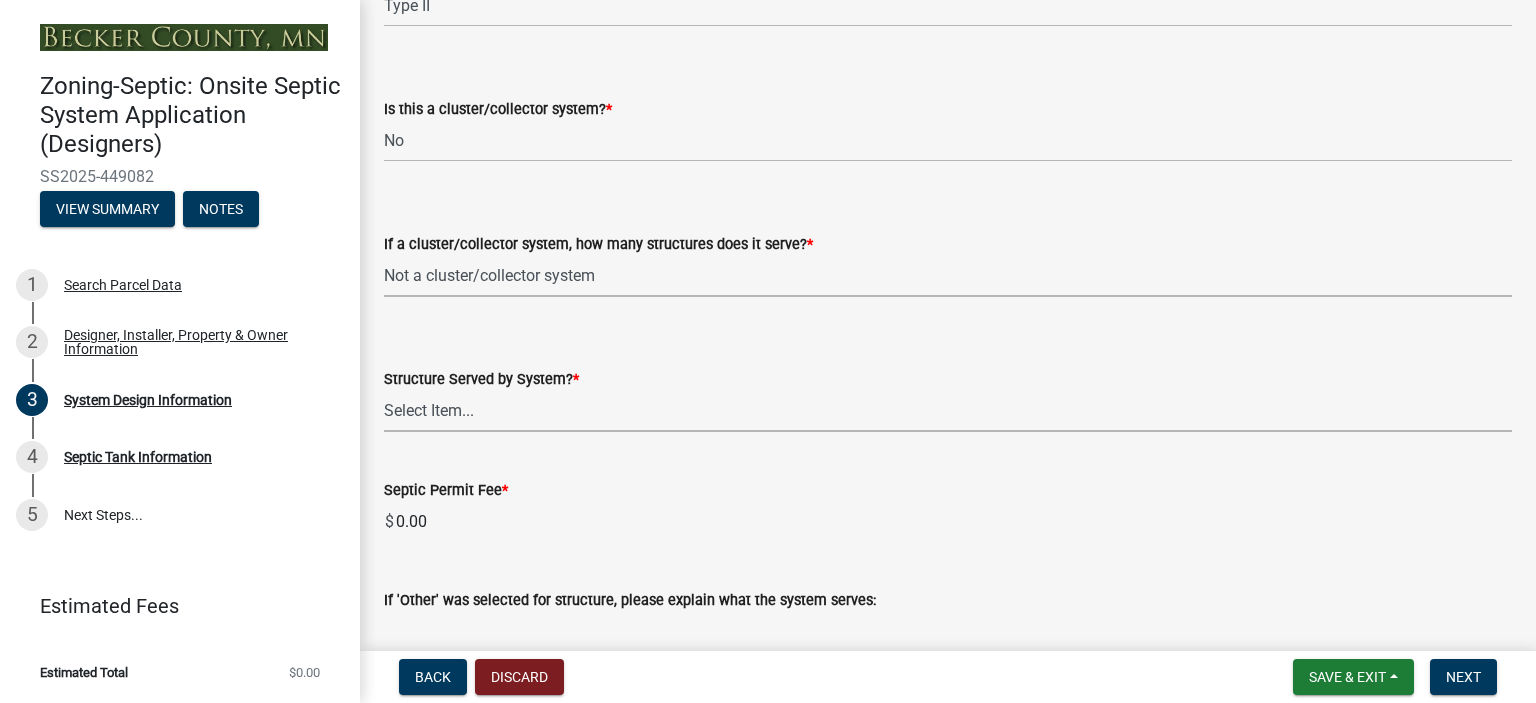 click on "Select Item...   Commercial Resort   Commercial - Non Resort   Other   Full-Time Dwelling   Seasonal Dwelling   Utility Structure   Cluster/Collector System   Other Establishment (commercial)" at bounding box center (948, 411) 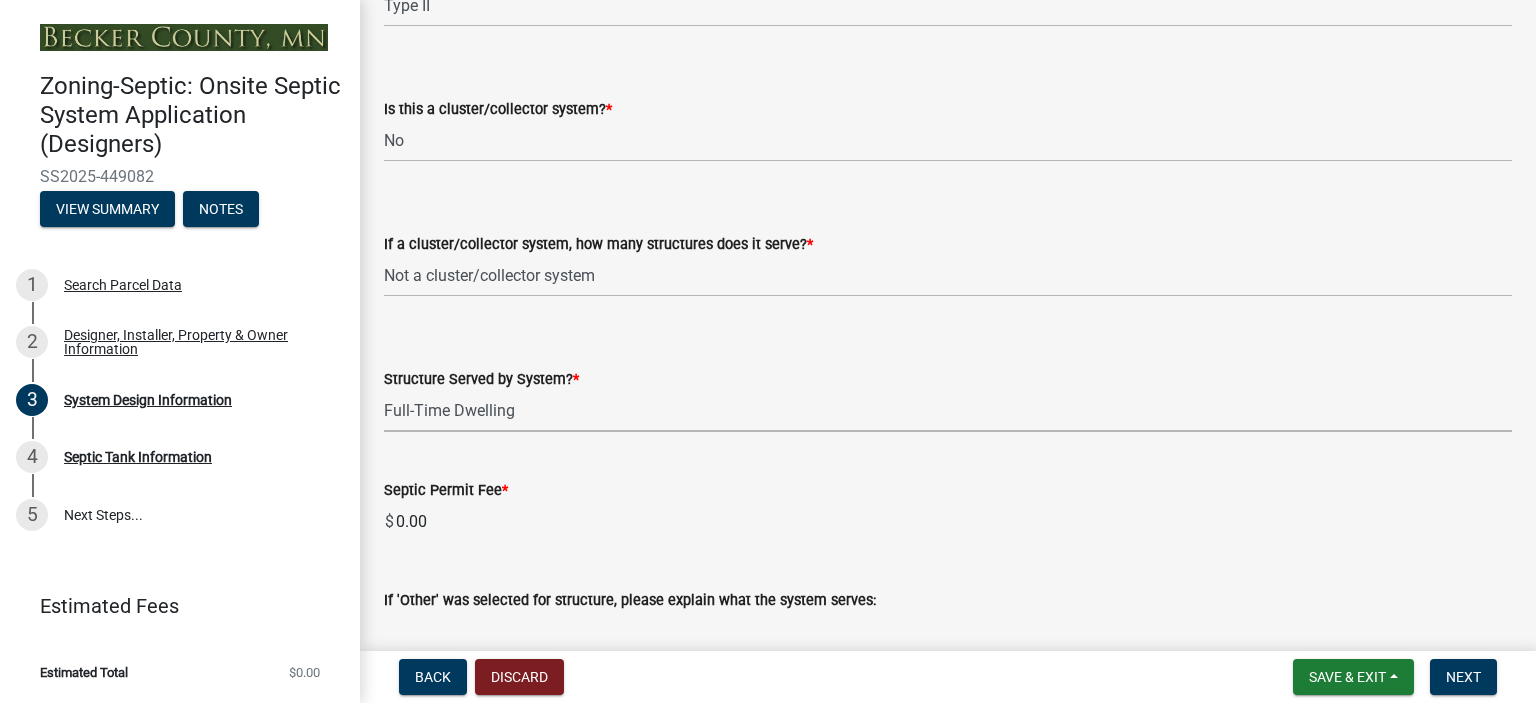 click on "Select Item...   Commercial Resort   Commercial - Non Resort   Other   Full-Time Dwelling   Seasonal Dwelling   Utility Structure   Cluster/Collector System   Other Establishment (commercial)" at bounding box center (948, 411) 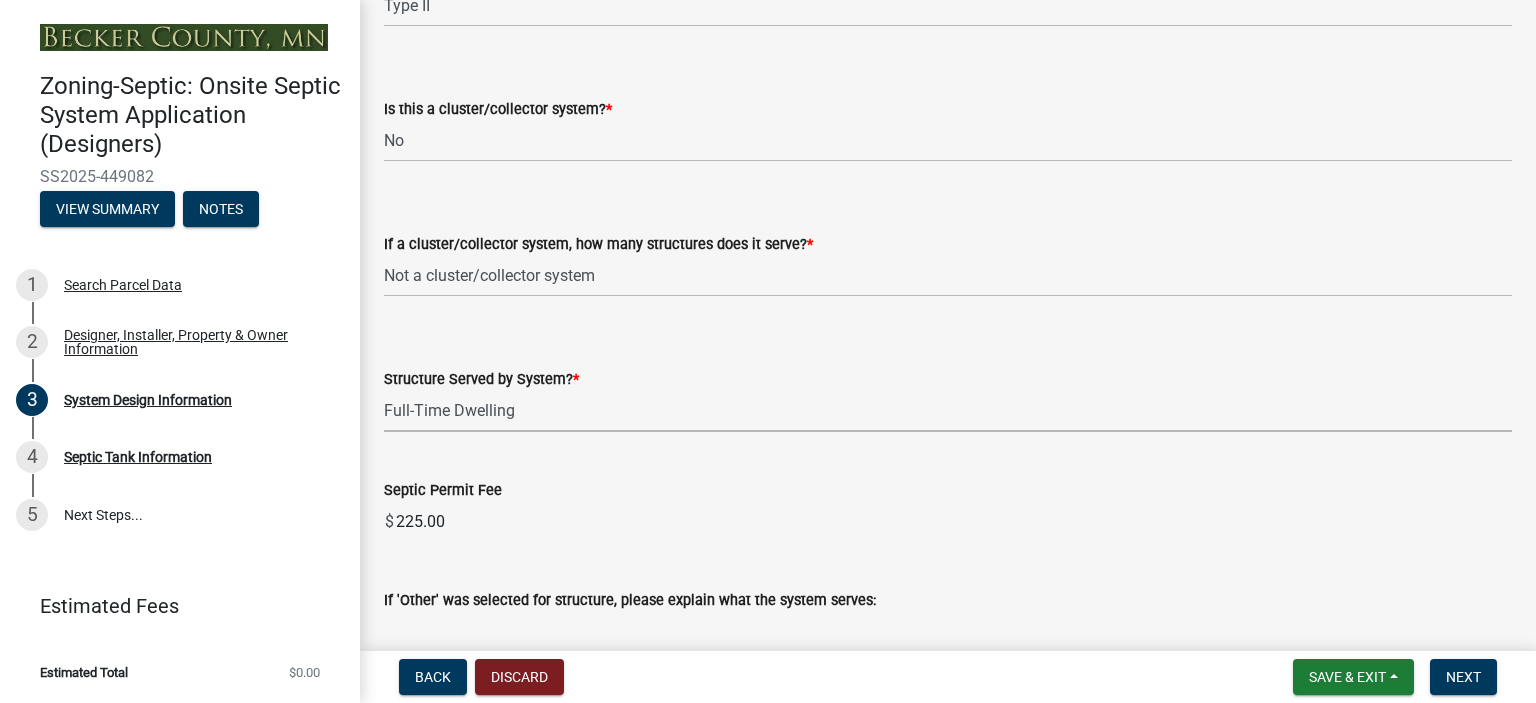 scroll, scrollTop: 3356, scrollLeft: 0, axis: vertical 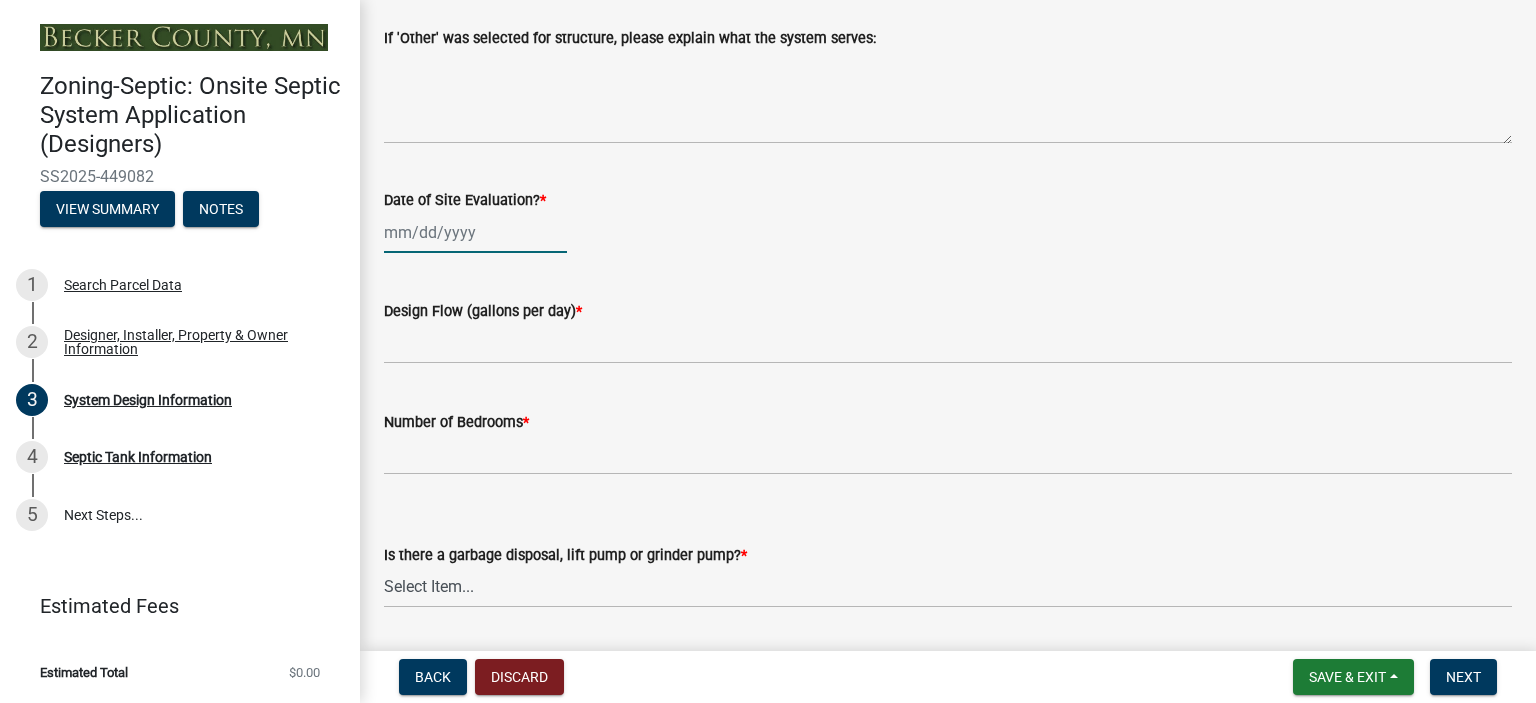 click 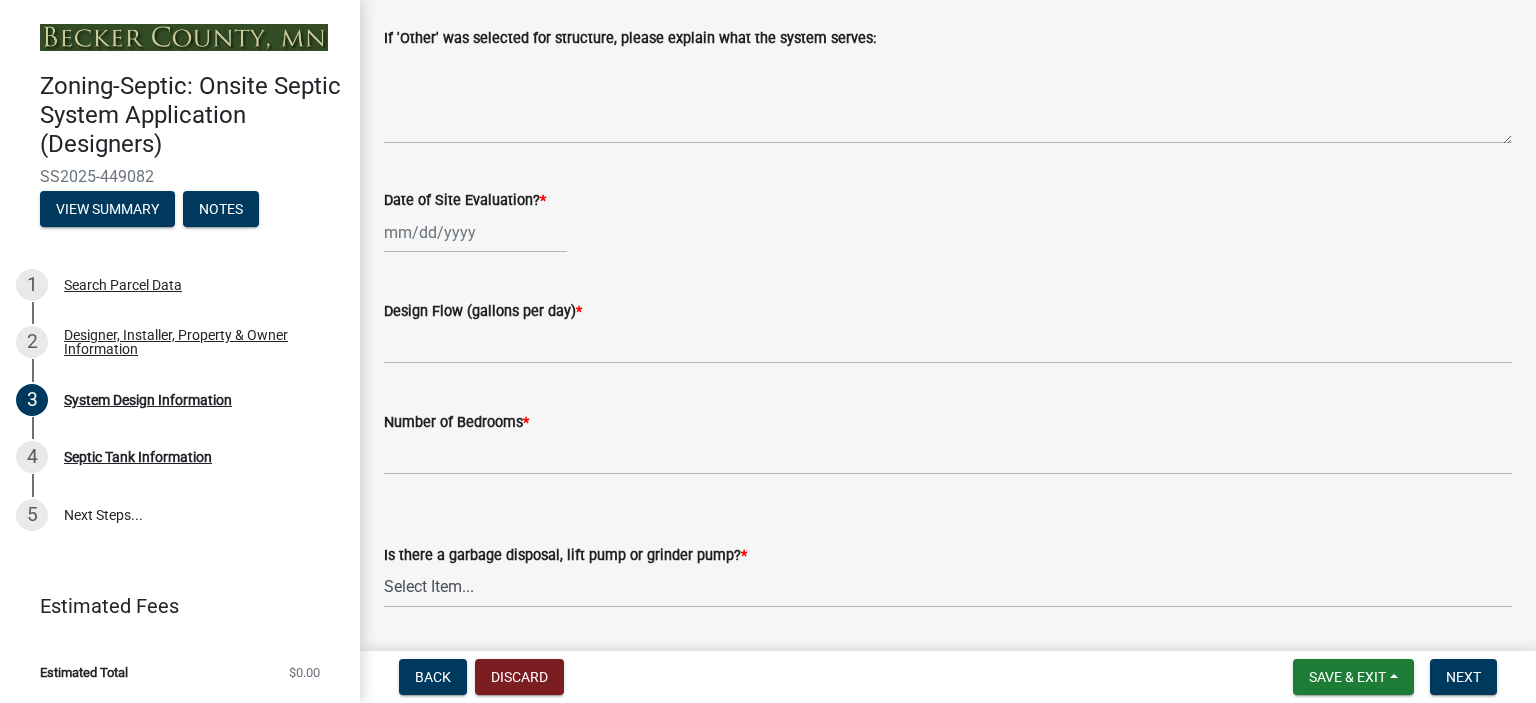 select on "7" 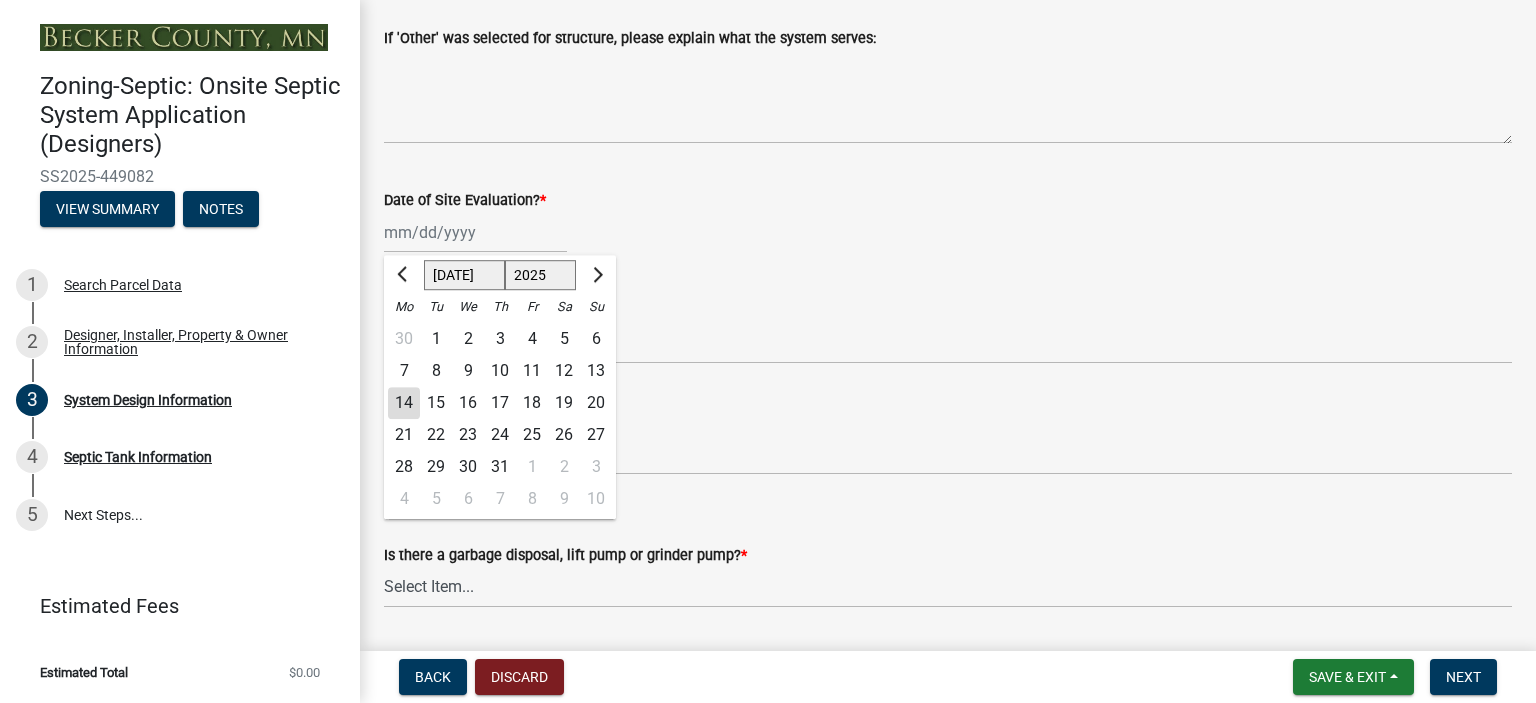 click on "1" 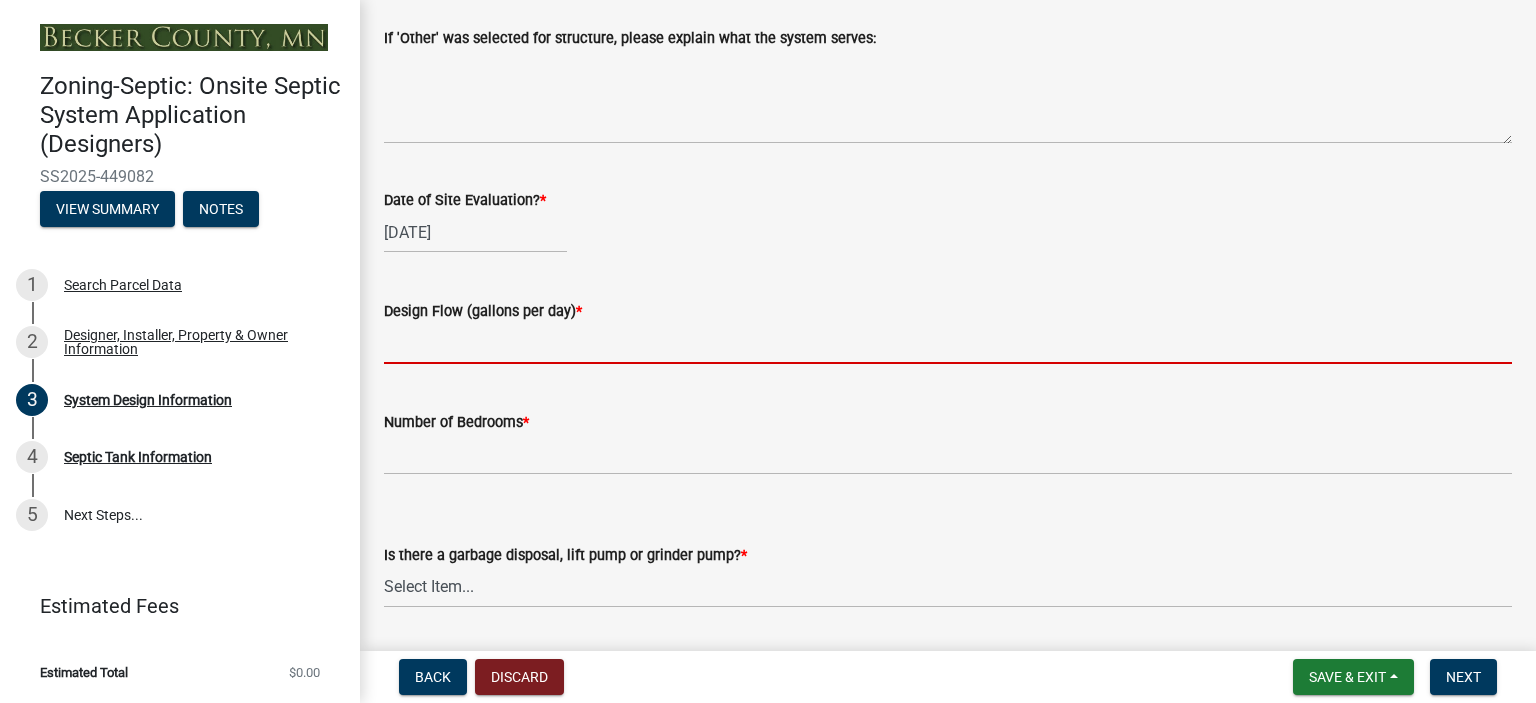click 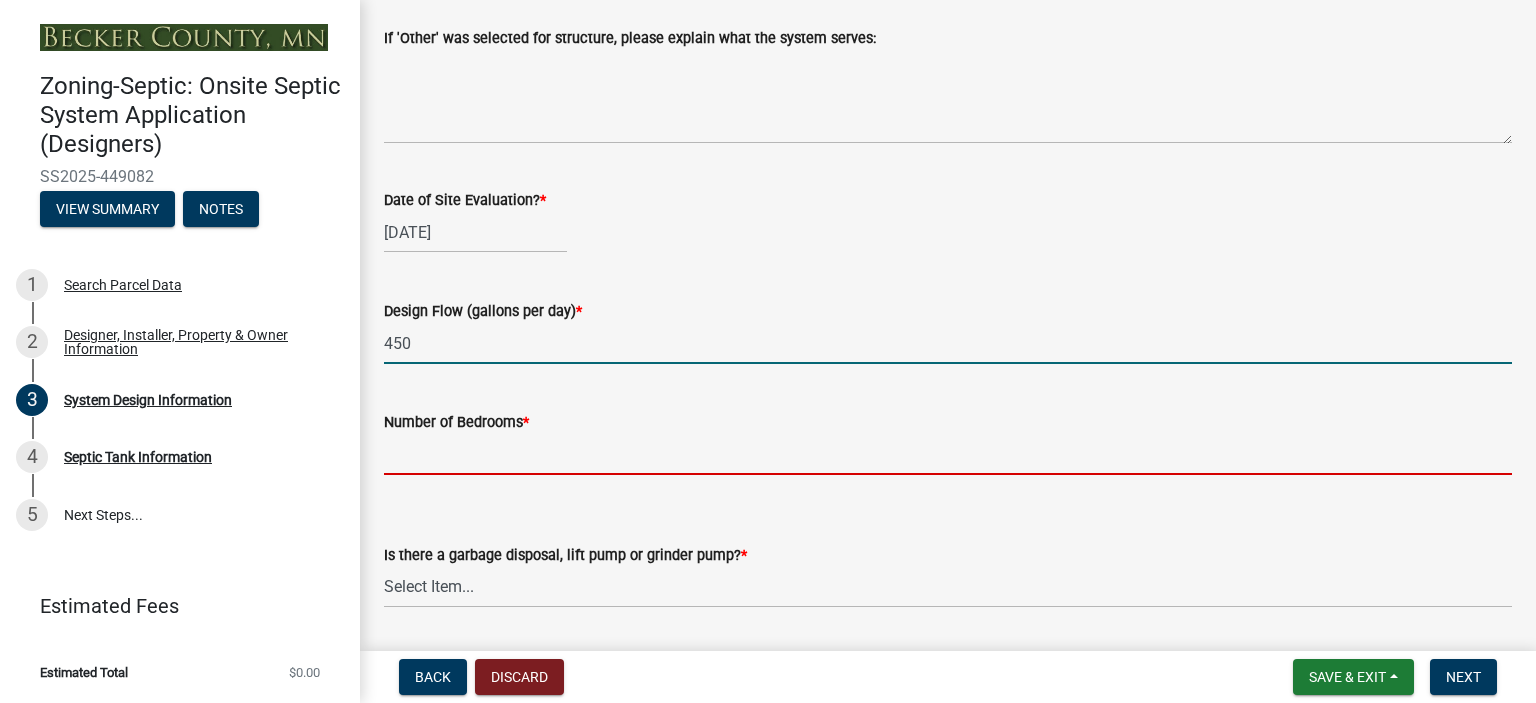 click on "Number of Bedrooms  *" at bounding box center [948, 454] 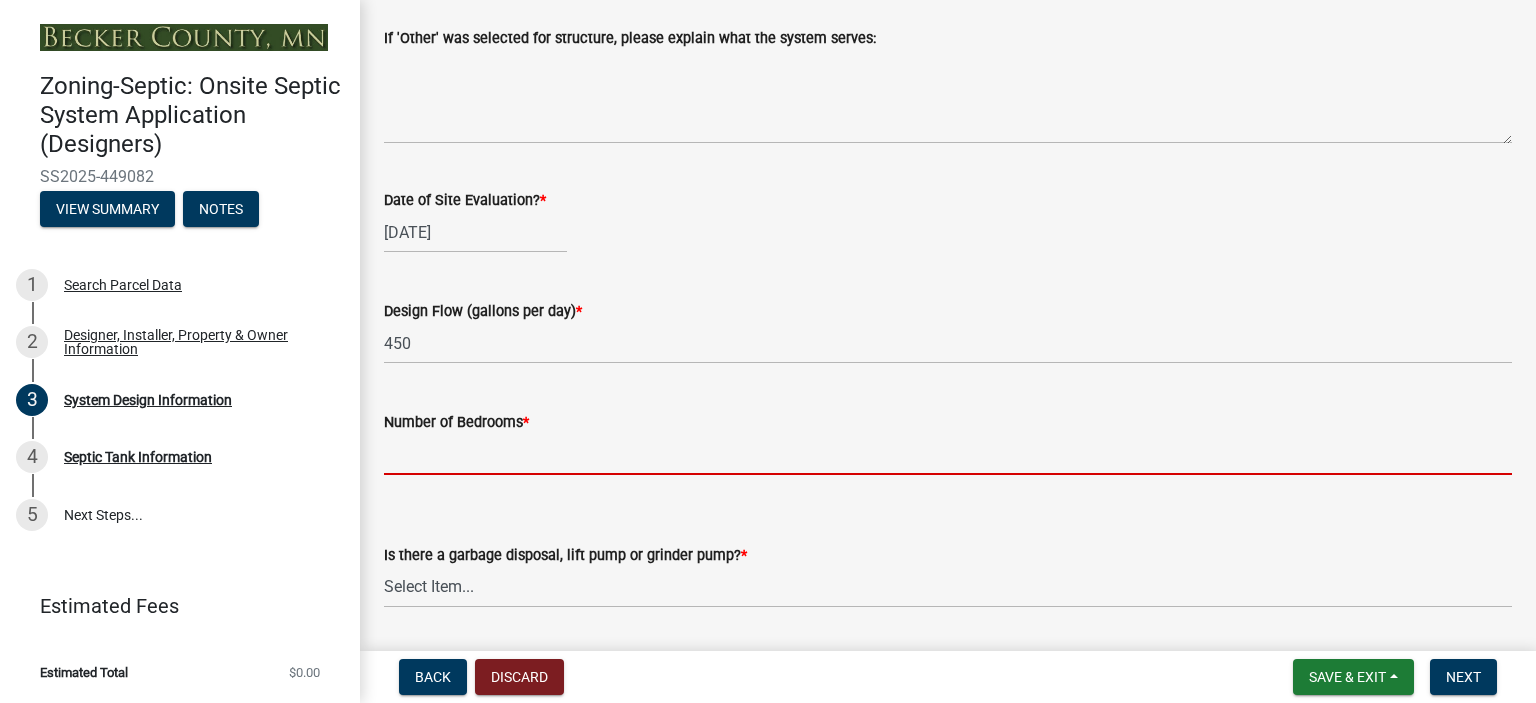 type on "3" 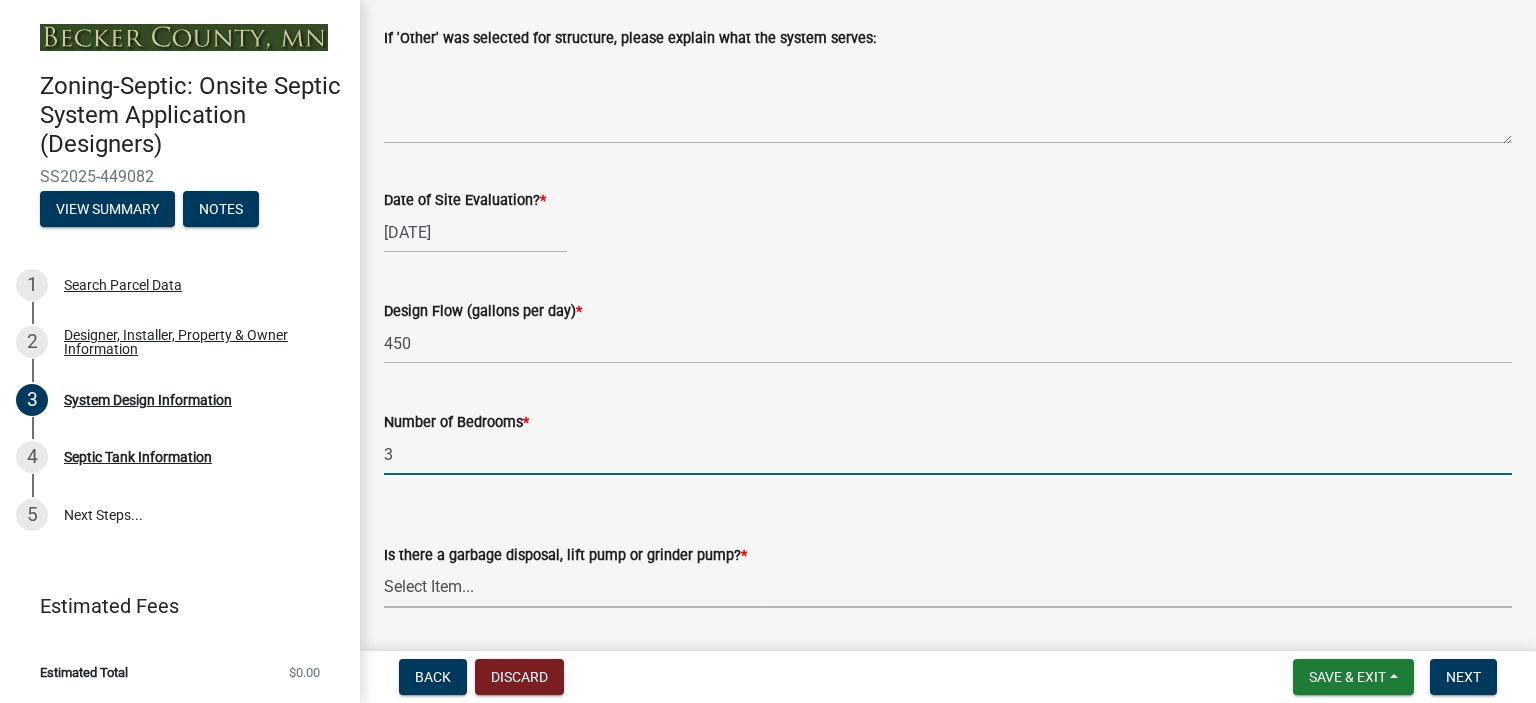 click on "Select Item...   Yes   No" at bounding box center (948, 587) 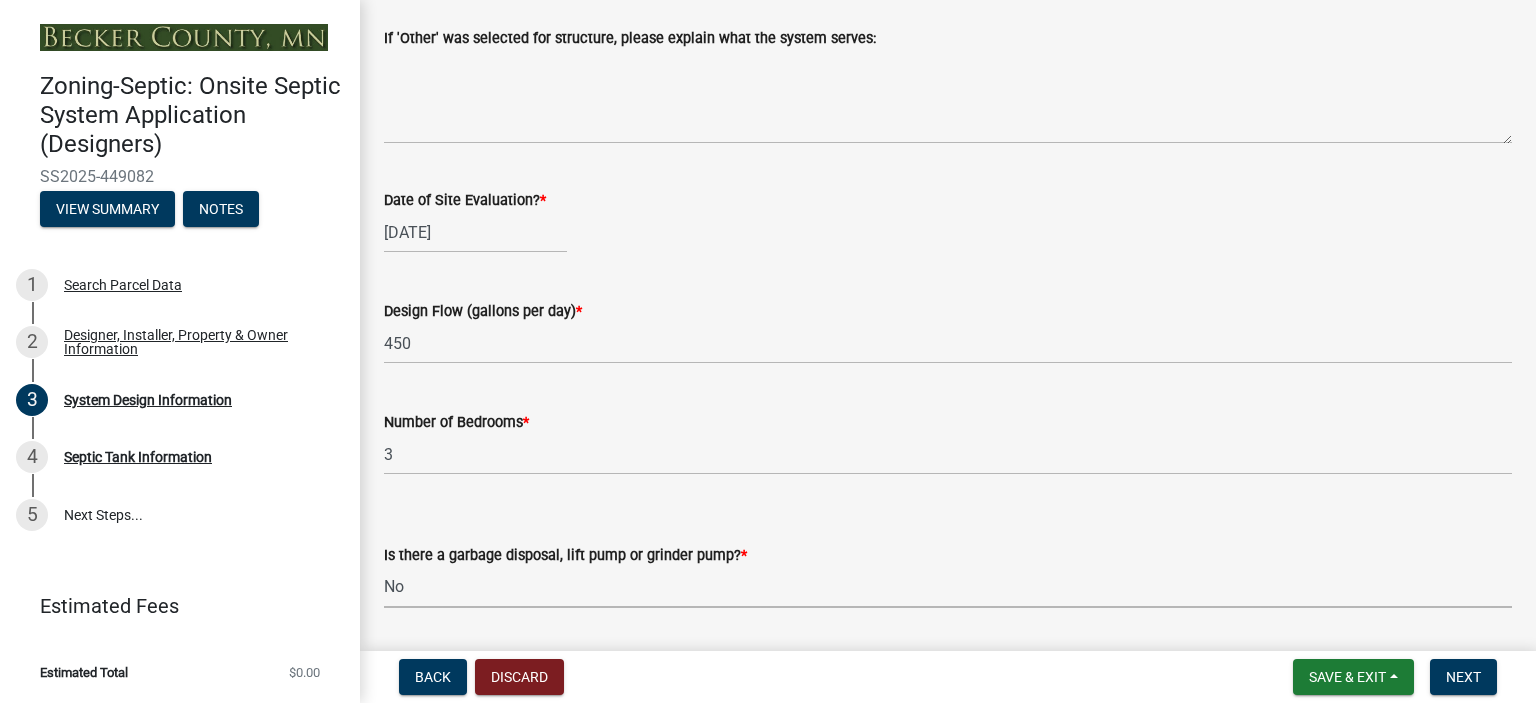 click on "Select Item...   Yes   No" at bounding box center [948, 587] 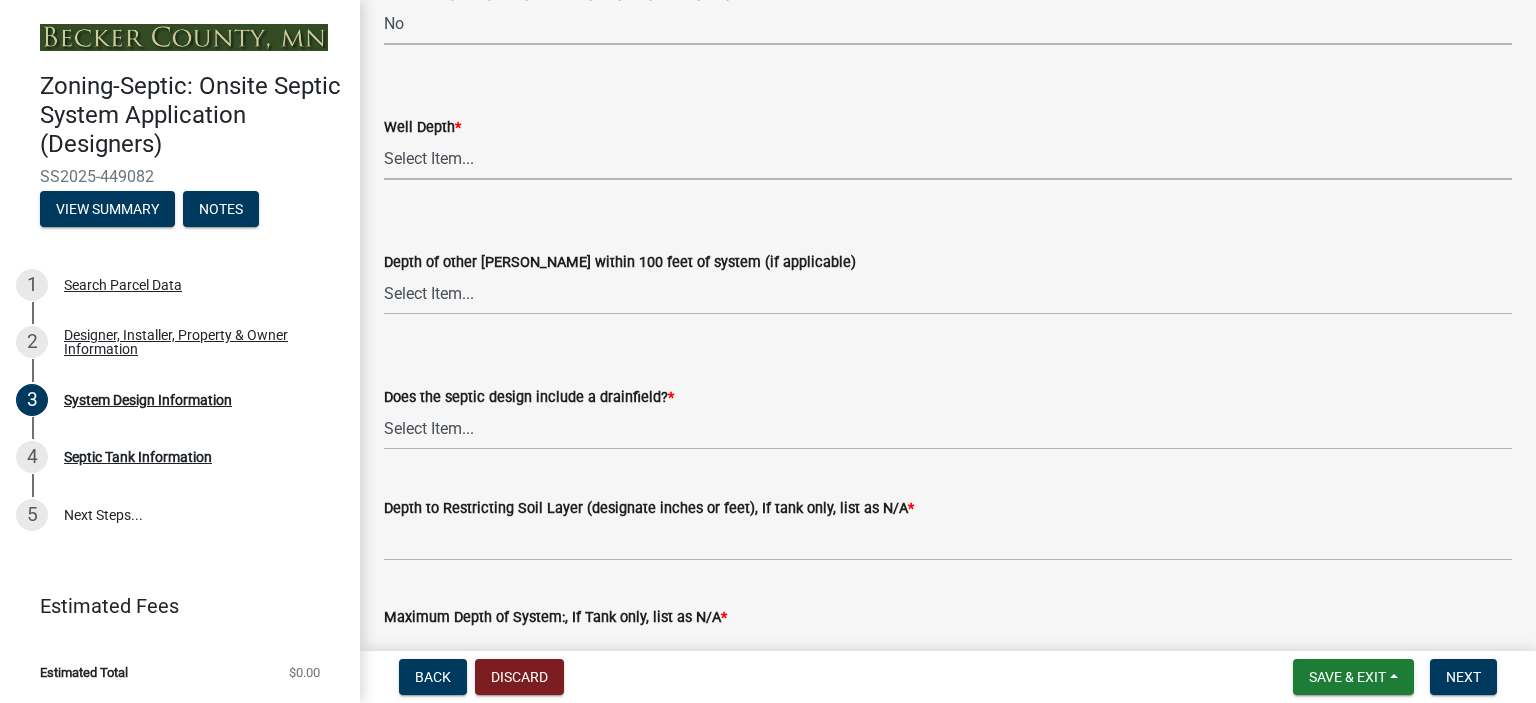click on "Select Item...   Deep Well   Shallow Well   Well not yet installed - To be drilled   No Well - Connected or to be connected to City Water" at bounding box center [948, 159] 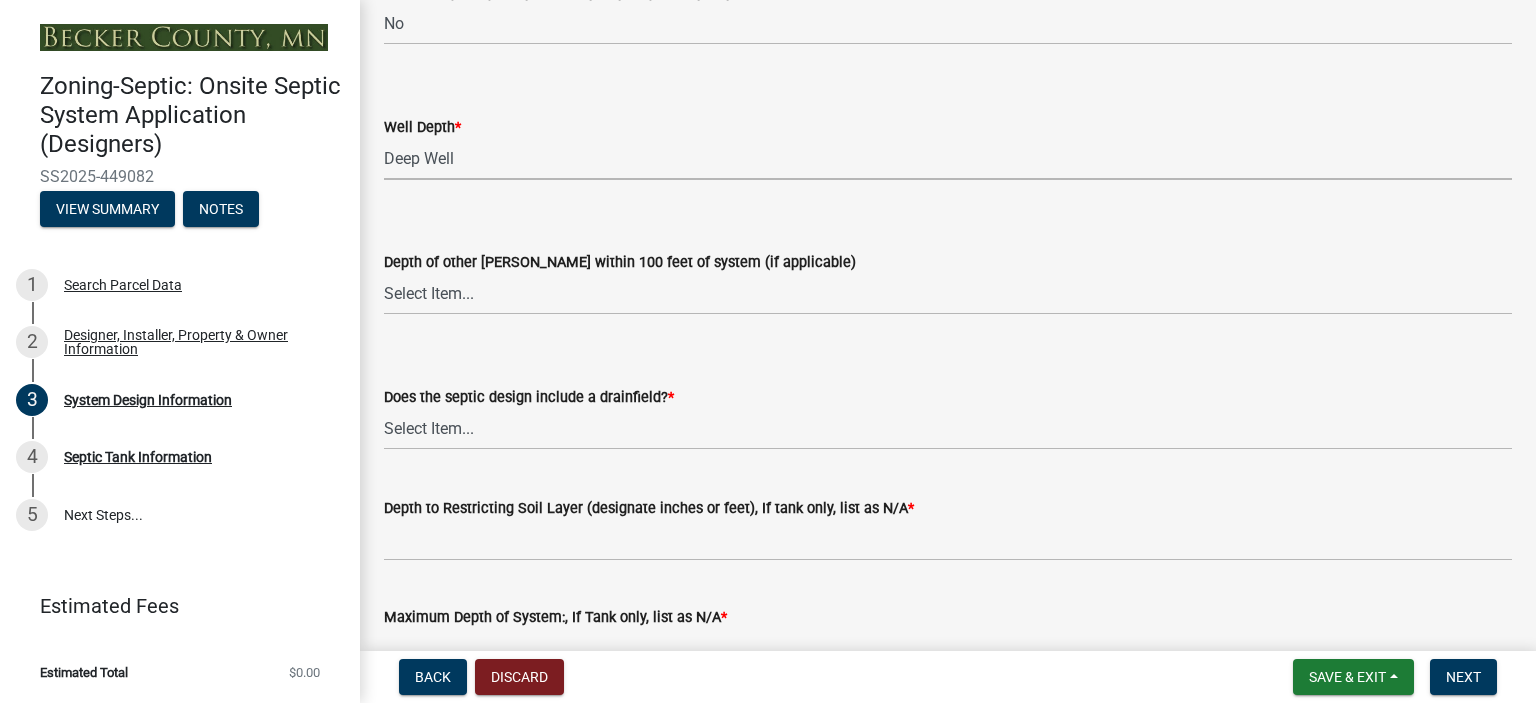 click on "Select Item...   Deep Well   Shallow Well   Well not yet installed - To be drilled   No Well - Connected or to be connected to City Water" at bounding box center (948, 159) 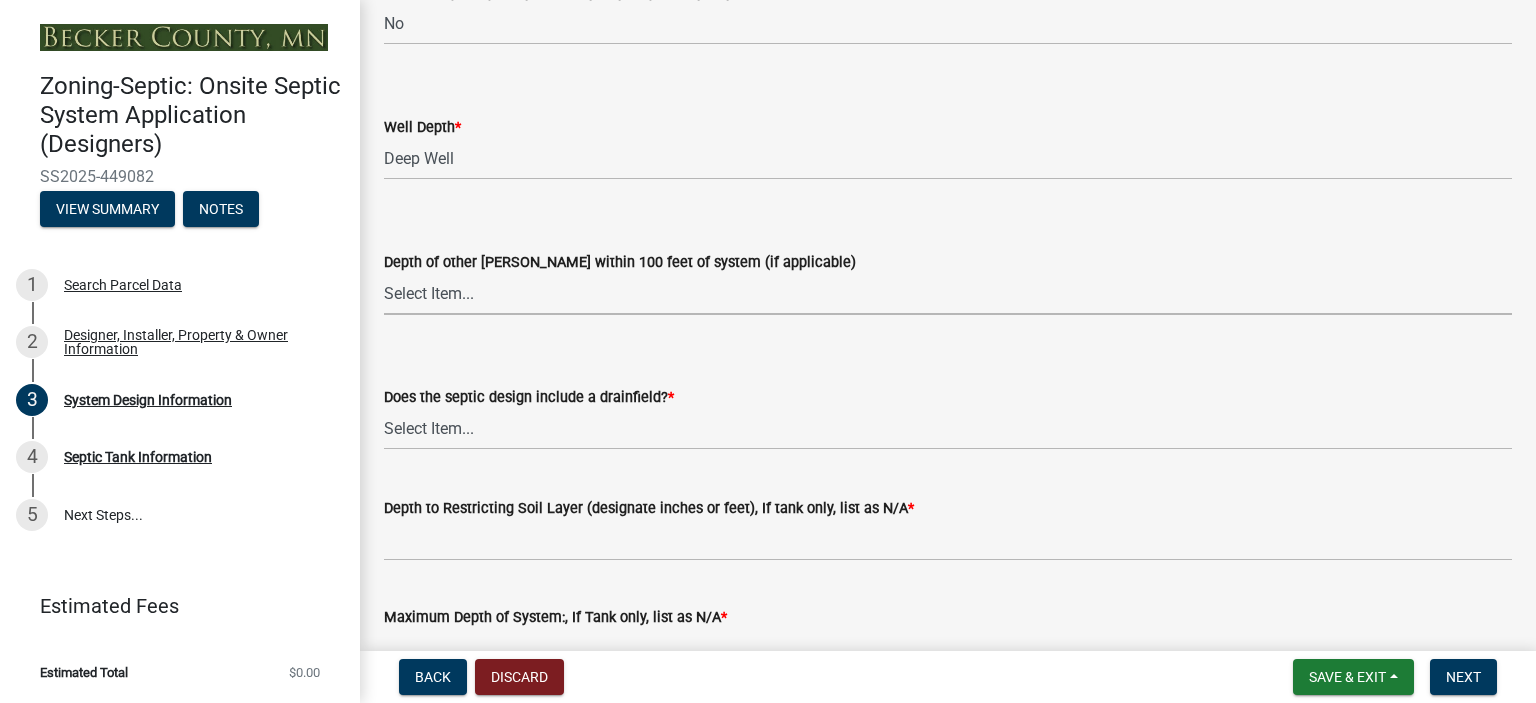 click on "Select Item...   Deep Well   Shallow Well   No other [PERSON_NAME]" at bounding box center (948, 294) 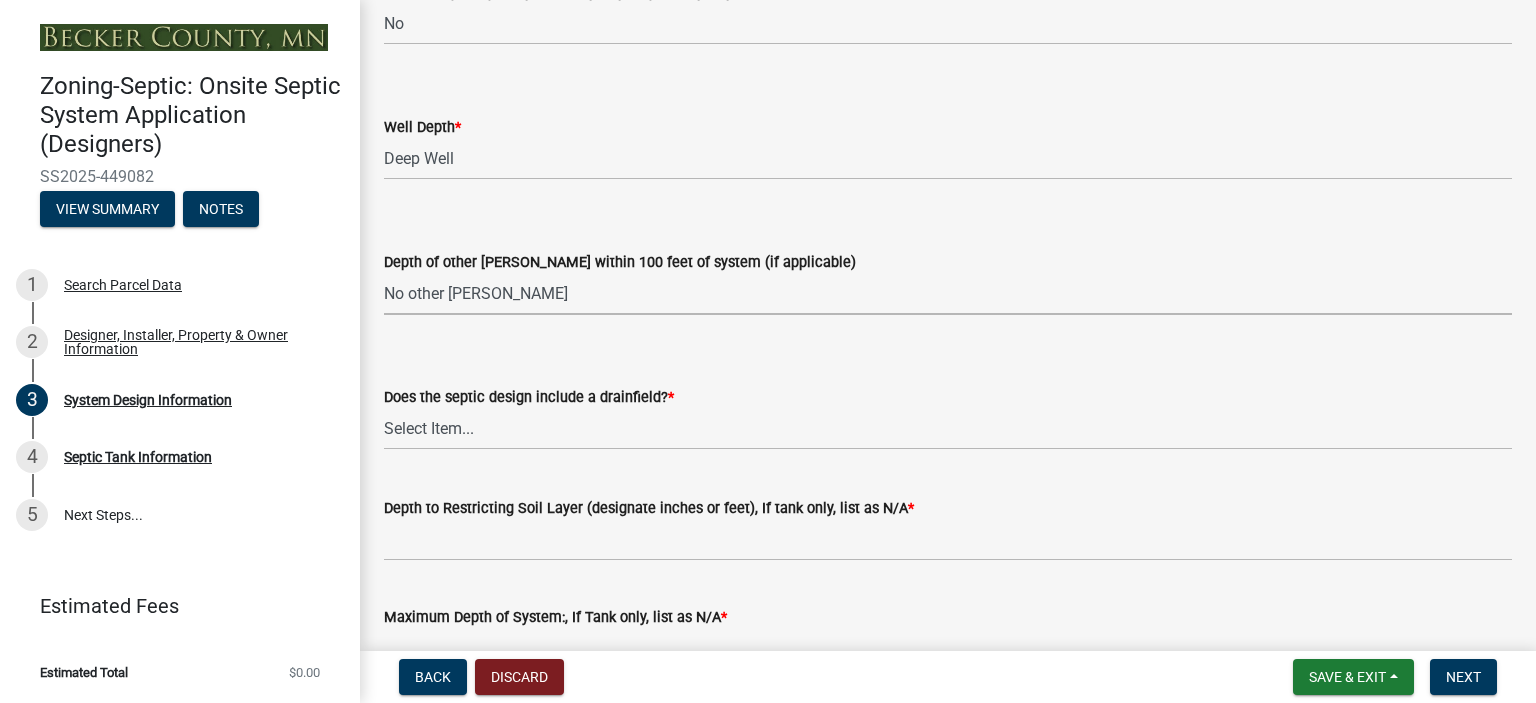 click on "Select Item...   Deep Well   Shallow Well   No other [PERSON_NAME]" at bounding box center (948, 294) 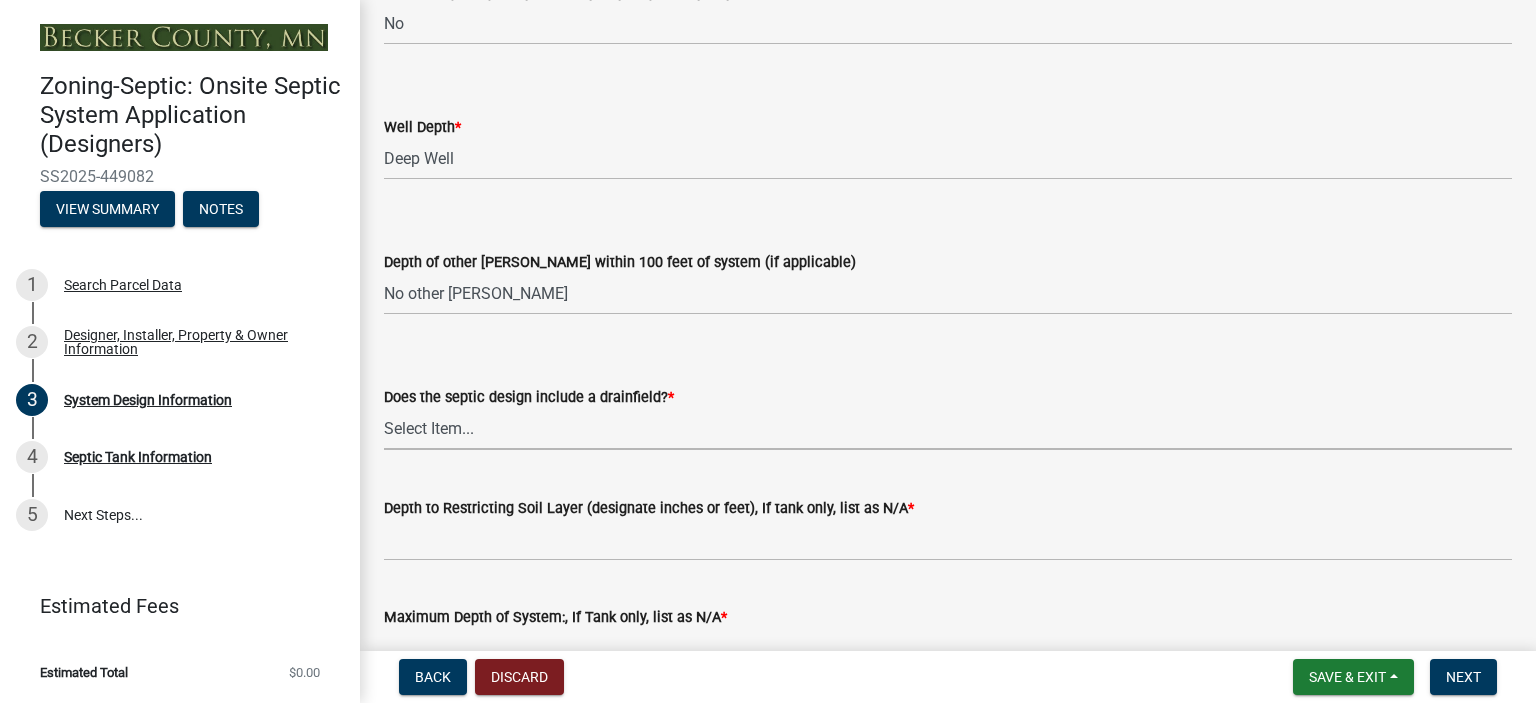 click on "Select Item...   Yes   No   Existing - COC must by submitted" at bounding box center [948, 429] 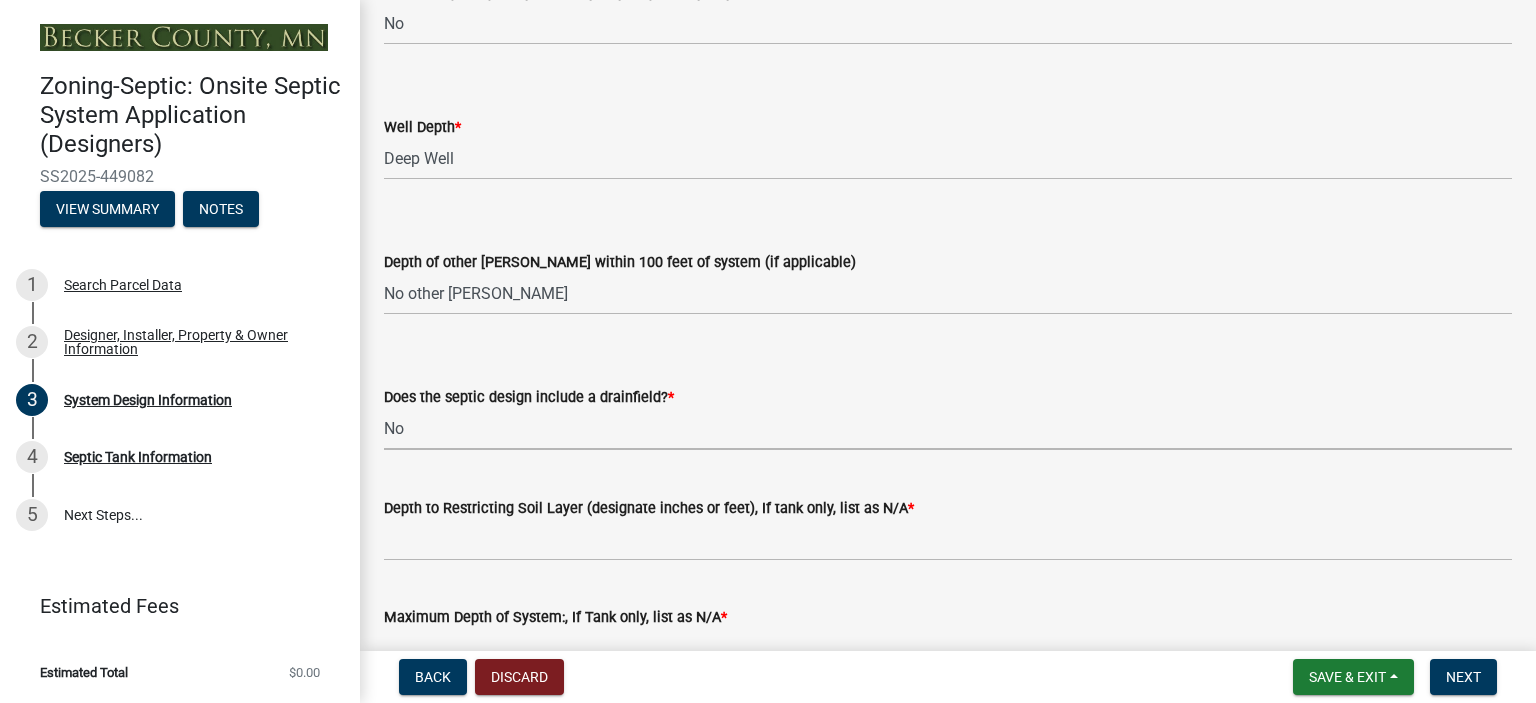 click on "Select Item...   Yes   No   Existing - COC must by submitted" at bounding box center [948, 429] 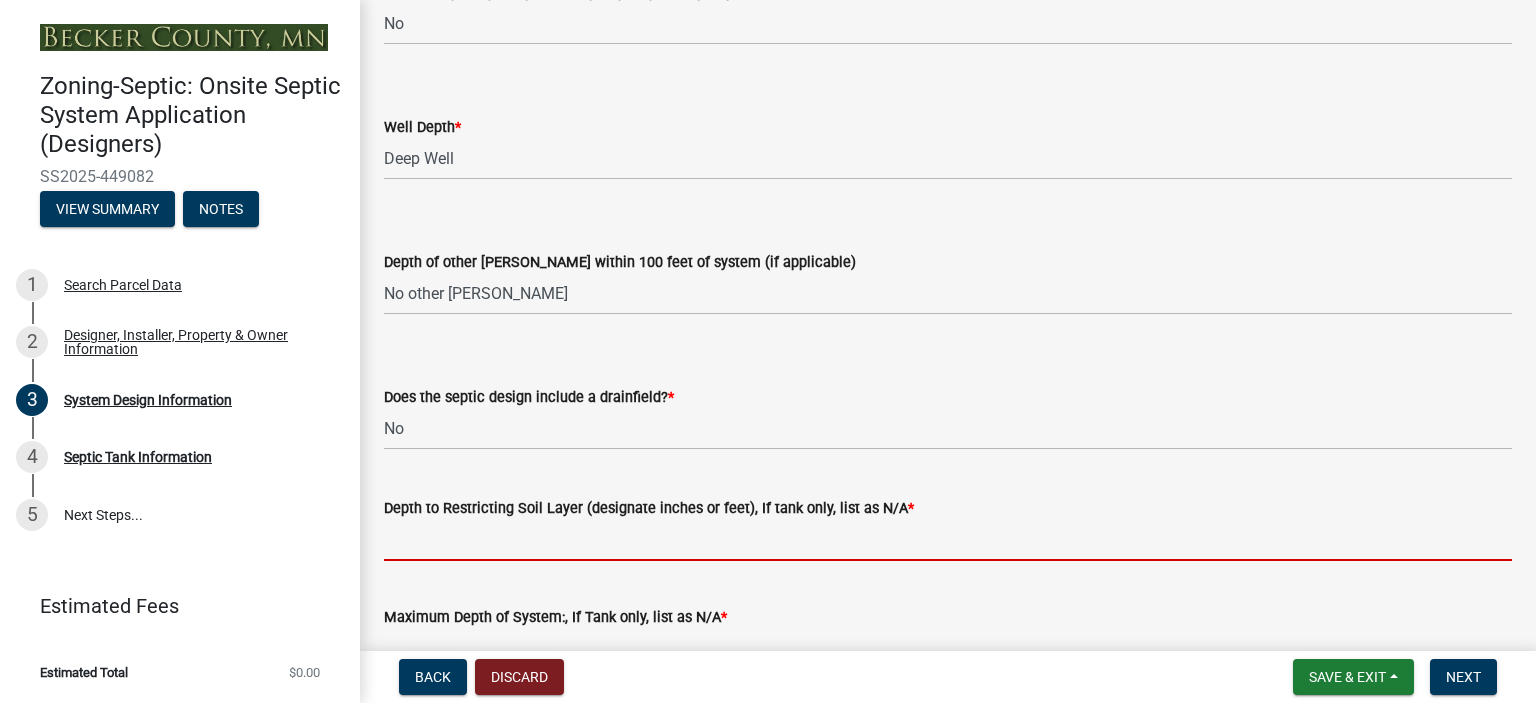 click on "Depth to Restricting Soil Layer (designate inches or feet), If tank only, list as N/A  *" at bounding box center [948, 540] 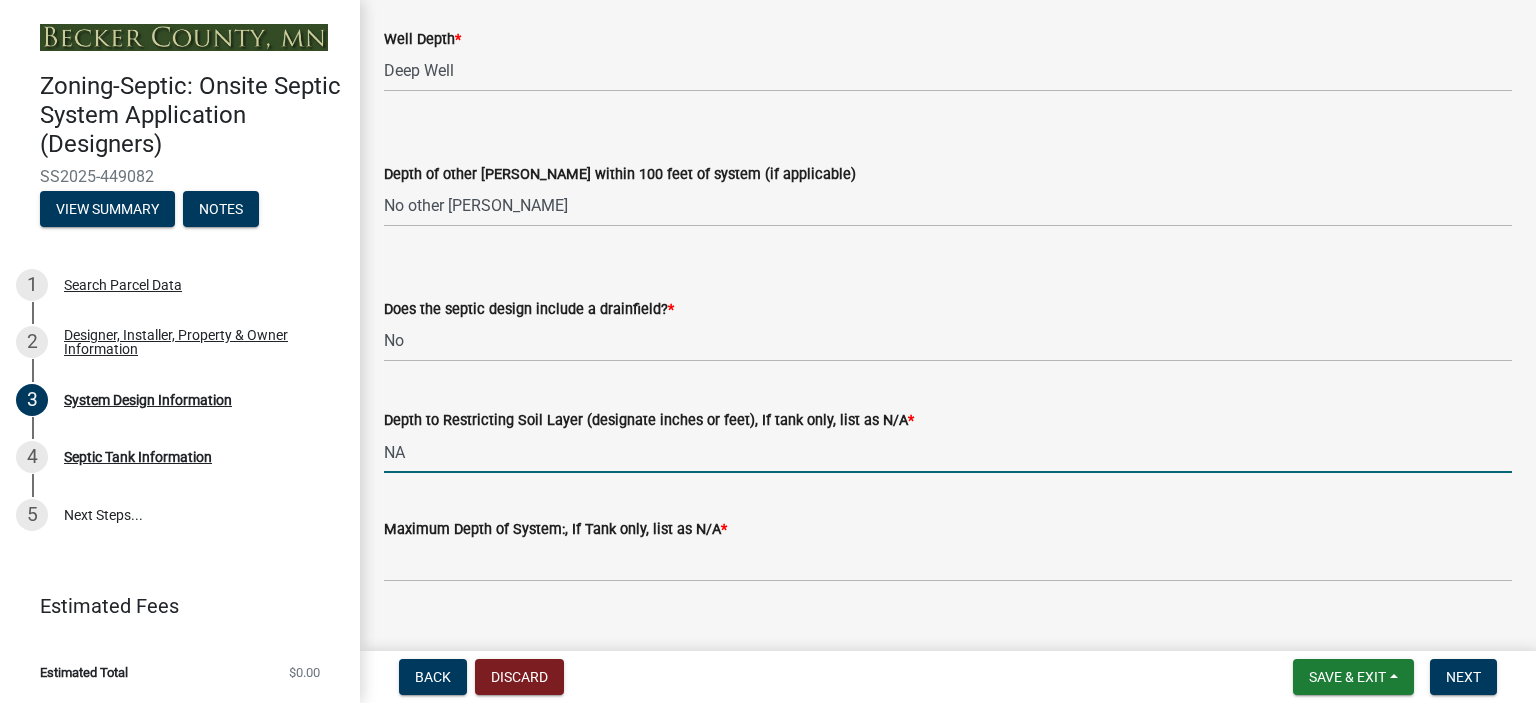 scroll, scrollTop: 4039, scrollLeft: 0, axis: vertical 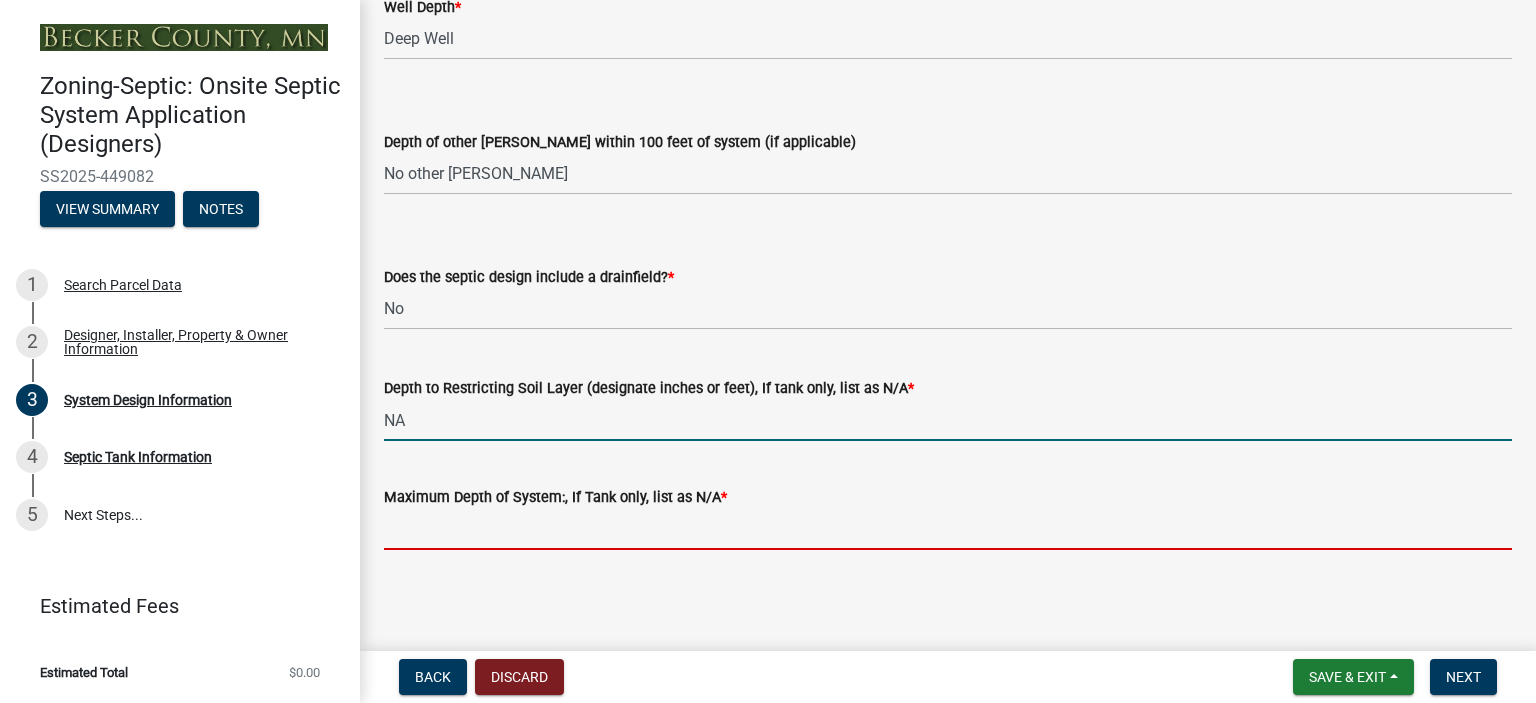 click on "Maximum Depth of System:, If Tank only, list as N/A  *" at bounding box center [948, 529] 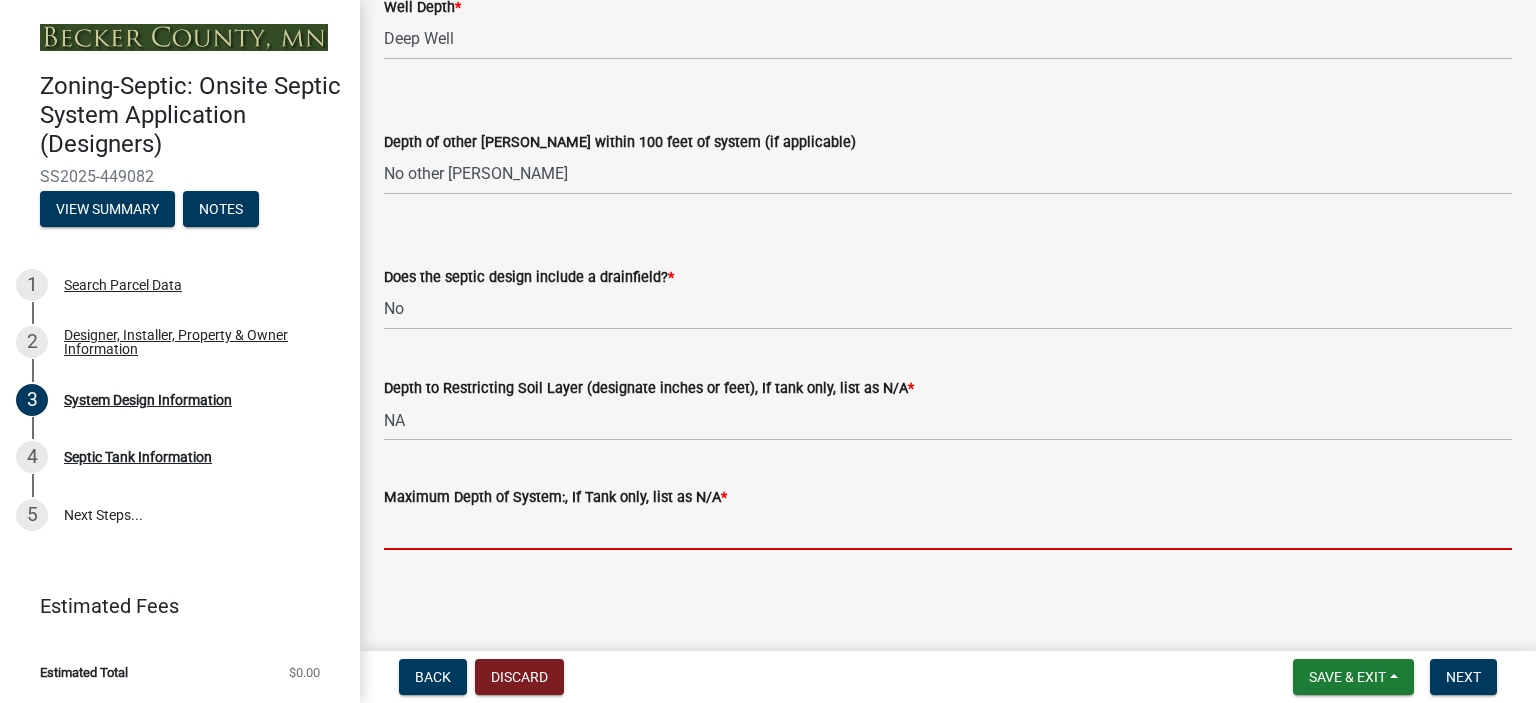 type on "NA" 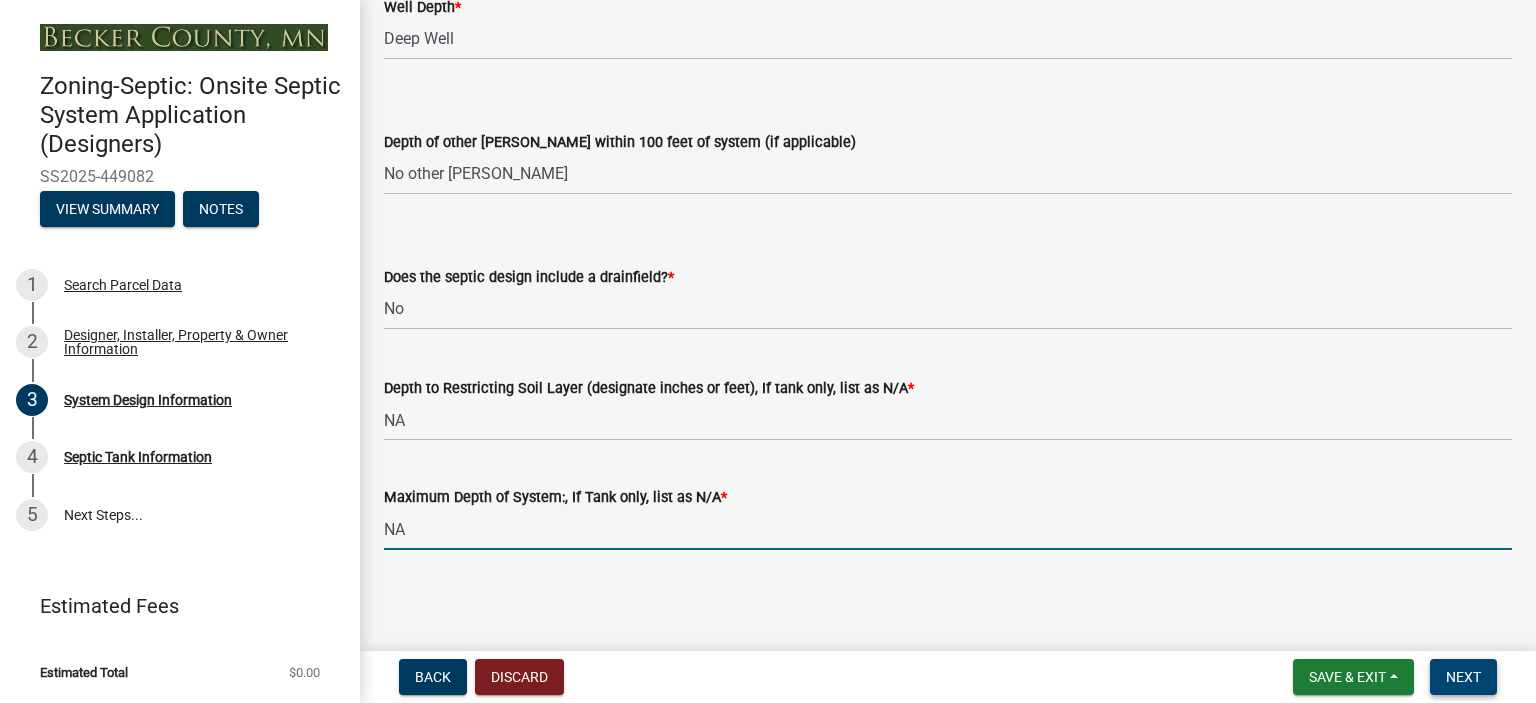 click on "Next" at bounding box center [1463, 677] 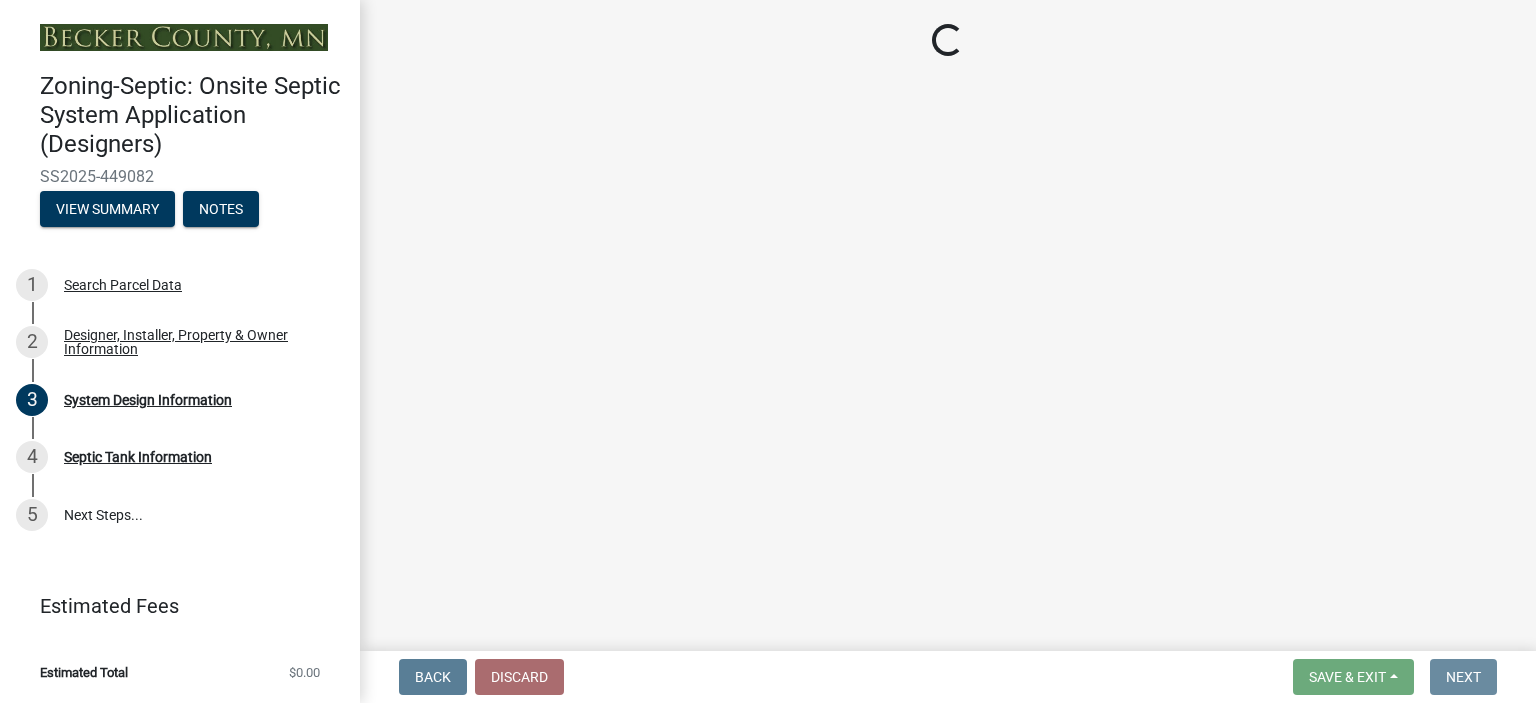scroll, scrollTop: 0, scrollLeft: 0, axis: both 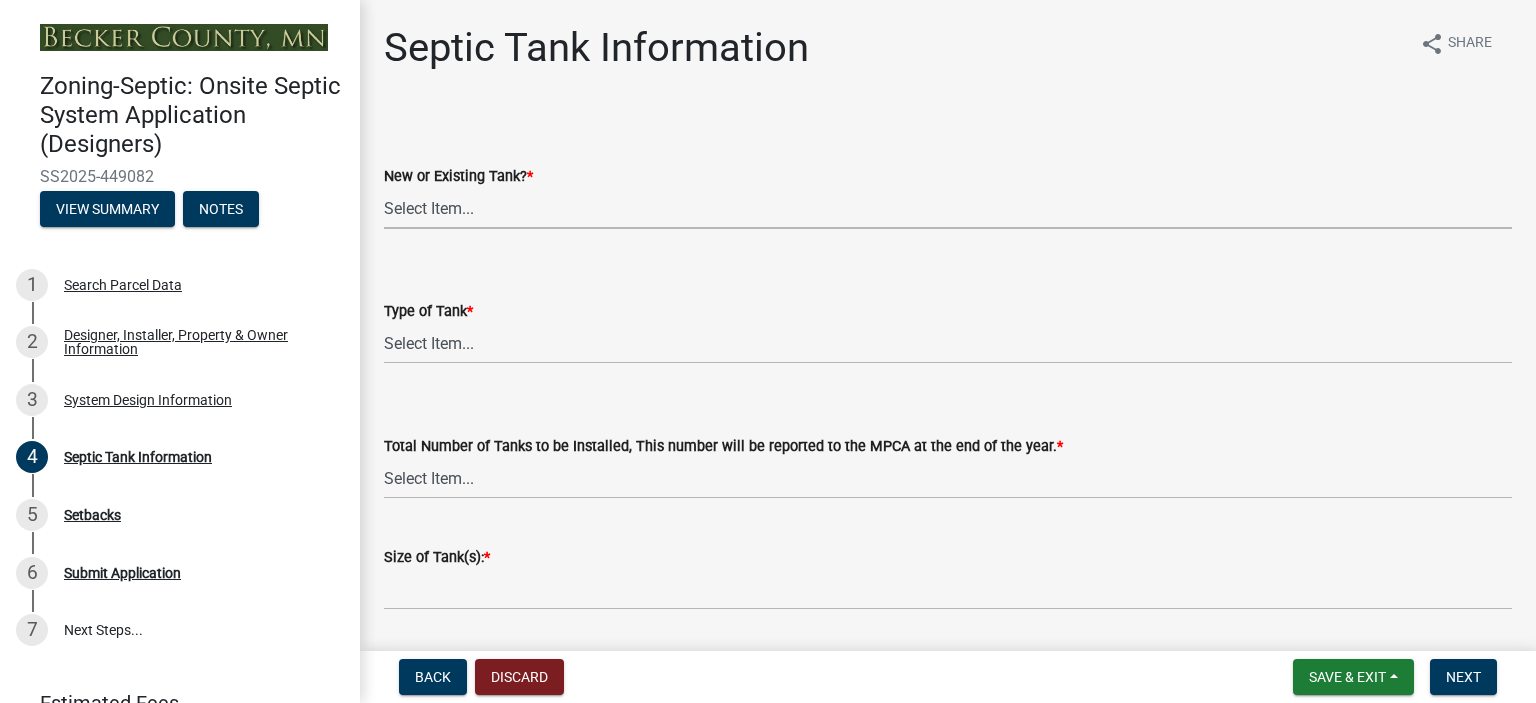 click on "Select Item...   New   Existing   Both -New and Existing Tank" at bounding box center [948, 208] 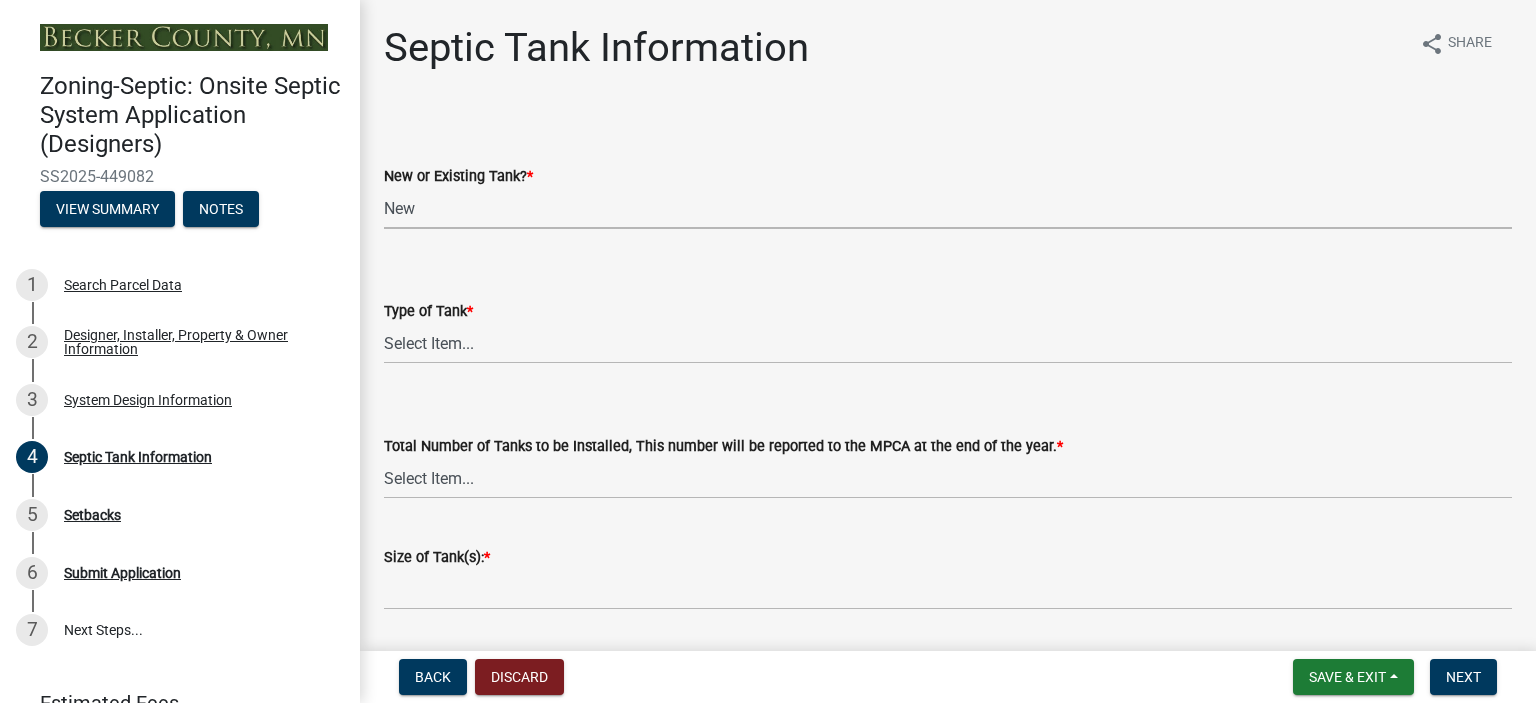 click on "Select Item...   New   Existing   Both -New and Existing Tank" at bounding box center (948, 208) 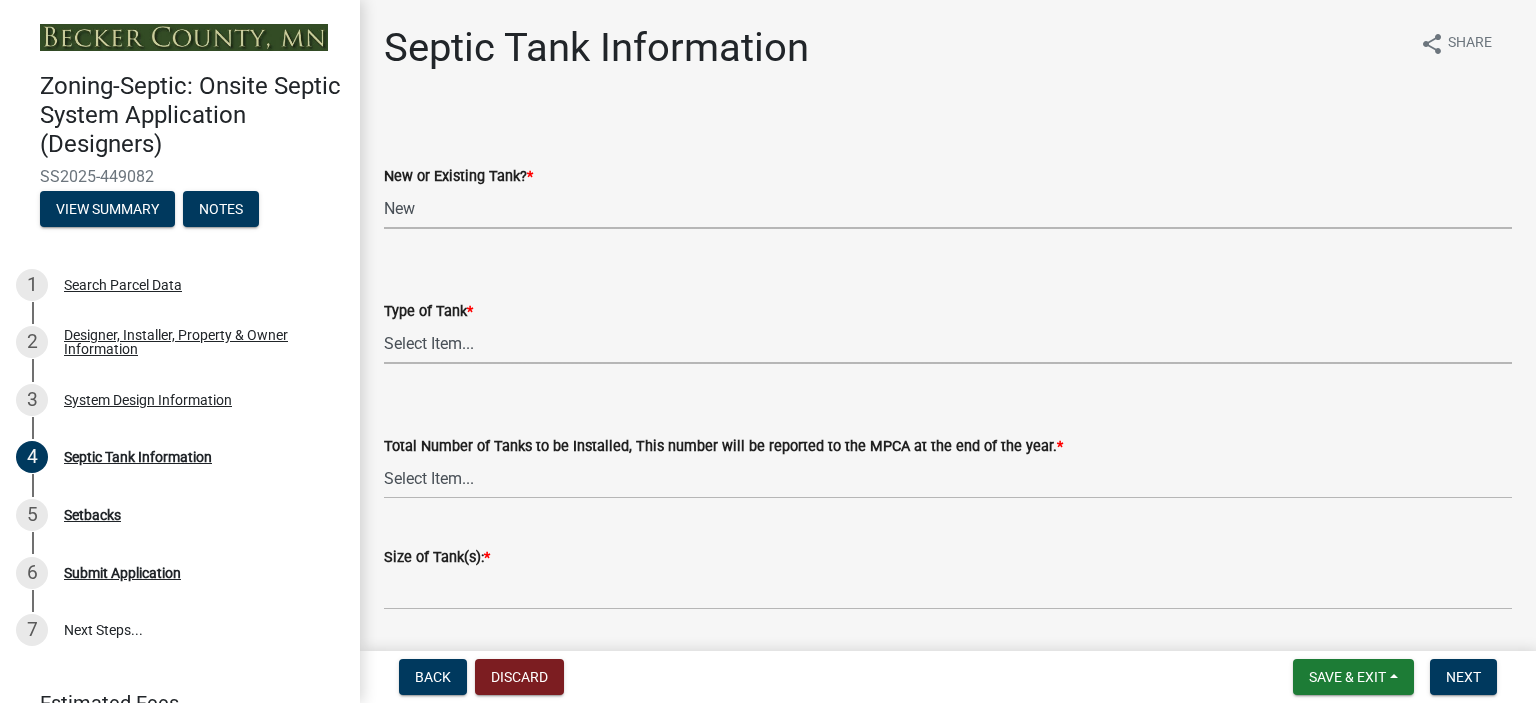 click on "Select Item...   Single Septic Tank   Compartmented Tank   Single Tank plus Compartmented Tank   Pit Privy   Holding Tank   Existing Tank   Existing Tank with New Additional Tank   Existing Tank with New Lift Station   Holding Tank with Privy" at bounding box center (948, 343) 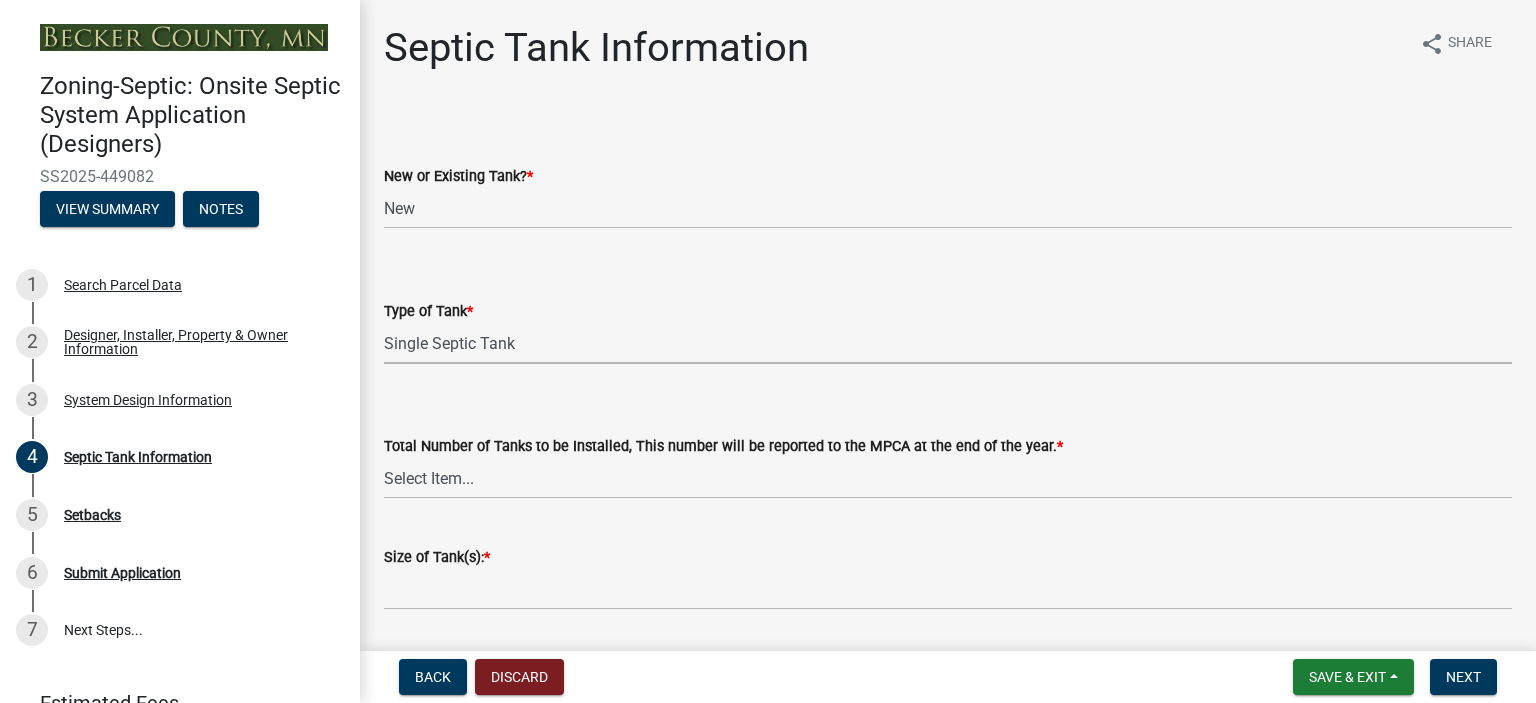 click on "Select Item...   Single Septic Tank   Compartmented Tank   Single Tank plus Compartmented Tank   Pit Privy   Holding Tank   Existing Tank   Existing Tank with New Additional Tank   Existing Tank with New Lift Station   Holding Tank with Privy" at bounding box center (948, 343) 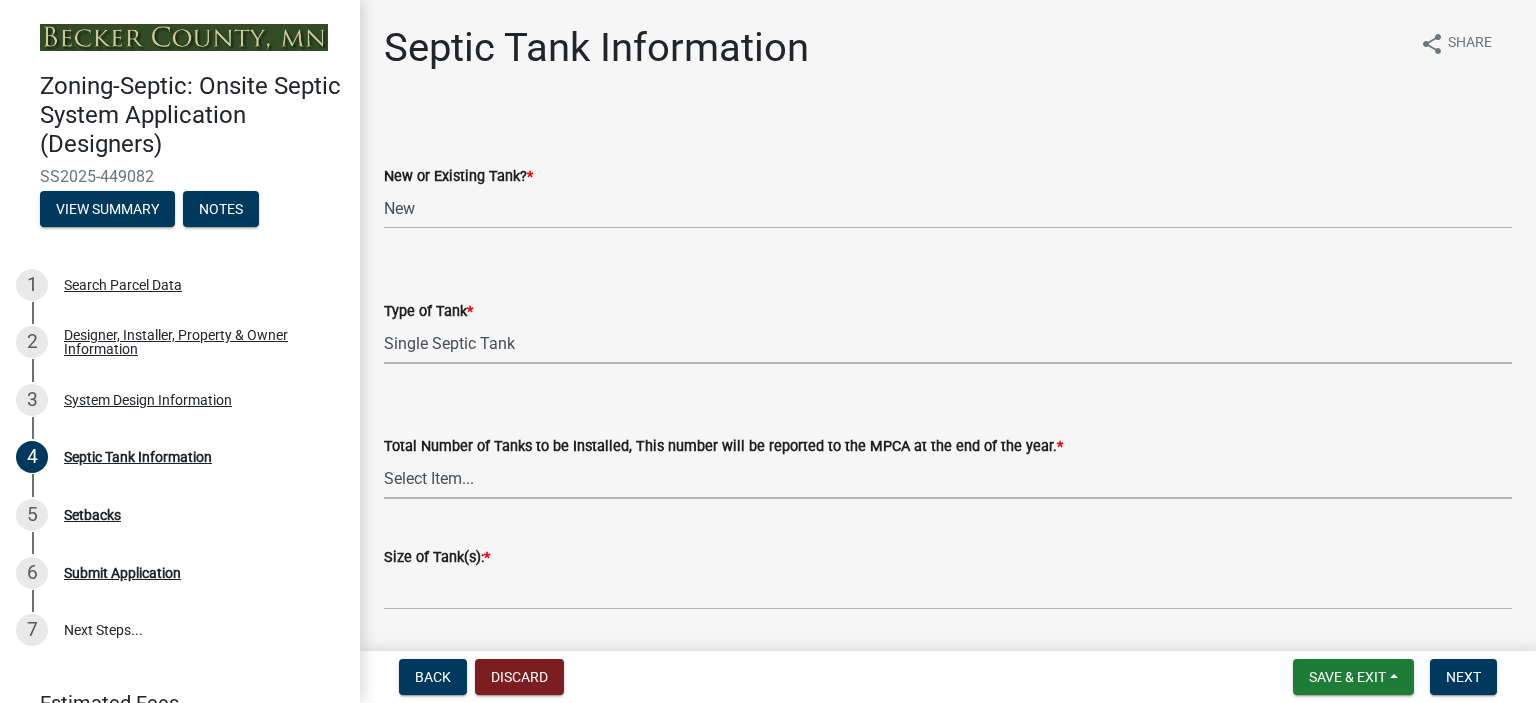 click on "Select Item...   0   1   2   3   4" at bounding box center [948, 478] 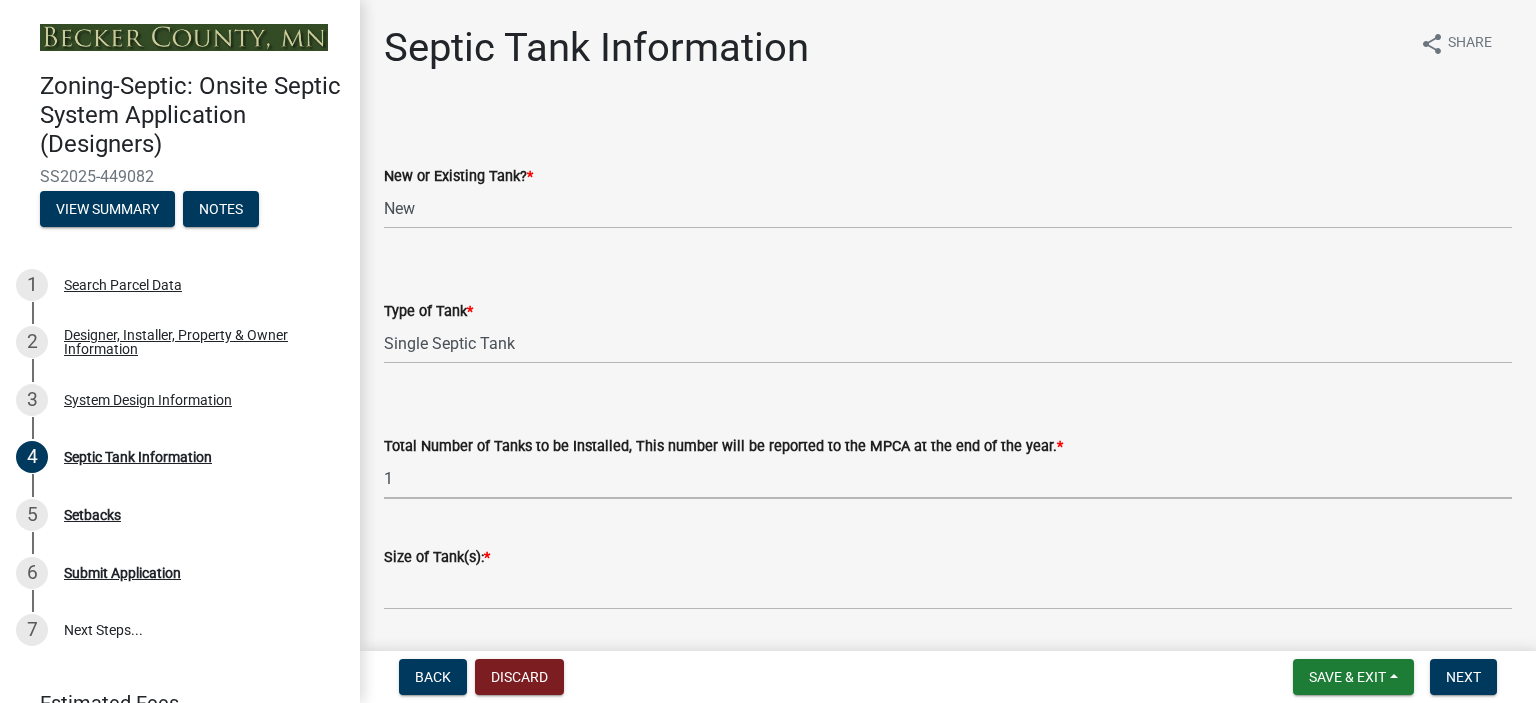 click on "Select Item...   0   1   2   3   4" at bounding box center (948, 478) 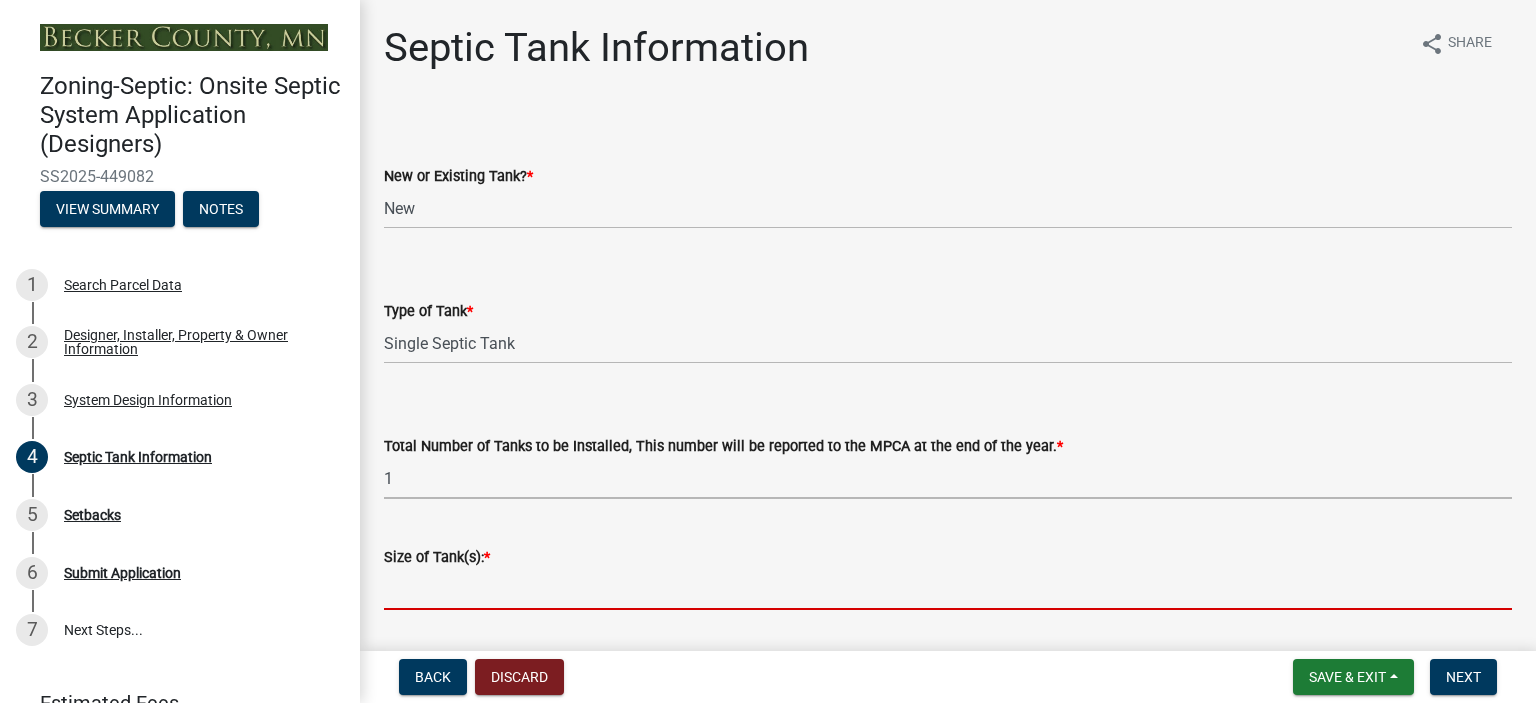 click on "Size of Tank(s):  *" at bounding box center (948, 589) 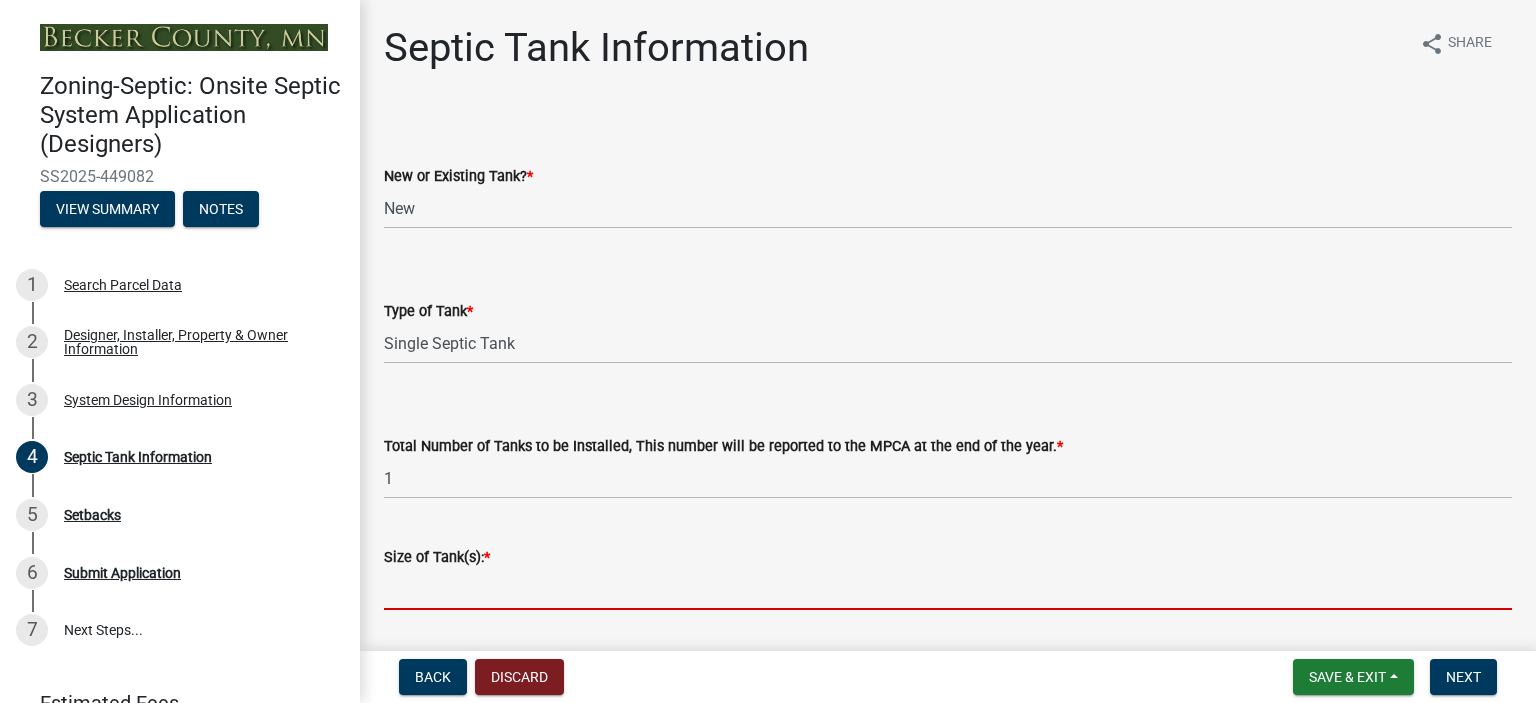 type on "1000" 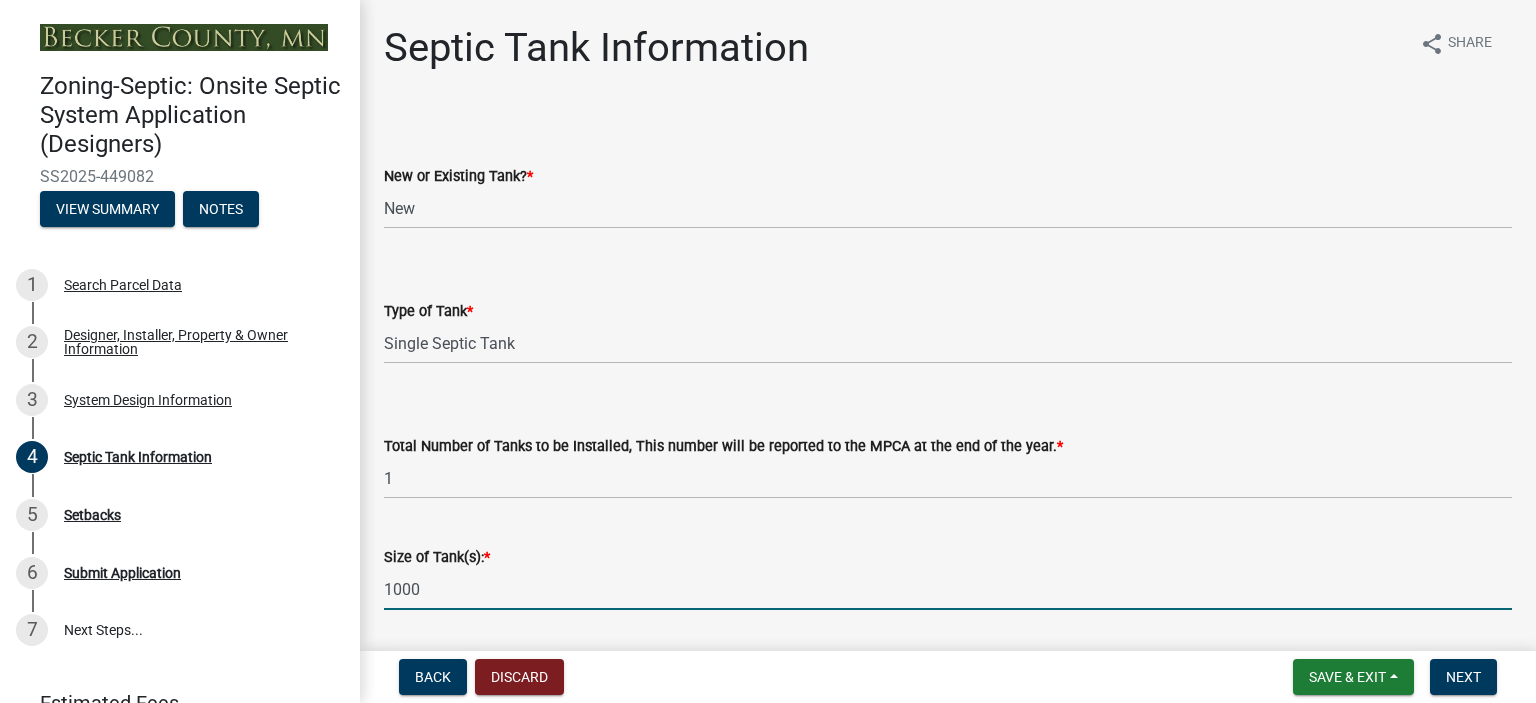 scroll, scrollTop: 562, scrollLeft: 0, axis: vertical 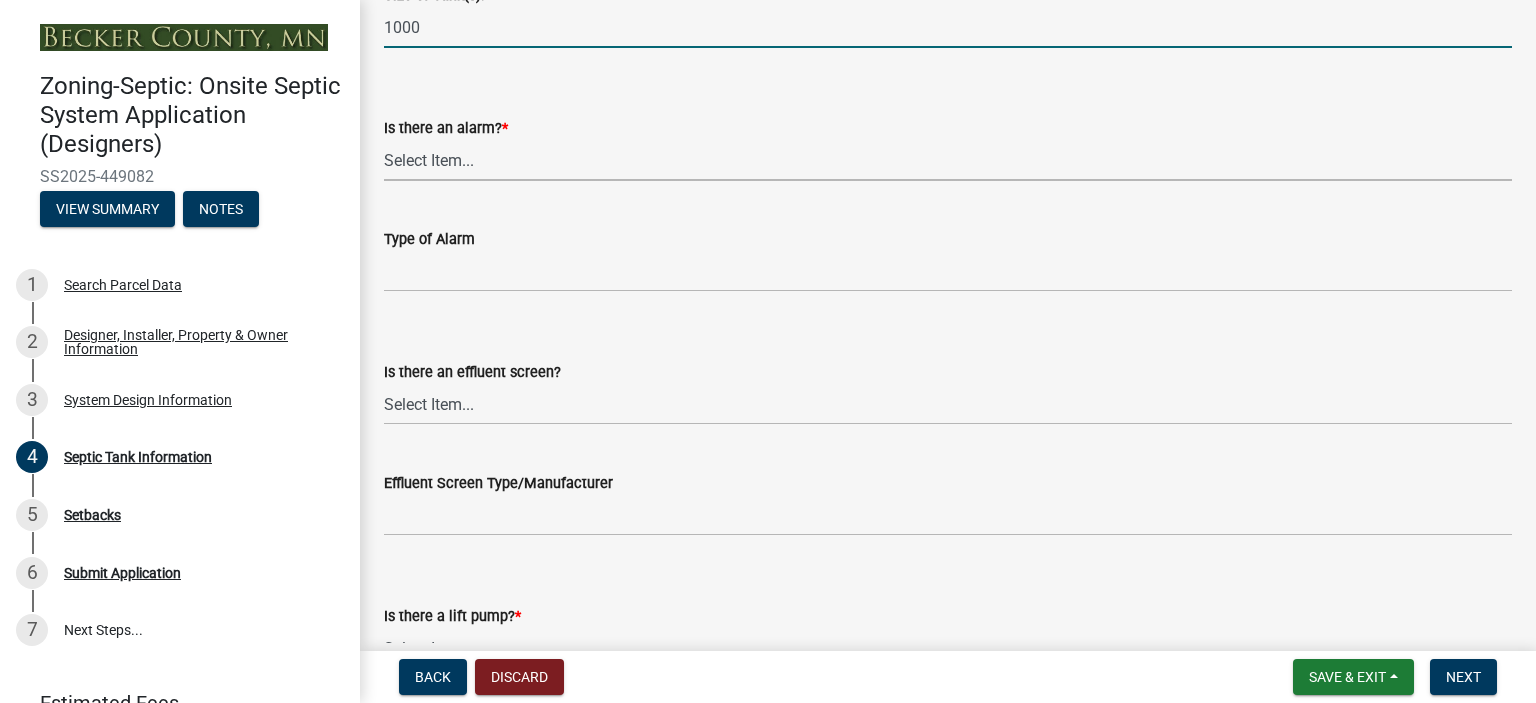 click on "Select Item...   Yes   No" at bounding box center (948, 160) 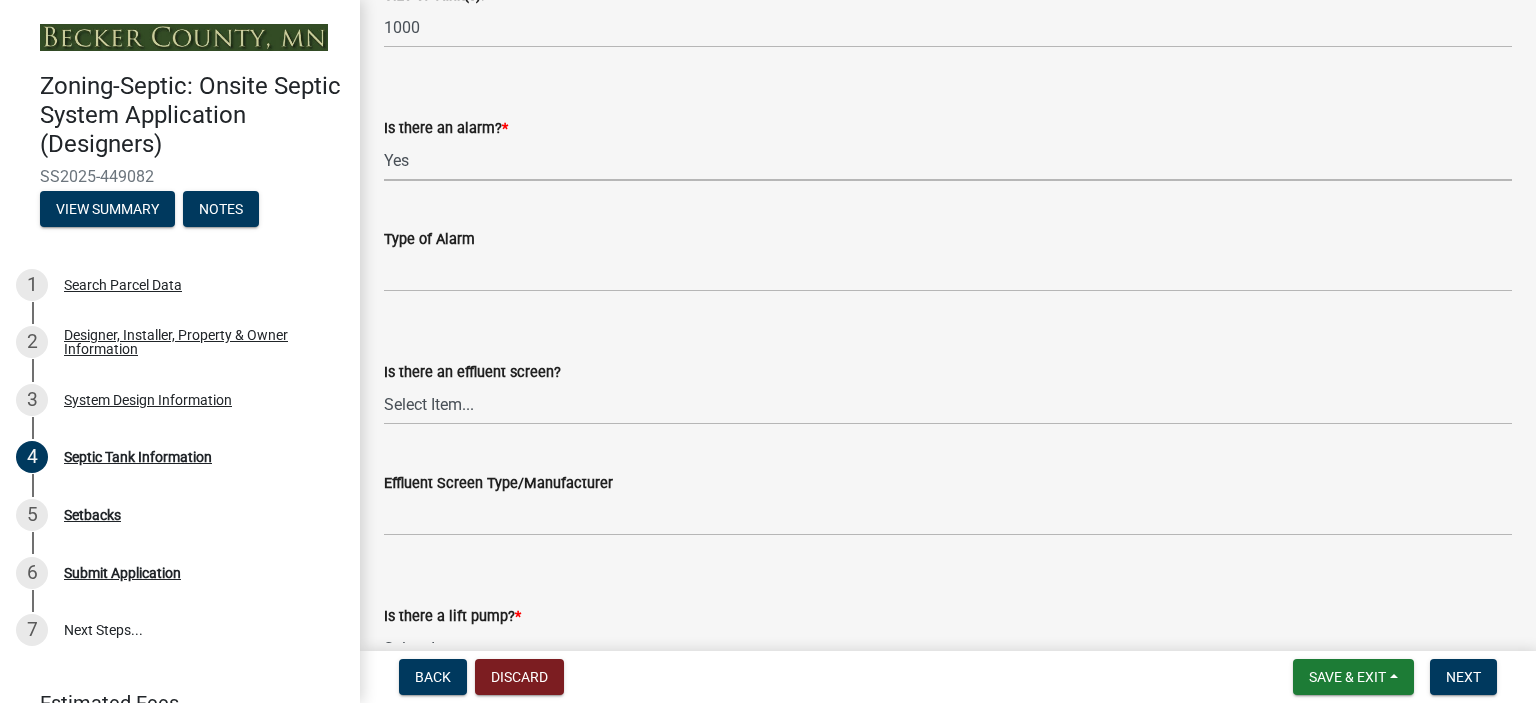 click on "Select Item...   Yes   No" at bounding box center [948, 160] 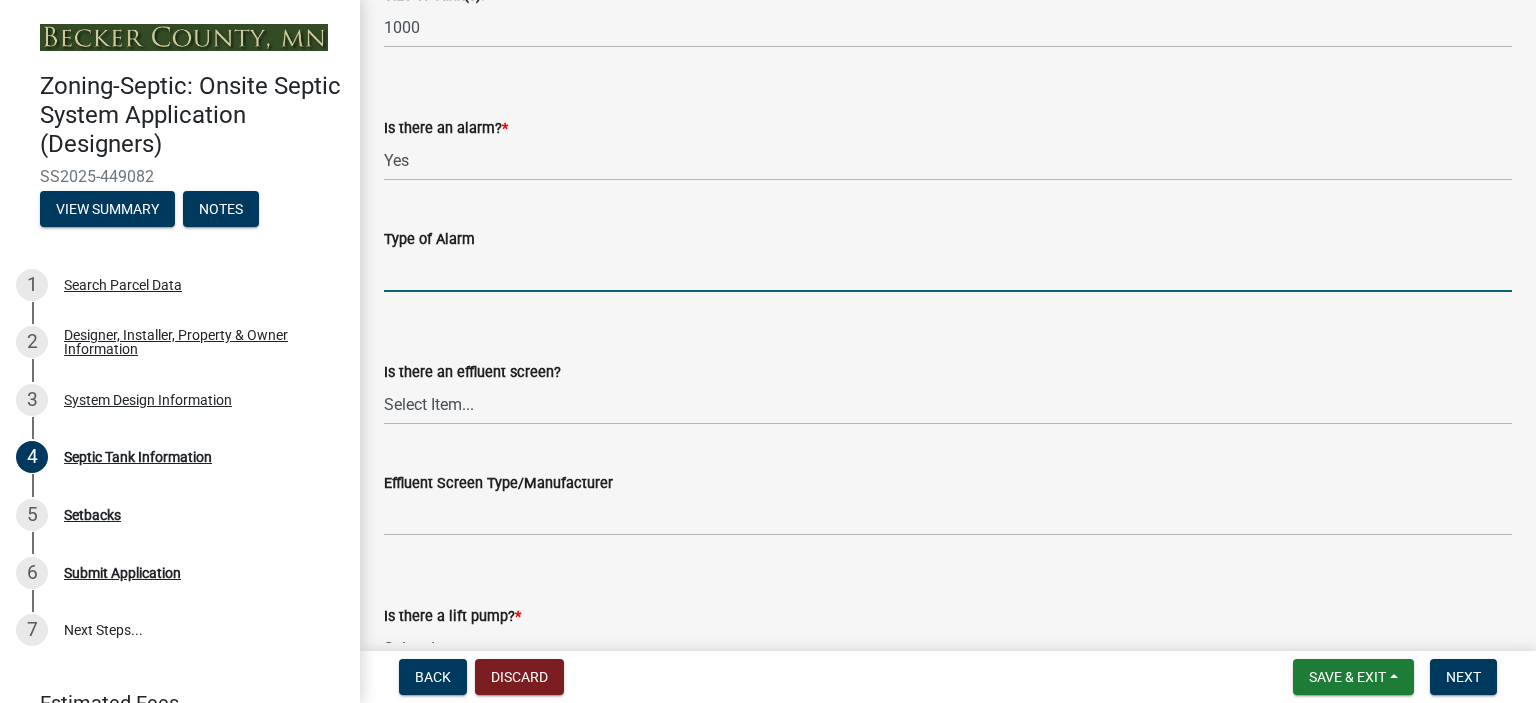 click on "Type of Alarm" at bounding box center [948, 271] 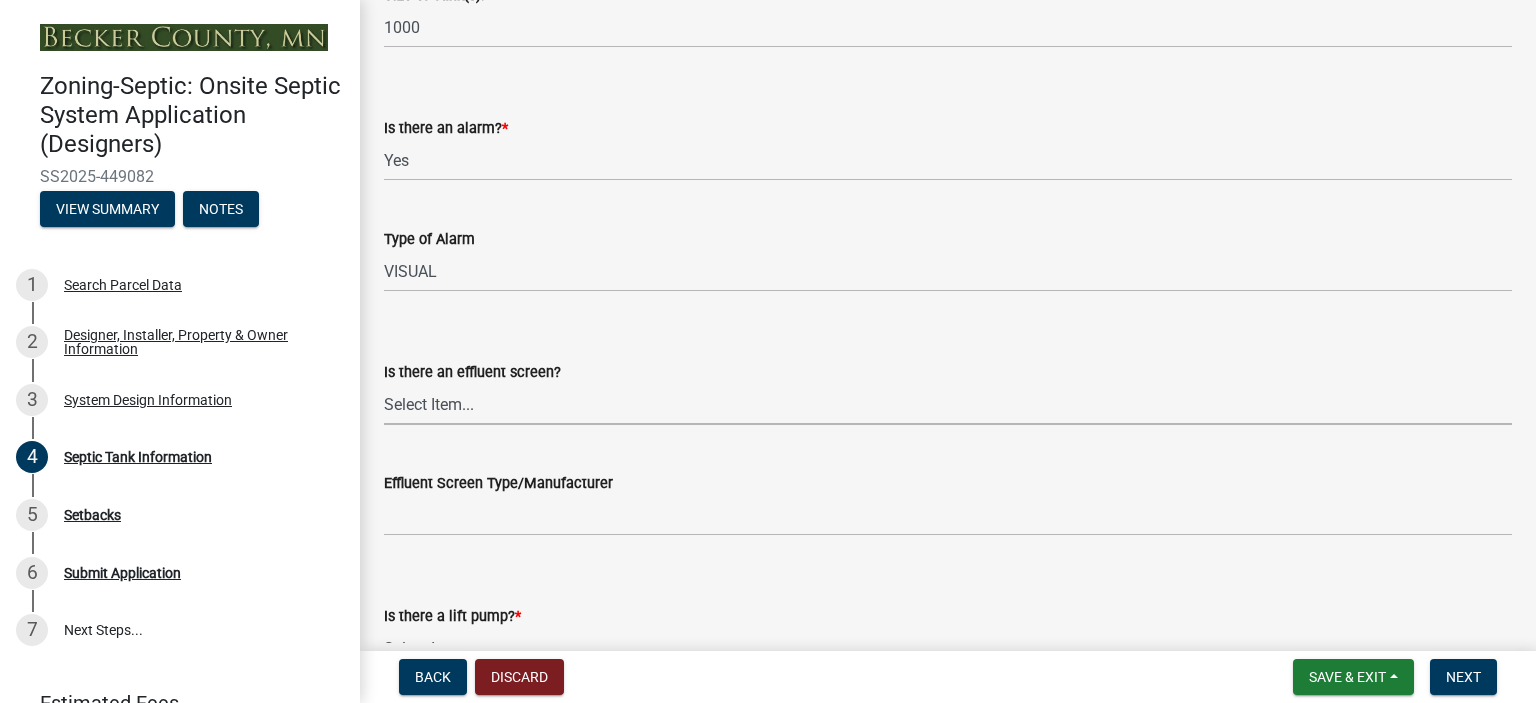 click on "Select Item...   Yes   No" at bounding box center (948, 404) 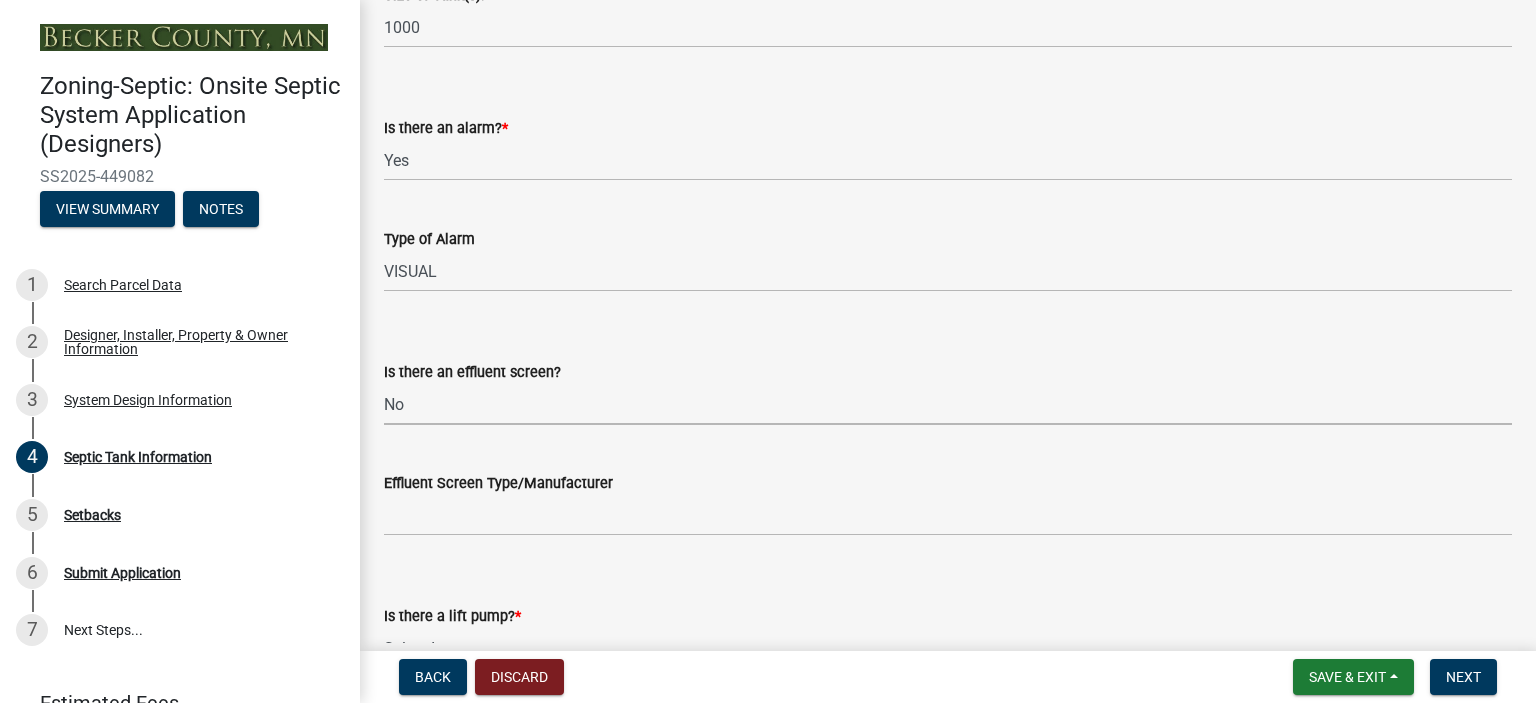click on "Select Item...   Yes   No" at bounding box center [948, 404] 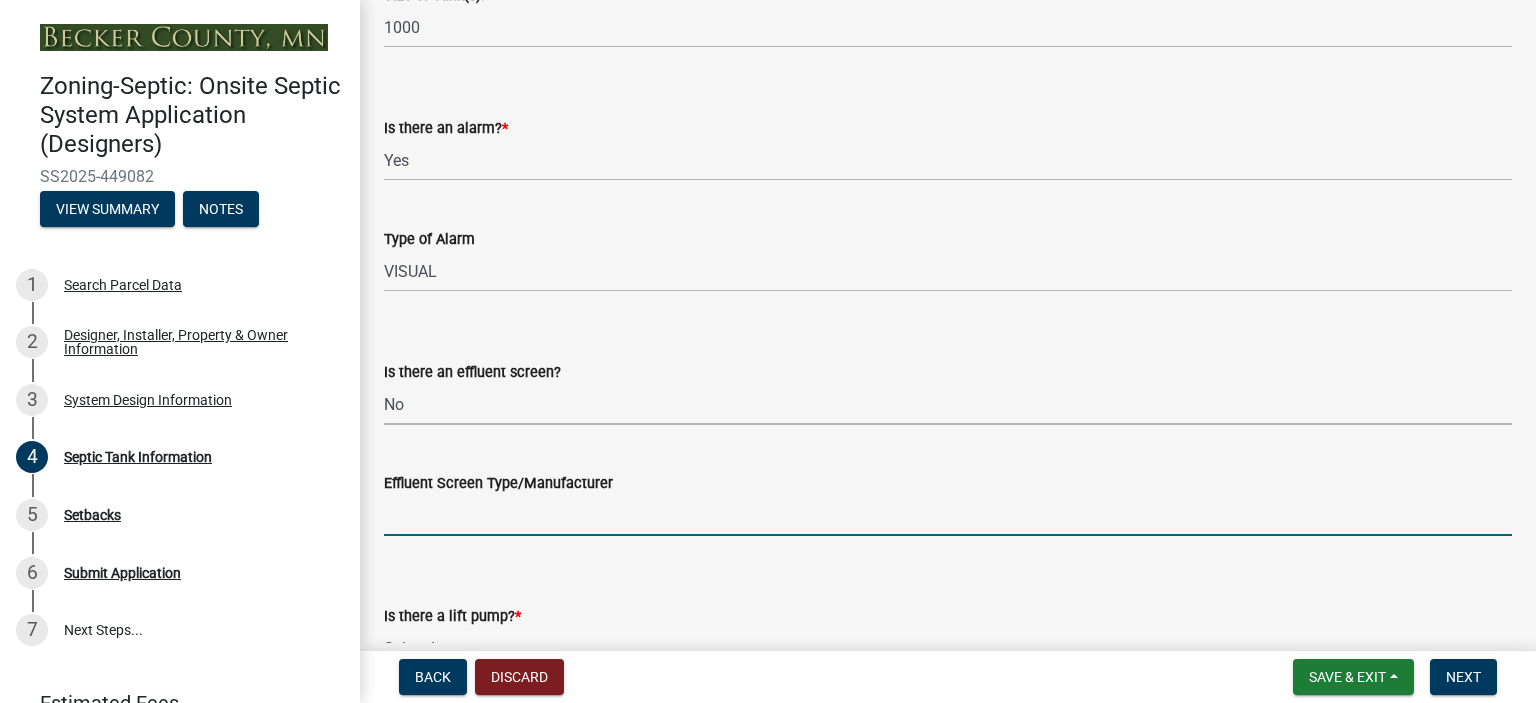 click on "Effluent Screen Type/Manufacturer" at bounding box center [948, 515] 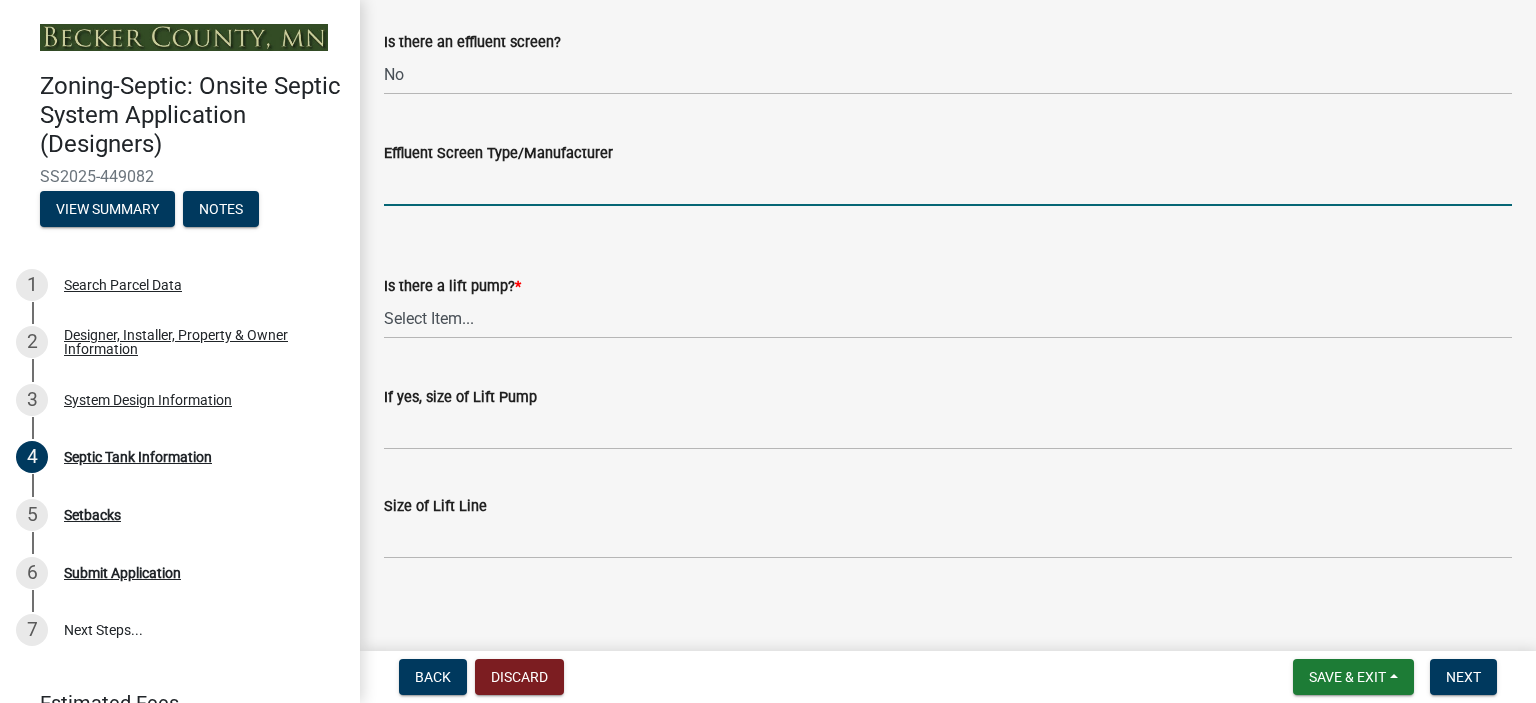 scroll, scrollTop: 901, scrollLeft: 0, axis: vertical 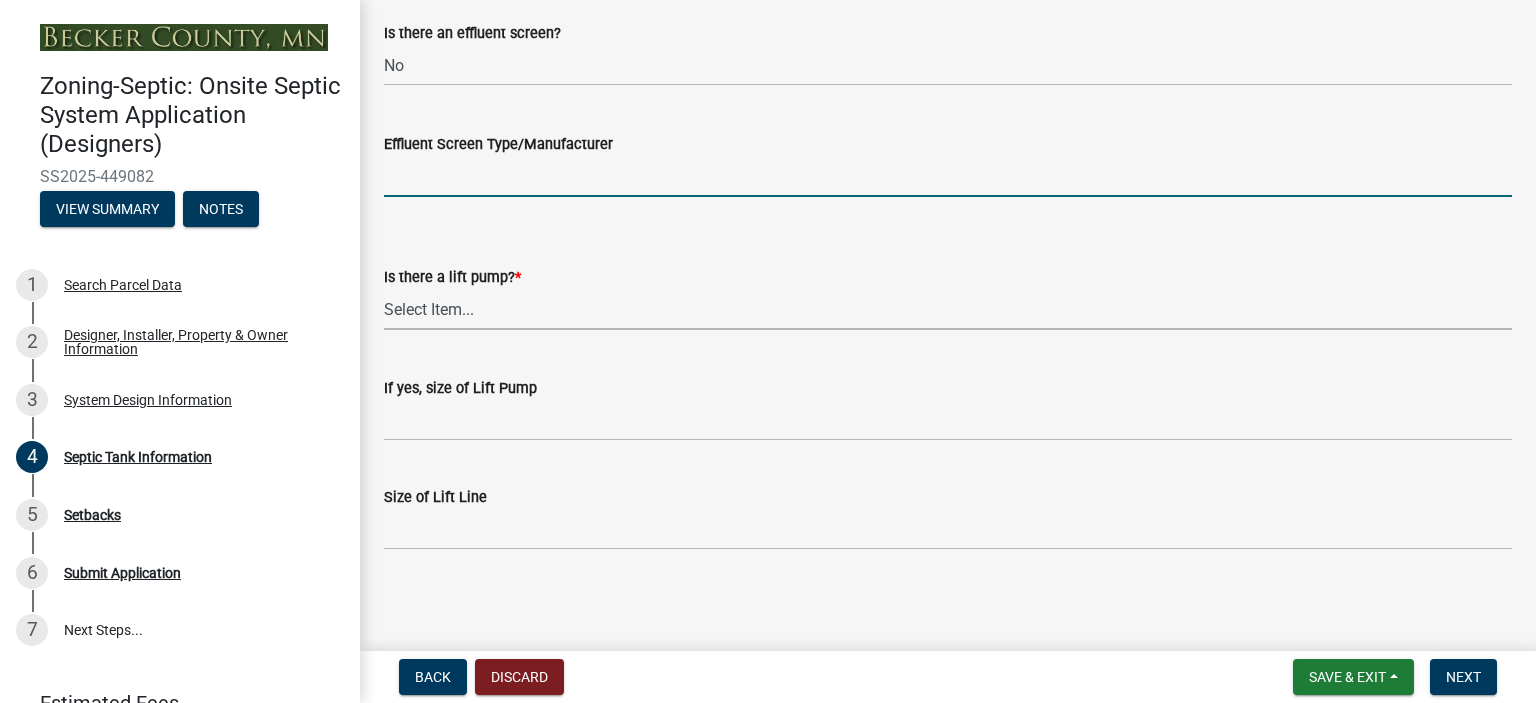 click on "Select Item...   Yes   No" at bounding box center [948, 309] 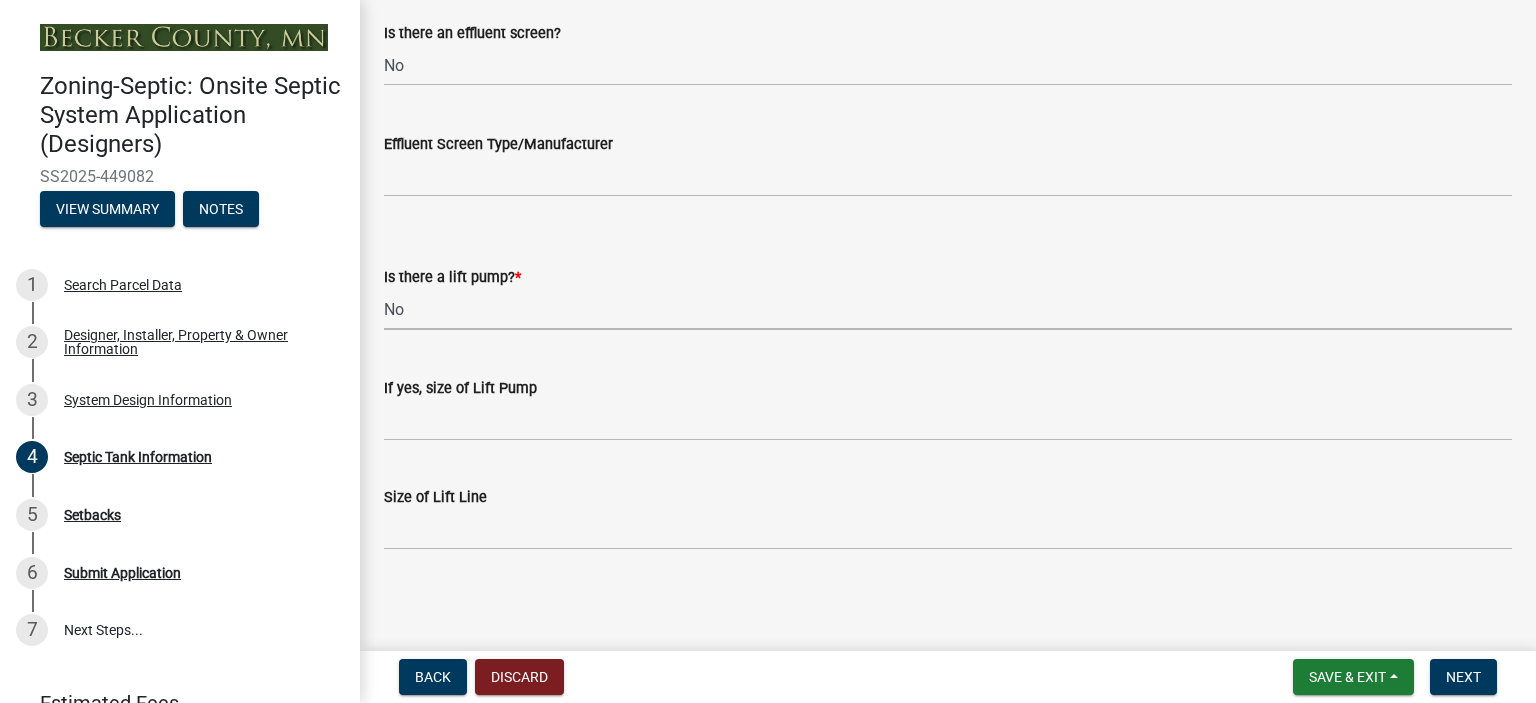 click on "Select Item...   Yes   No" at bounding box center [948, 309] 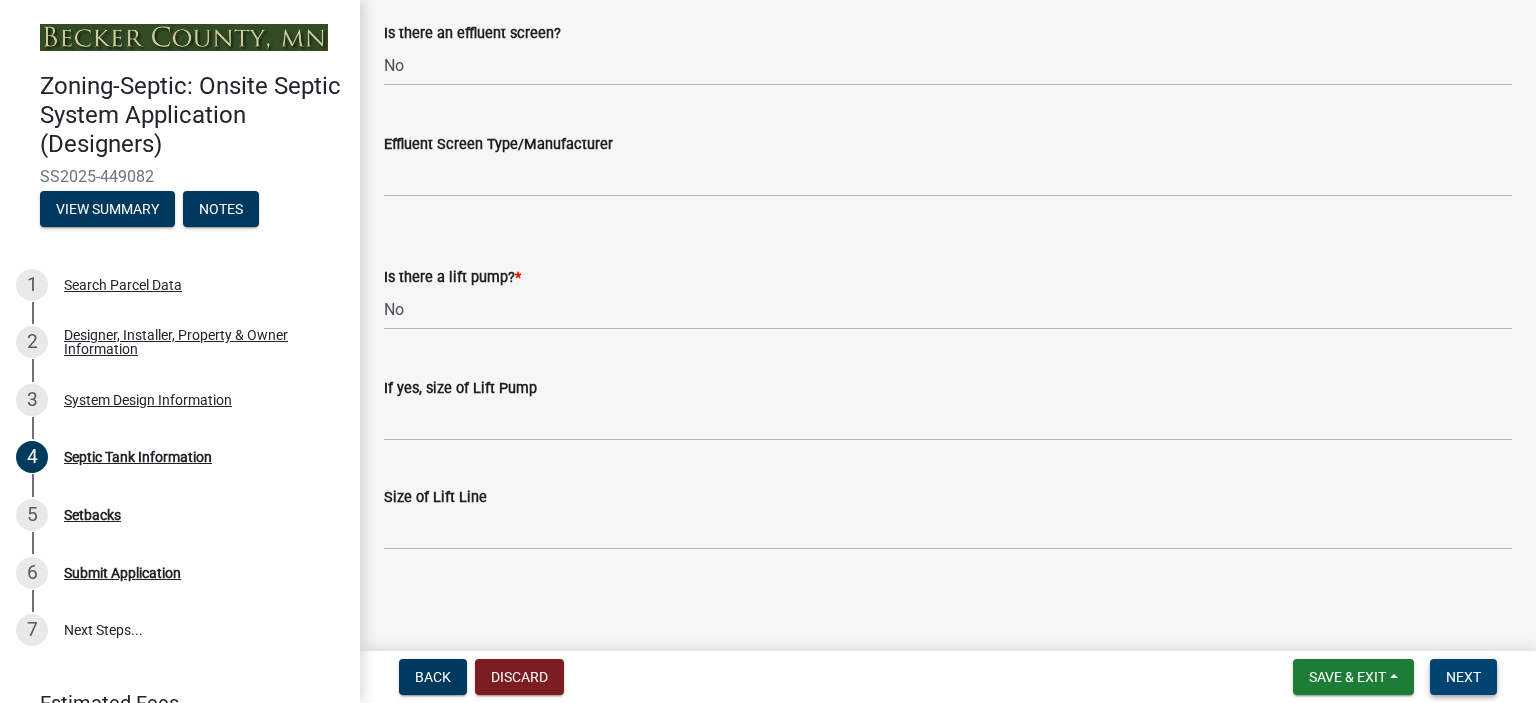 click on "Next" at bounding box center [1463, 677] 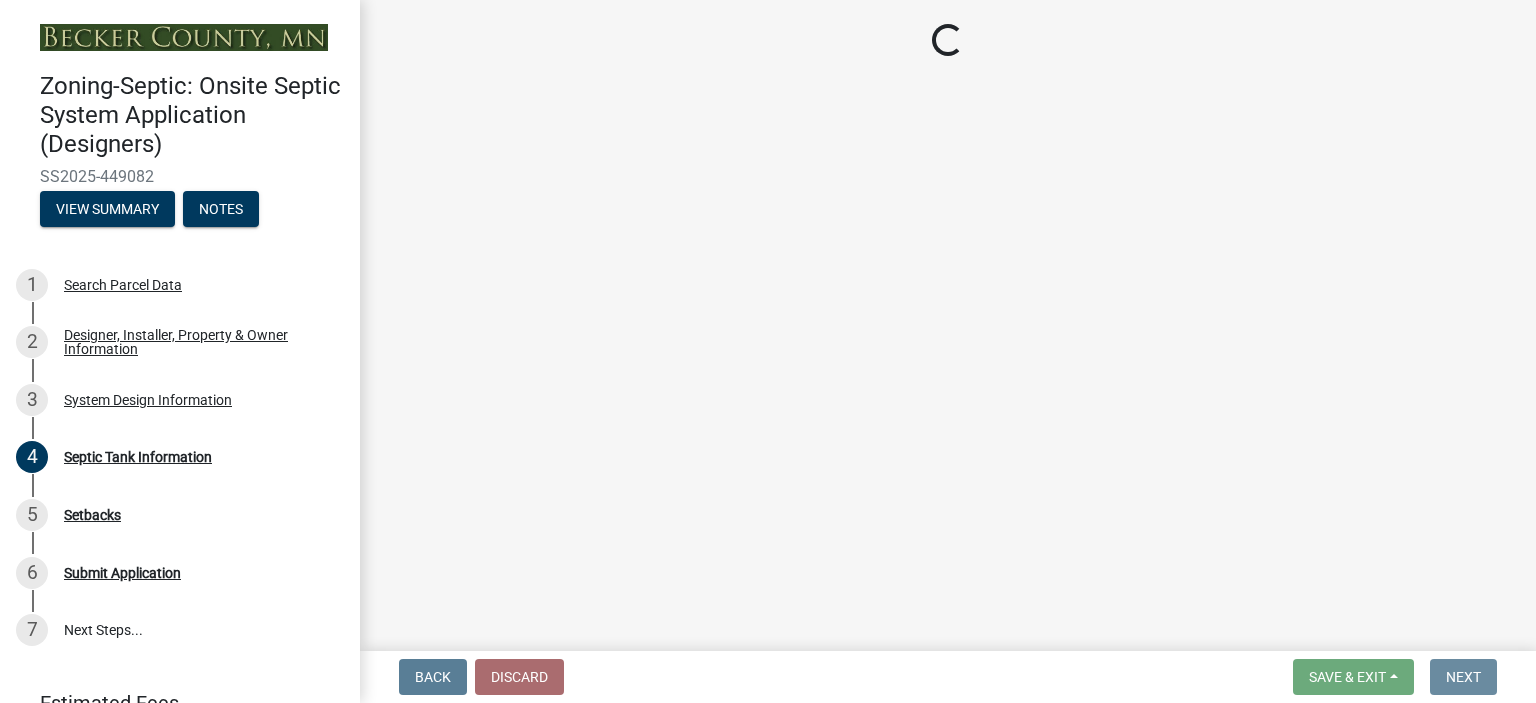 scroll, scrollTop: 0, scrollLeft: 0, axis: both 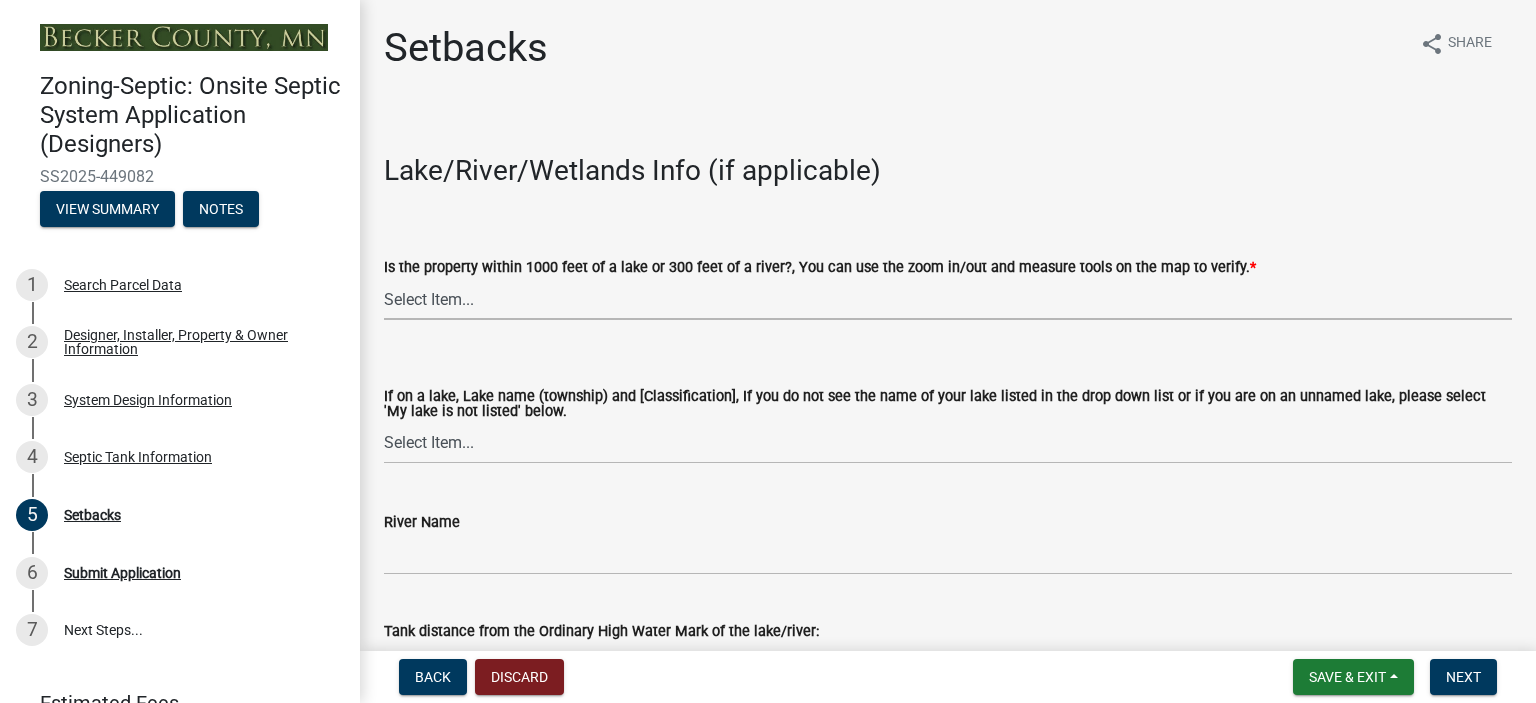 click on "Select Item...   Yes   No" at bounding box center (948, 299) 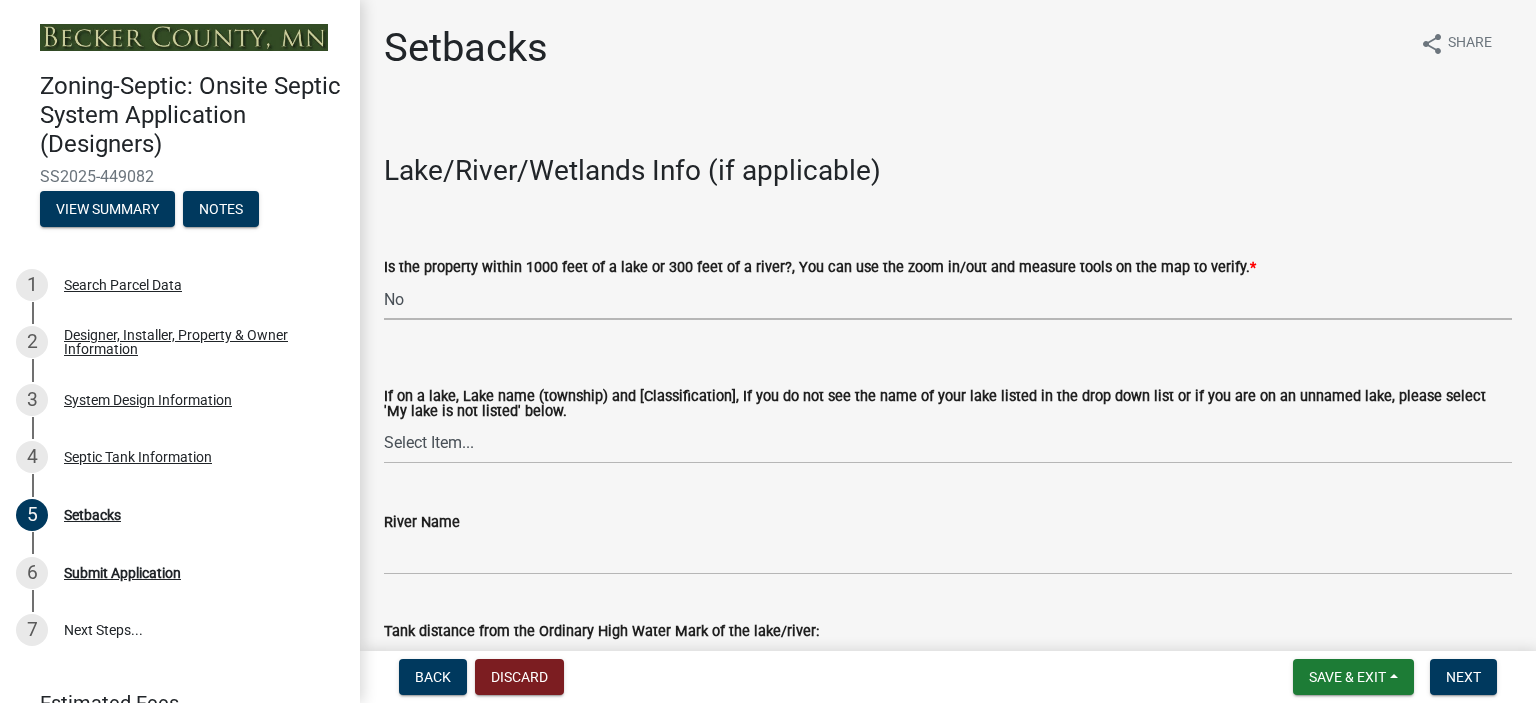 click on "Select Item...   Yes   No" at bounding box center [948, 299] 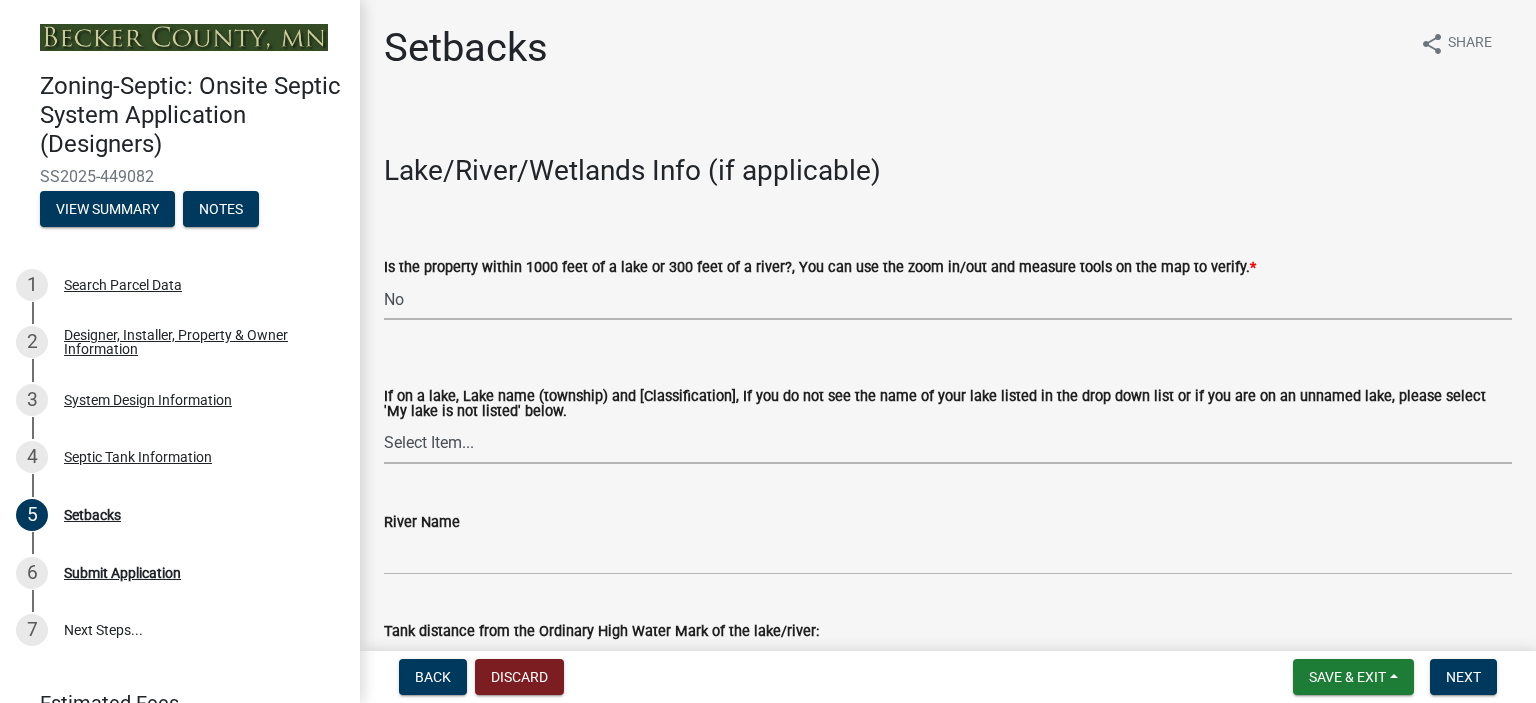 click on "Select Item...   [GEOGRAPHIC_DATA] is not listed below   [GEOGRAPHIC_DATA] ([GEOGRAPHIC_DATA]) [NE Tier 2]   Abners ([GEOGRAPHIC_DATA]) [NE Tier 3]   [GEOGRAPHIC_DATA] ([GEOGRAPHIC_DATA]) [RD]   [GEOGRAPHIC_DATA] ([GEOGRAPHIC_DATA]) [RD]   [GEOGRAPHIC_DATA] ([GEOGRAPHIC_DATA]) [[GEOGRAPHIC_DATA] Tier 1]   [GEOGRAPHIC_DATA] ([GEOGRAPHIC_DATA]) [NE]   [GEOGRAPHIC_DATA] ([GEOGRAPHIC_DATA]) [NE Tier 1]   Arrow ([PERSON_NAME]) [[GEOGRAPHIC_DATA] Tier 2]   [GEOGRAPHIC_DATA] ([GEOGRAPHIC_DATA]) [NE Tier 3]   [GEOGRAPHIC_DATA] ([GEOGRAPHIC_DATA]) [RD]   [PERSON_NAME]([GEOGRAPHIC_DATA]) ([GEOGRAPHIC_DATA]) [NE Tier 2]   [GEOGRAPHIC_DATA] ([GEOGRAPHIC_DATA]) [[GEOGRAPHIC_DATA] Tier 3]   Bad Medicine (Forest) [RD]   [PERSON_NAME] ([GEOGRAPHIC_DATA]) [GD]   [GEOGRAPHIC_DATA] ([GEOGRAPHIC_DATA]) [[GEOGRAPHIC_DATA] Tier 1]   [GEOGRAPHIC_DATA] (Height of Land S) [NE Tier 3]   [GEOGRAPHIC_DATA] ([GEOGRAPHIC_DATA]) [[GEOGRAPHIC_DATA] Tier 3]   [GEOGRAPHIC_DATA] ([GEOGRAPHIC_DATA]) [NE Tier 1]   Bass (Forest) [RD]   Bass ([PERSON_NAME]) [NE Tier 2]   Bass ([GEOGRAPHIC_DATA]) [NE Tier 3]   Bass (Shell Lake & [GEOGRAPHIC_DATA]) [NE Tier 3]   [GEOGRAPHIC_DATA] (Forest) [NE Tier 3]   Bay ([GEOGRAPHIC_DATA]) [NE Tier 1]   [PERSON_NAME] ([GEOGRAPHIC_DATA]) [[GEOGRAPHIC_DATA] Tier 3]   [PERSON_NAME] ([GEOGRAPHIC_DATA]) [NE Tier 2]   Beer ([GEOGRAPHIC_DATA]) [NE Tier 2]   [PERSON_NAME] ([GEOGRAPHIC_DATA]) [NE Tier 2]   Bijou ([GEOGRAPHIC_DATA]) [RD]" at bounding box center [948, 443] 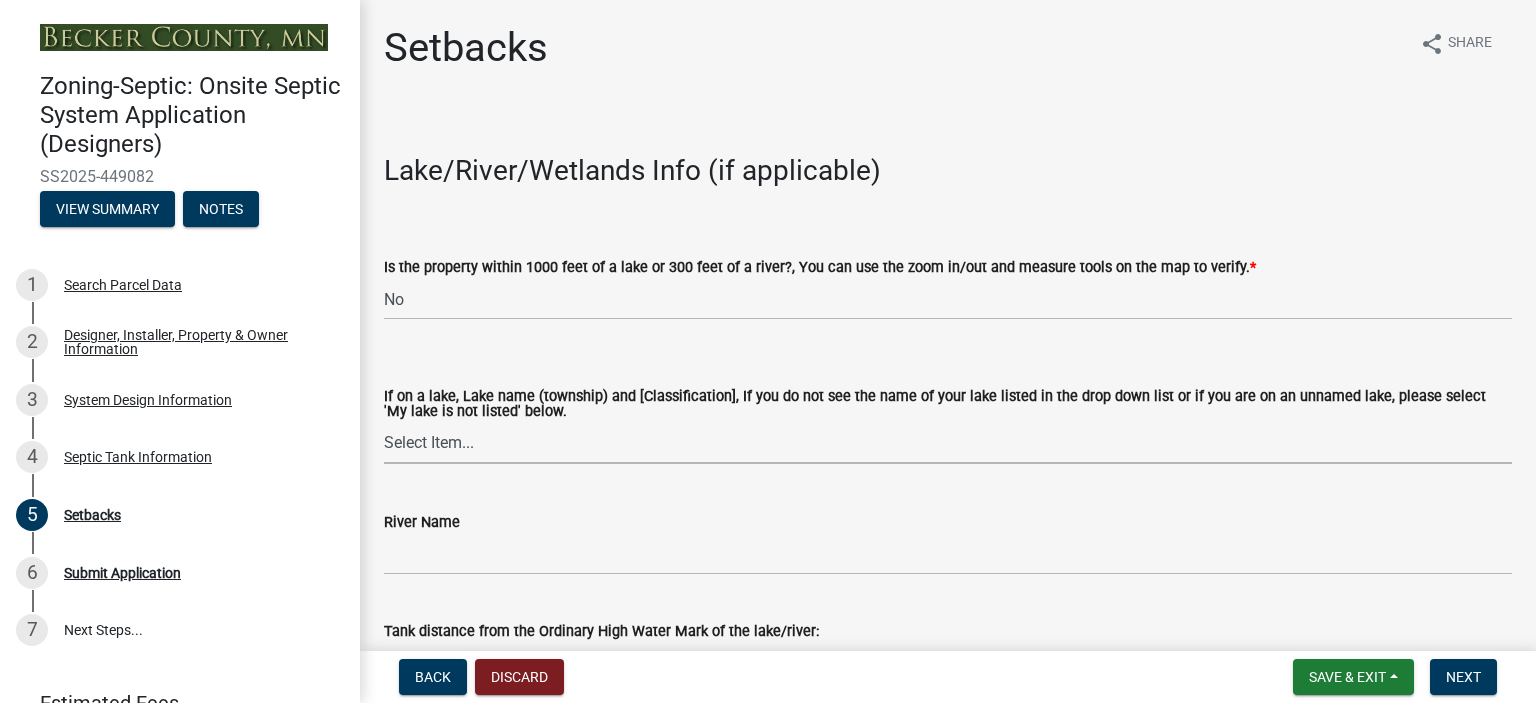 scroll, scrollTop: 562, scrollLeft: 0, axis: vertical 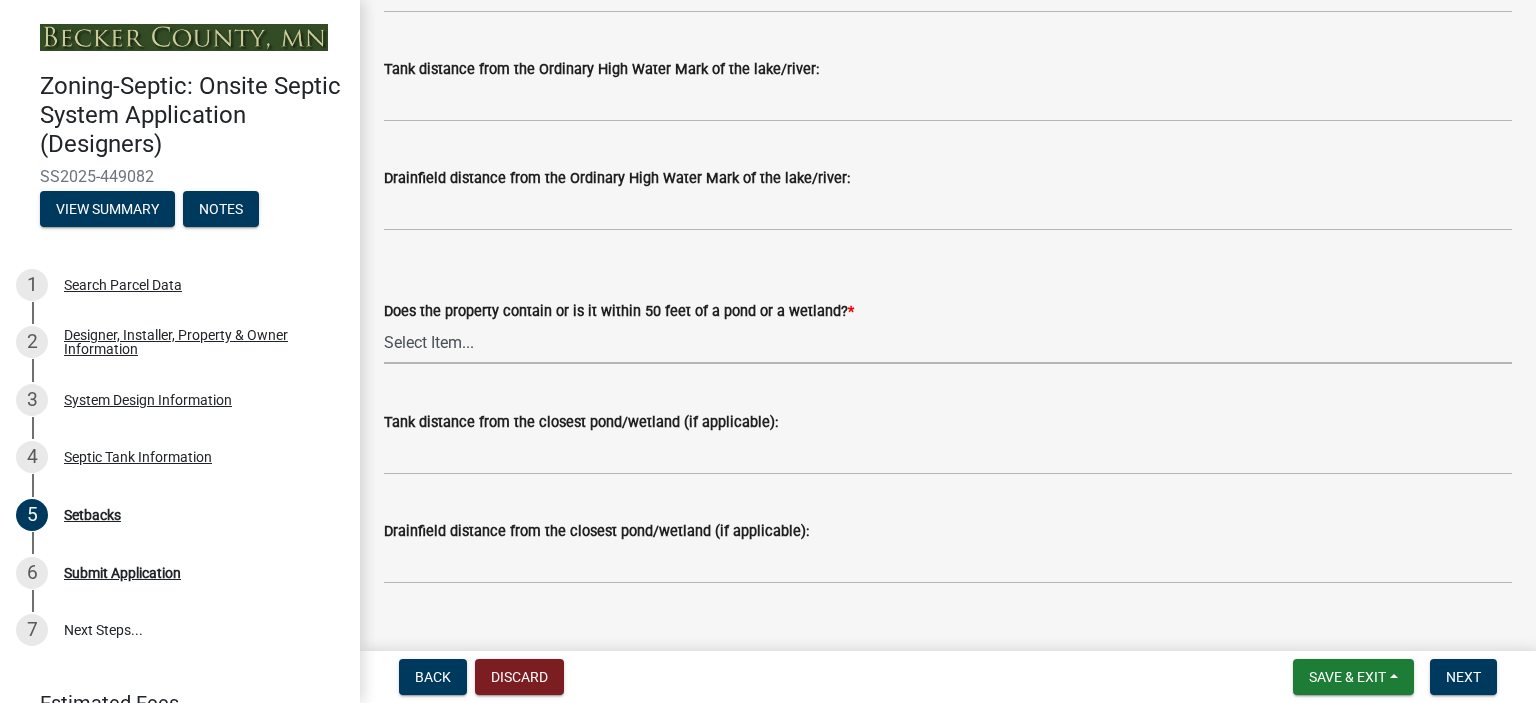 click on "Select Item...   Yes   No" at bounding box center (948, 343) 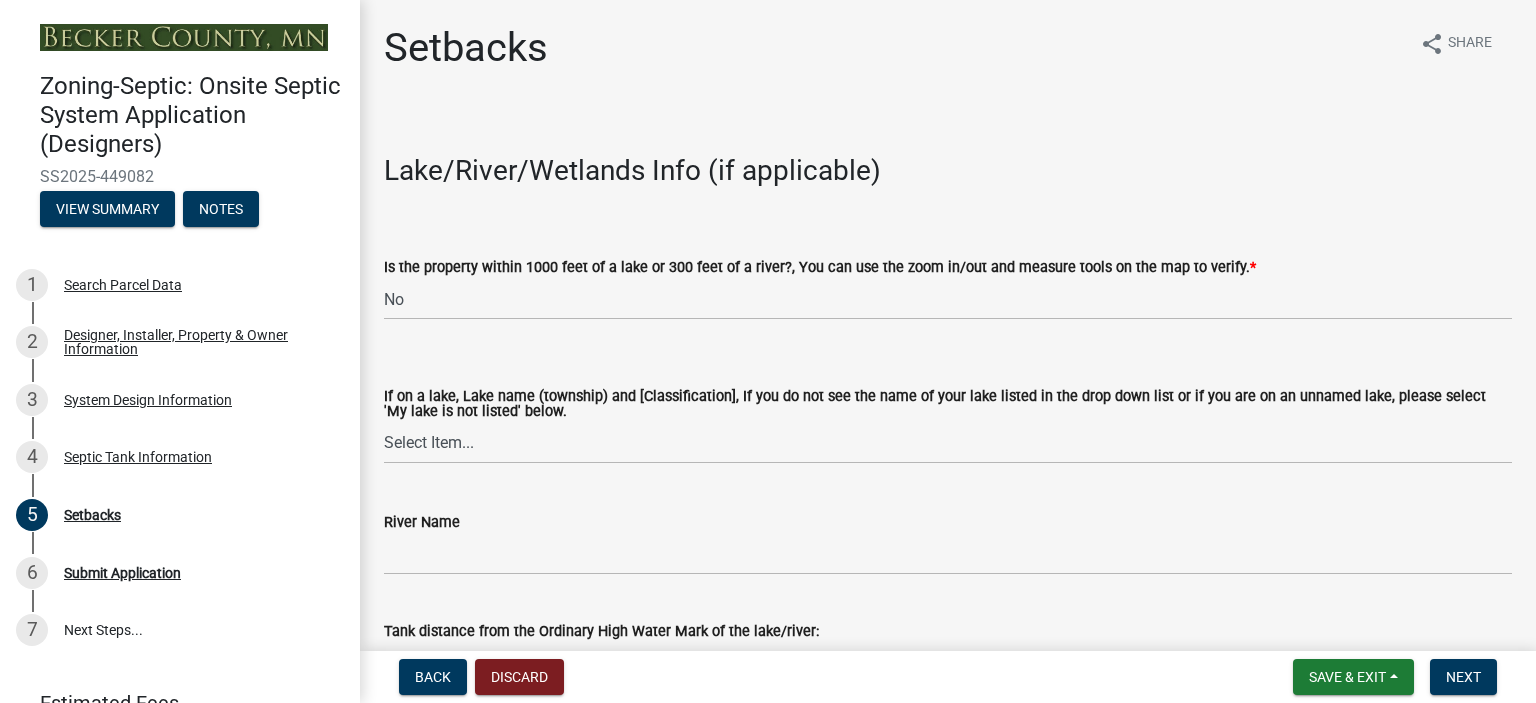 scroll, scrollTop: 562, scrollLeft: 0, axis: vertical 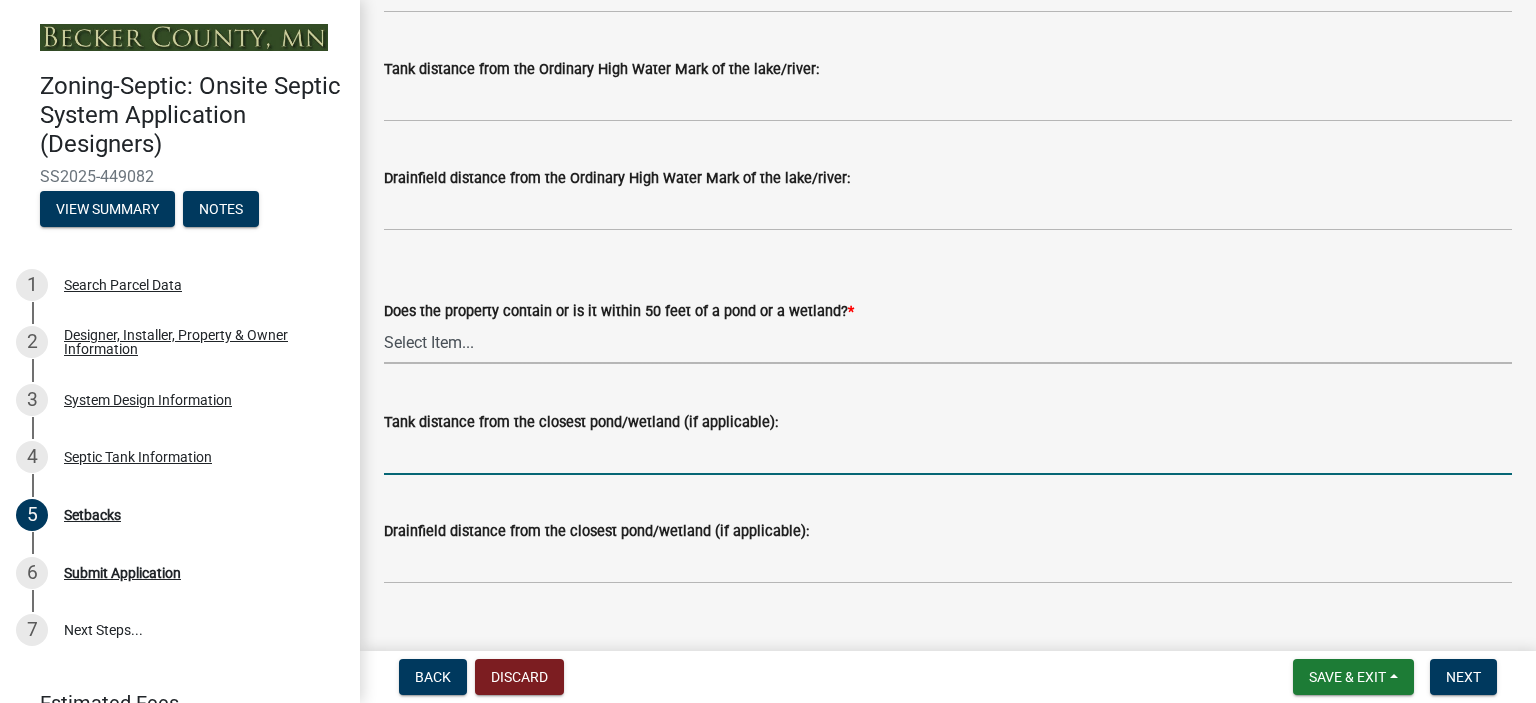 click on "Tank distance from the closest pond/wetland (if applicable):" 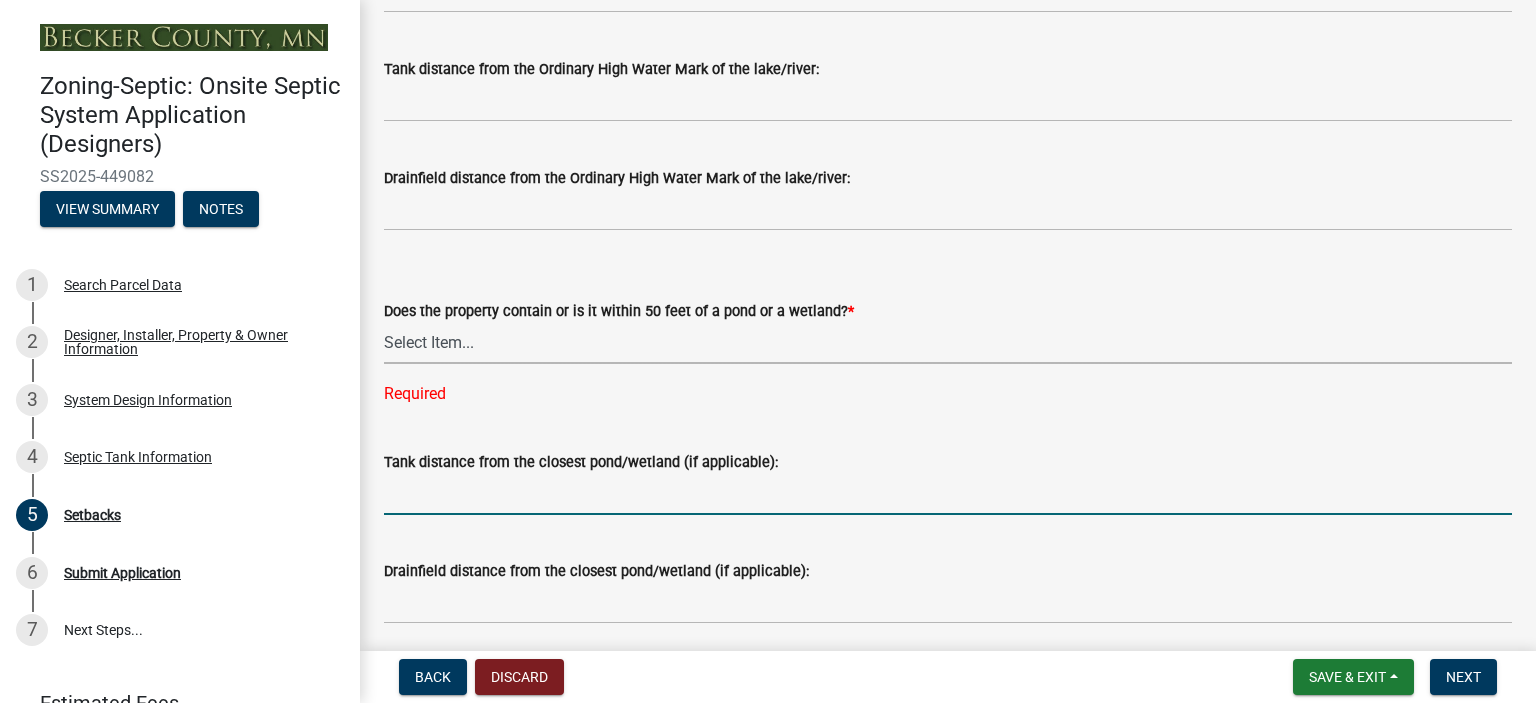 click on "Select Item...   Yes   No" at bounding box center (948, 343) 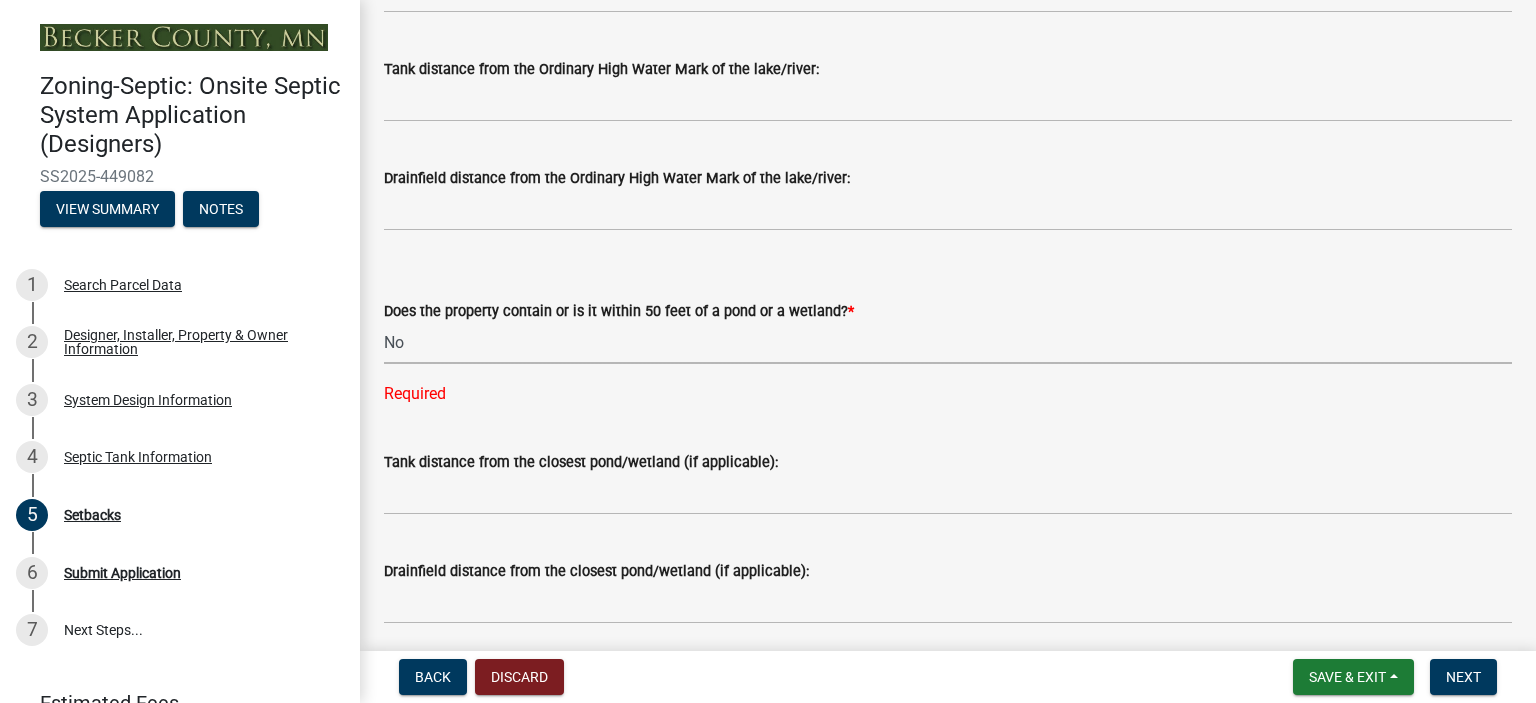 click on "Select Item...   Yes   No" at bounding box center [948, 343] 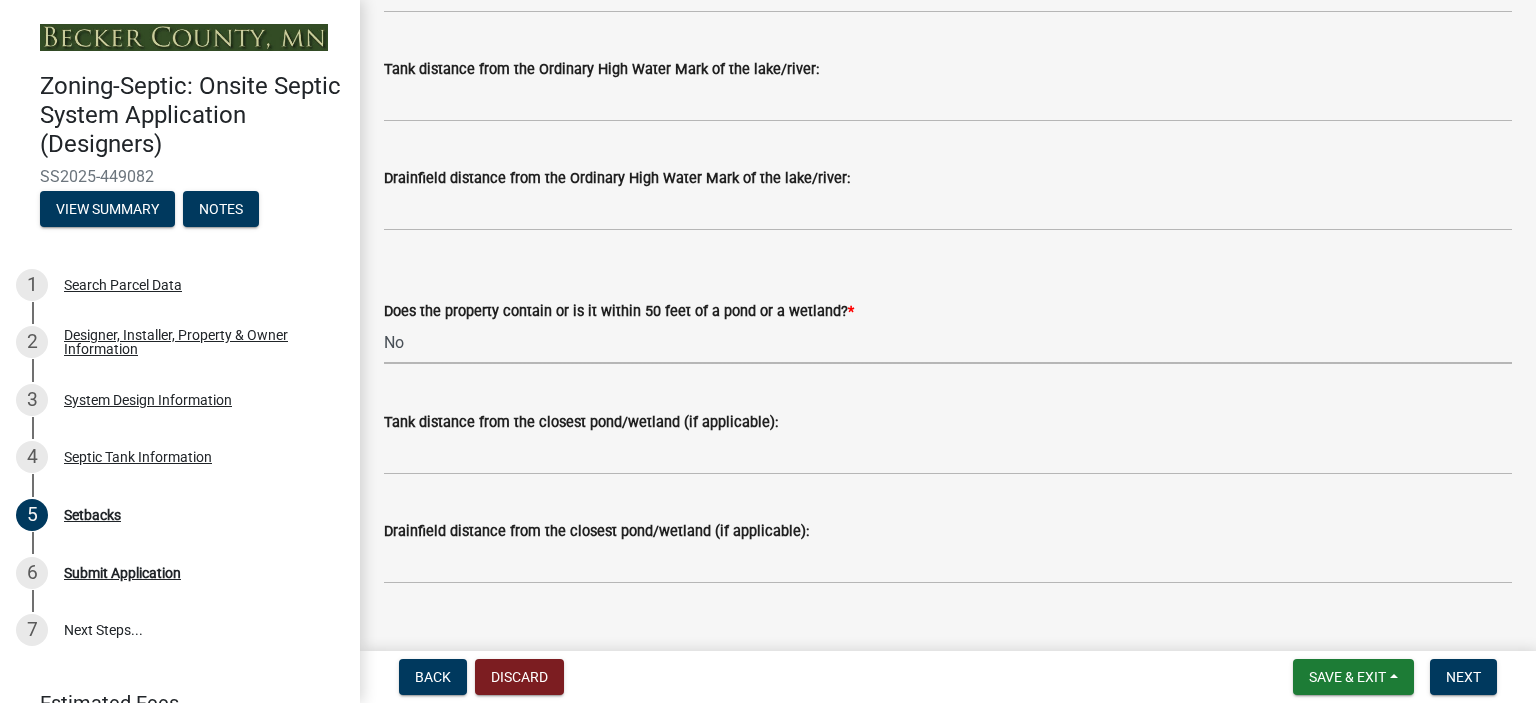 scroll, scrollTop: 1124, scrollLeft: 0, axis: vertical 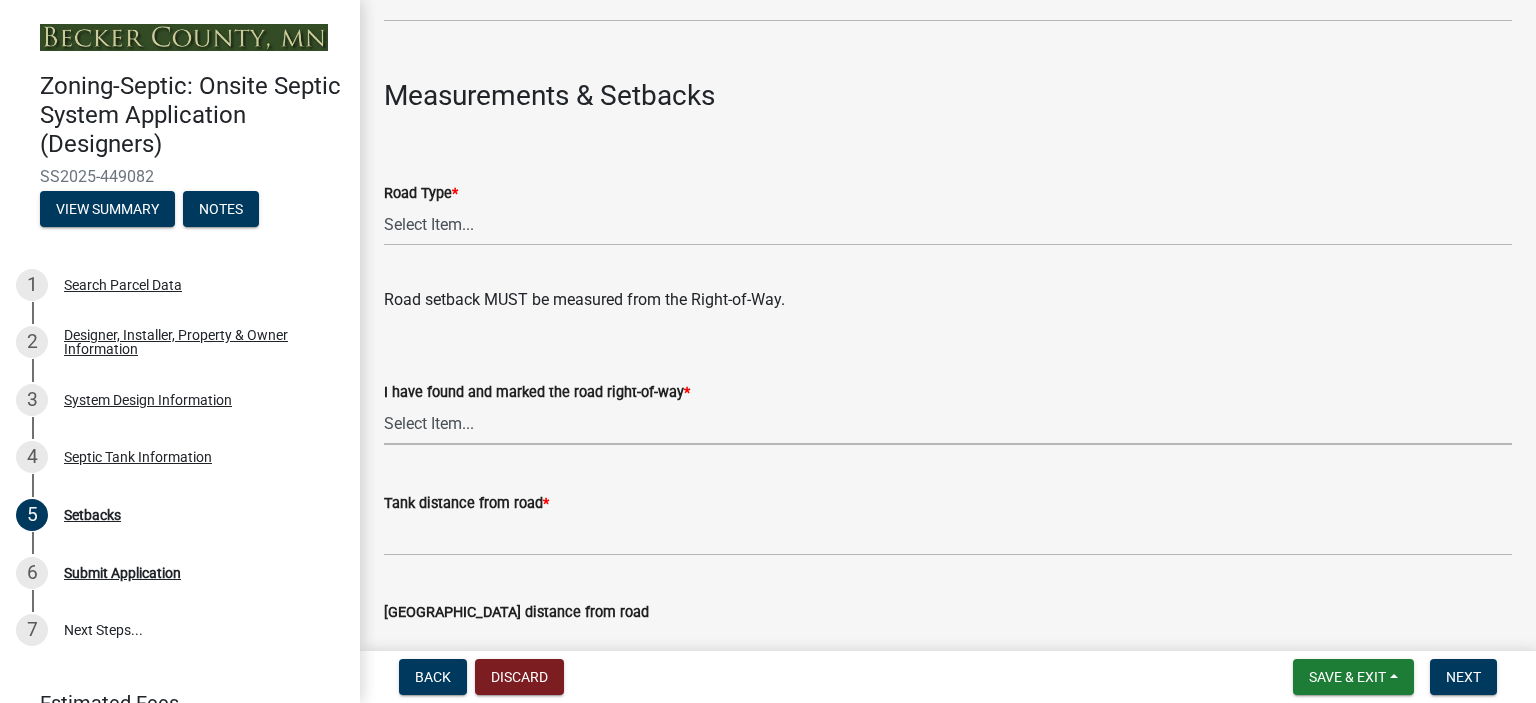 click on "Select Item...   Yes   No" at bounding box center [948, 424] 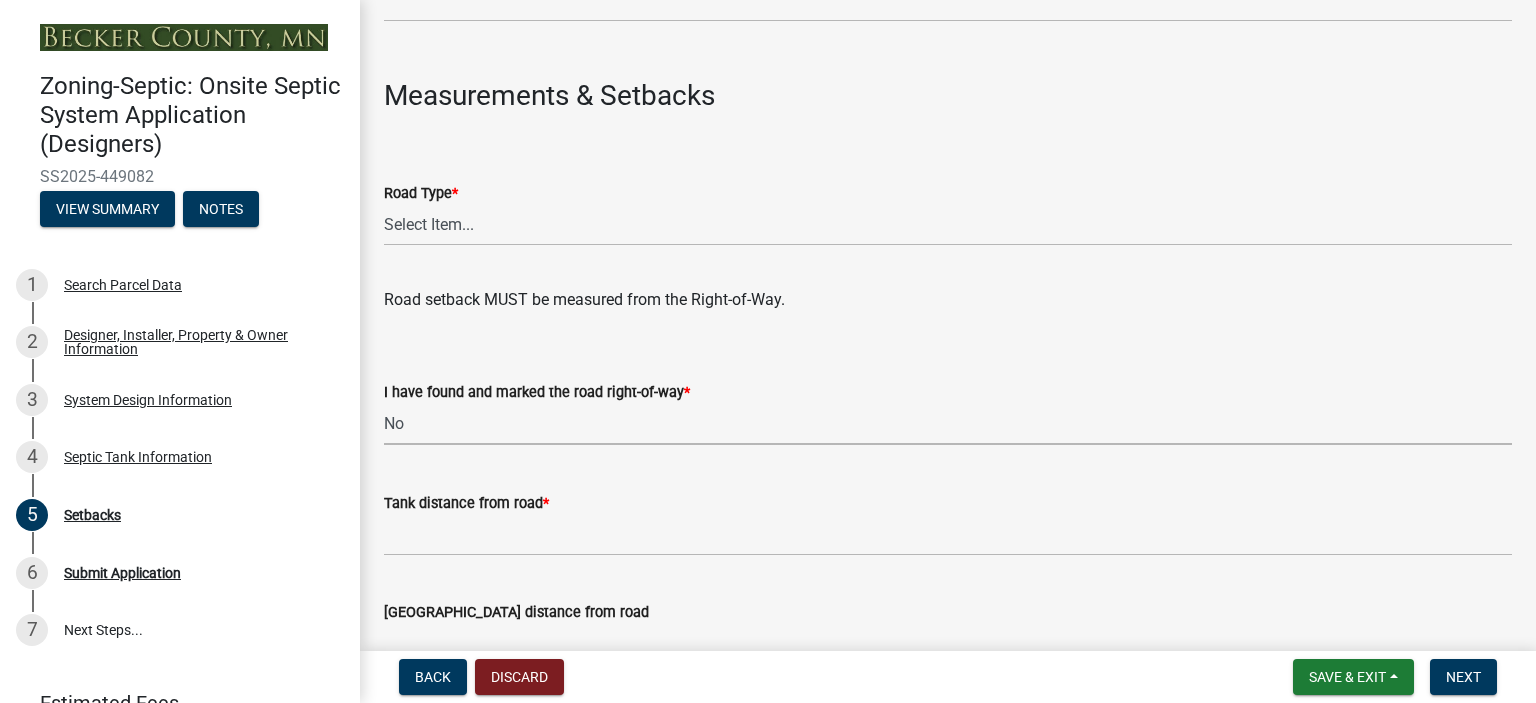 click on "Select Item...   Yes   No" at bounding box center [948, 424] 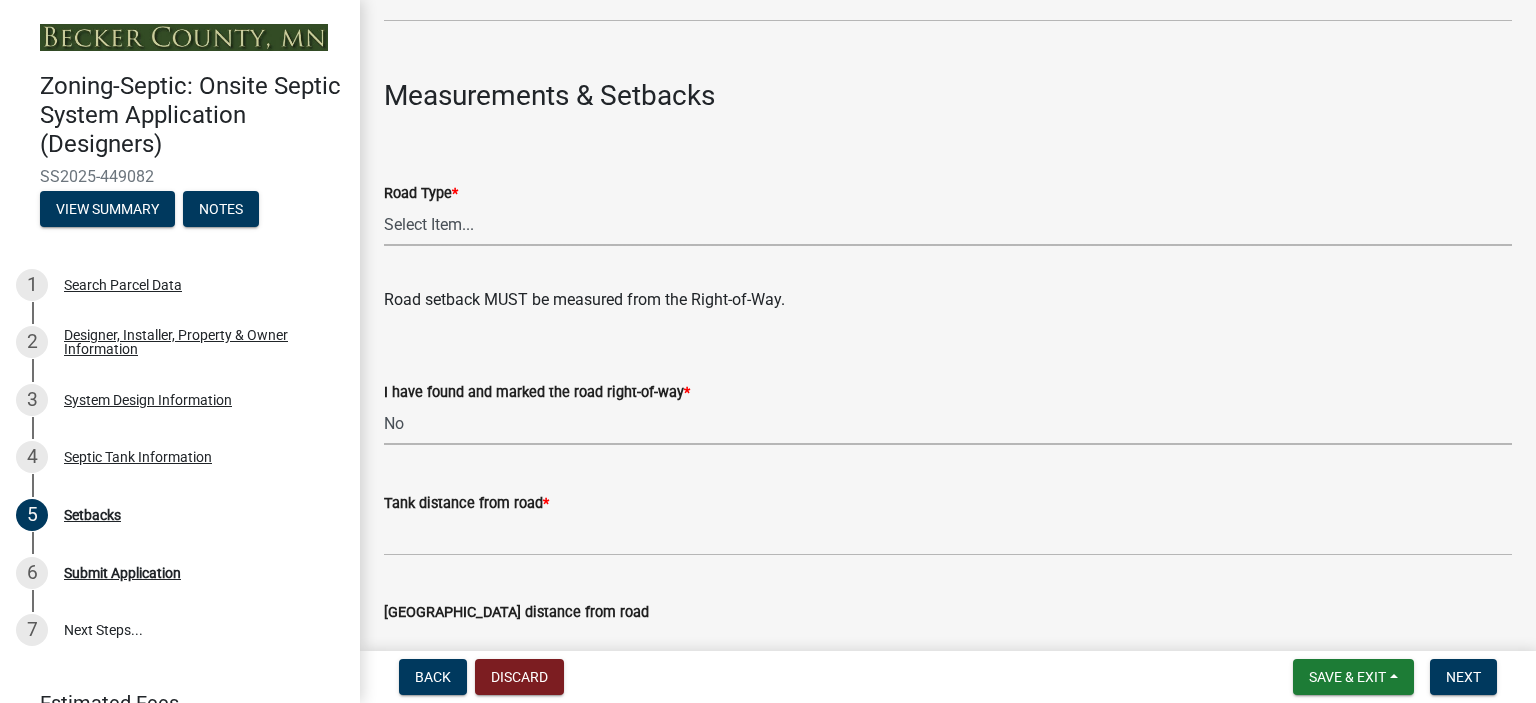 click on "Select Item...   State   County   Public / Township   Private Easement   [GEOGRAPHIC_DATA]" at bounding box center (948, 225) 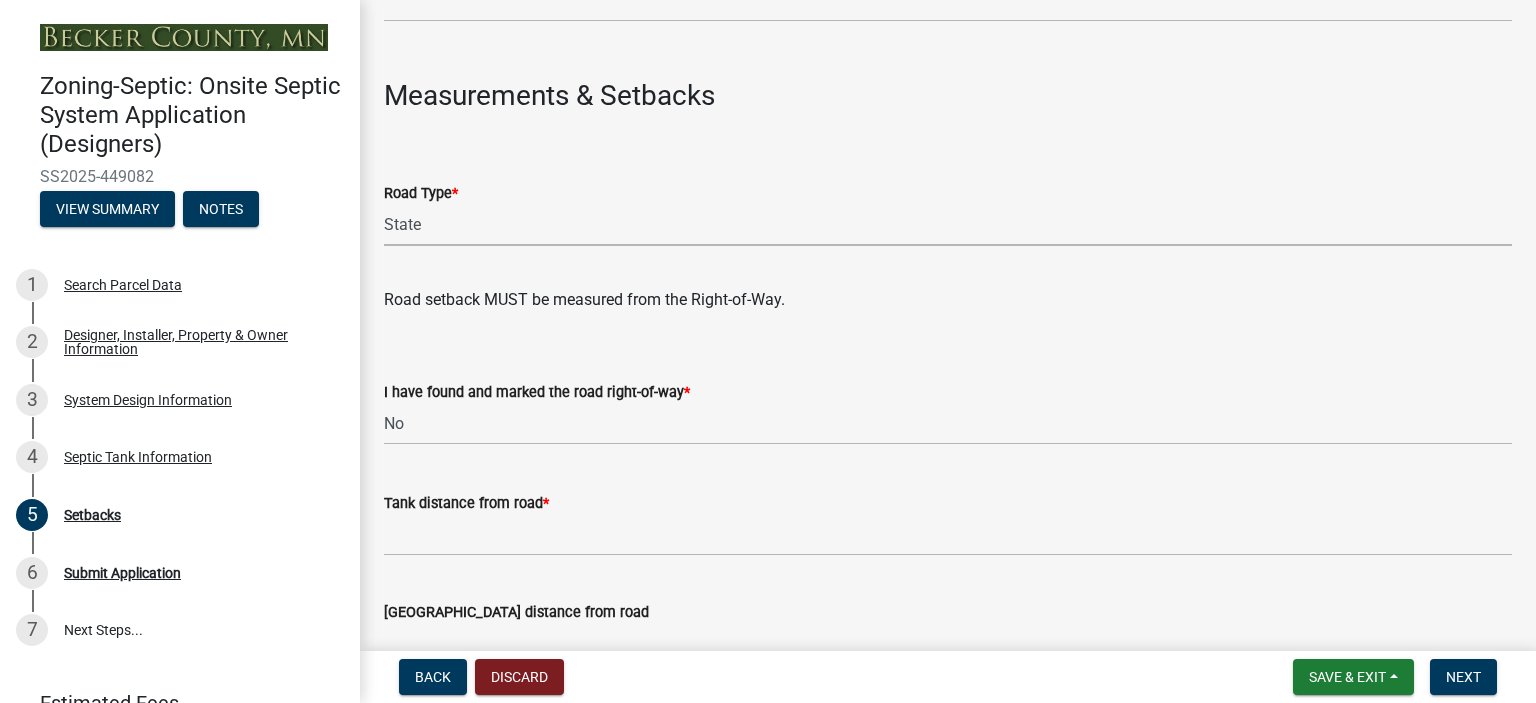 click on "Select Item...   State   County   Public / Township   Private Easement   [GEOGRAPHIC_DATA]" at bounding box center (948, 225) 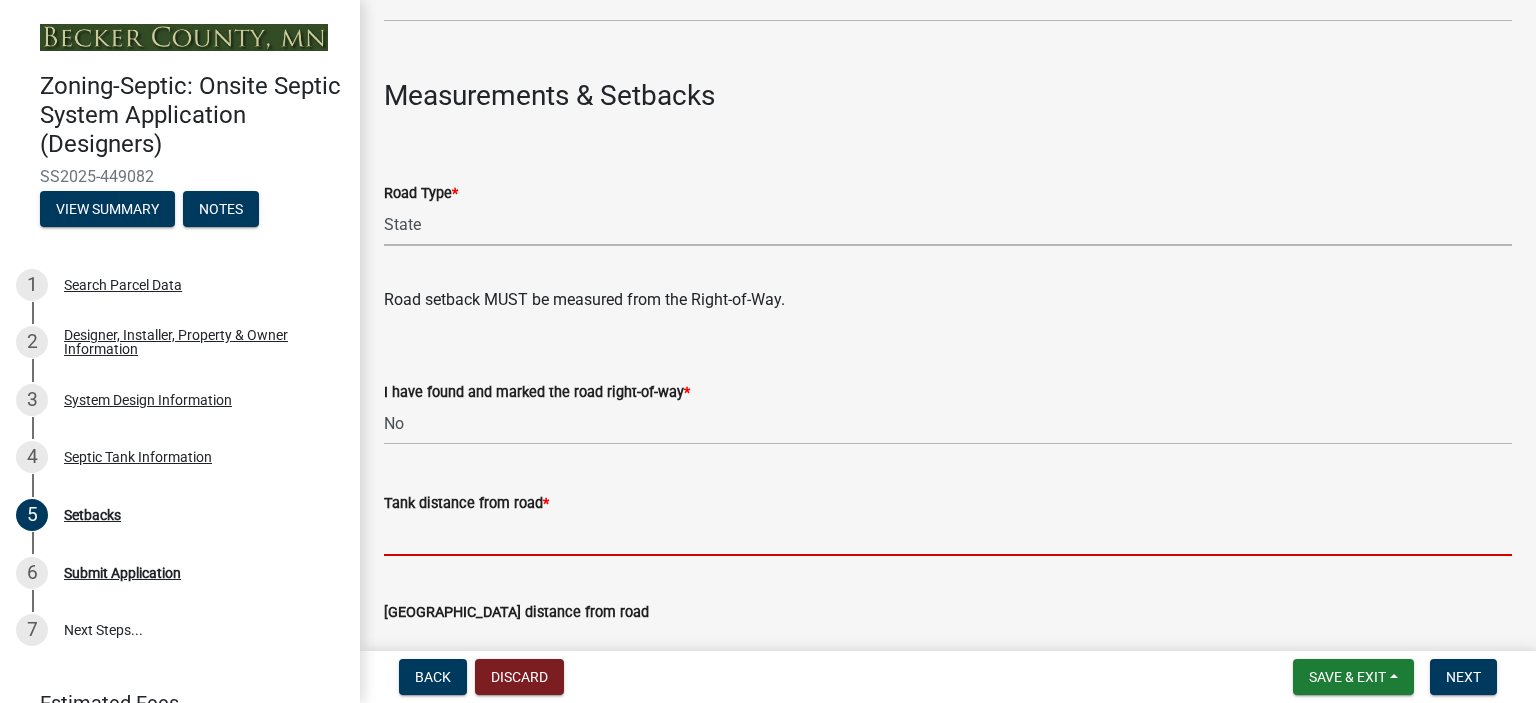 click on "Tank distance from road  *" at bounding box center [948, 535] 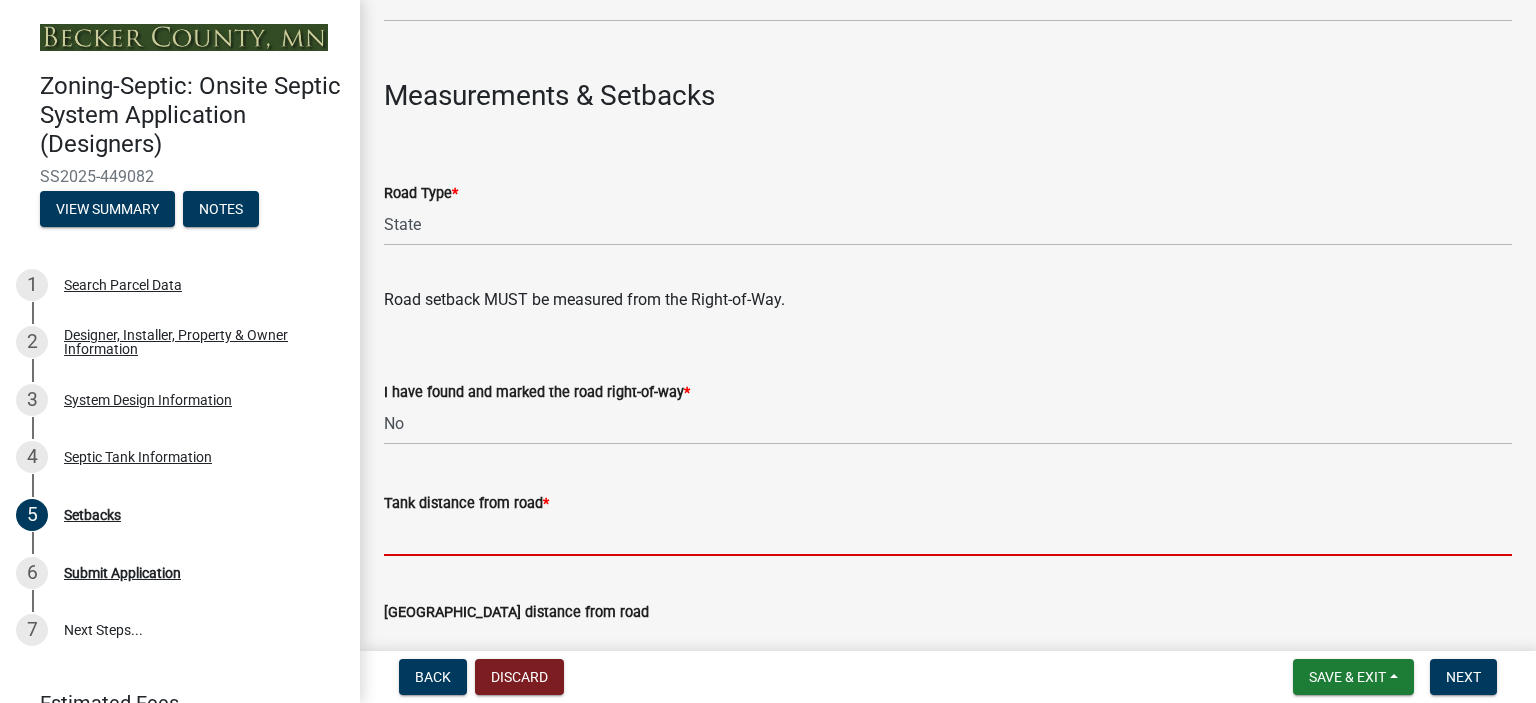type on "+50'" 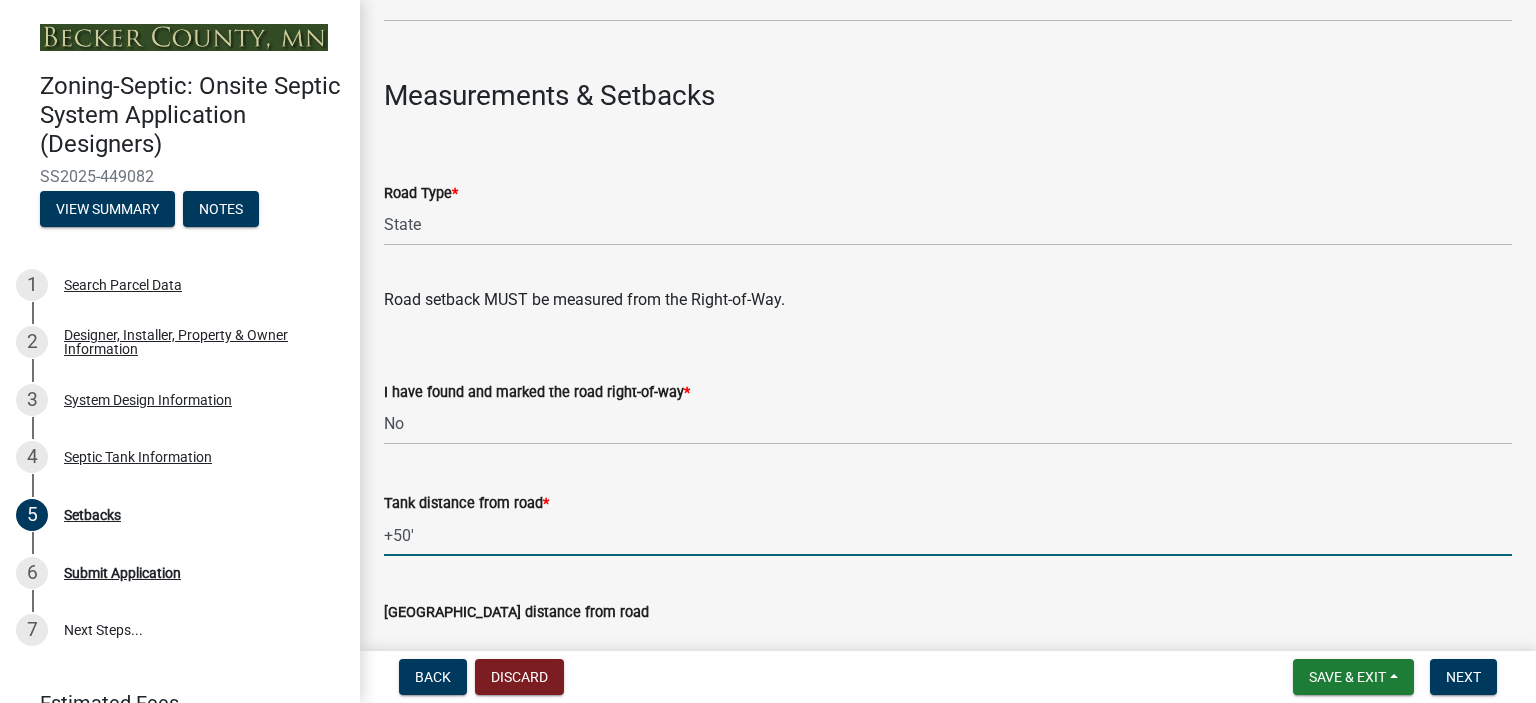 scroll, scrollTop: 1687, scrollLeft: 0, axis: vertical 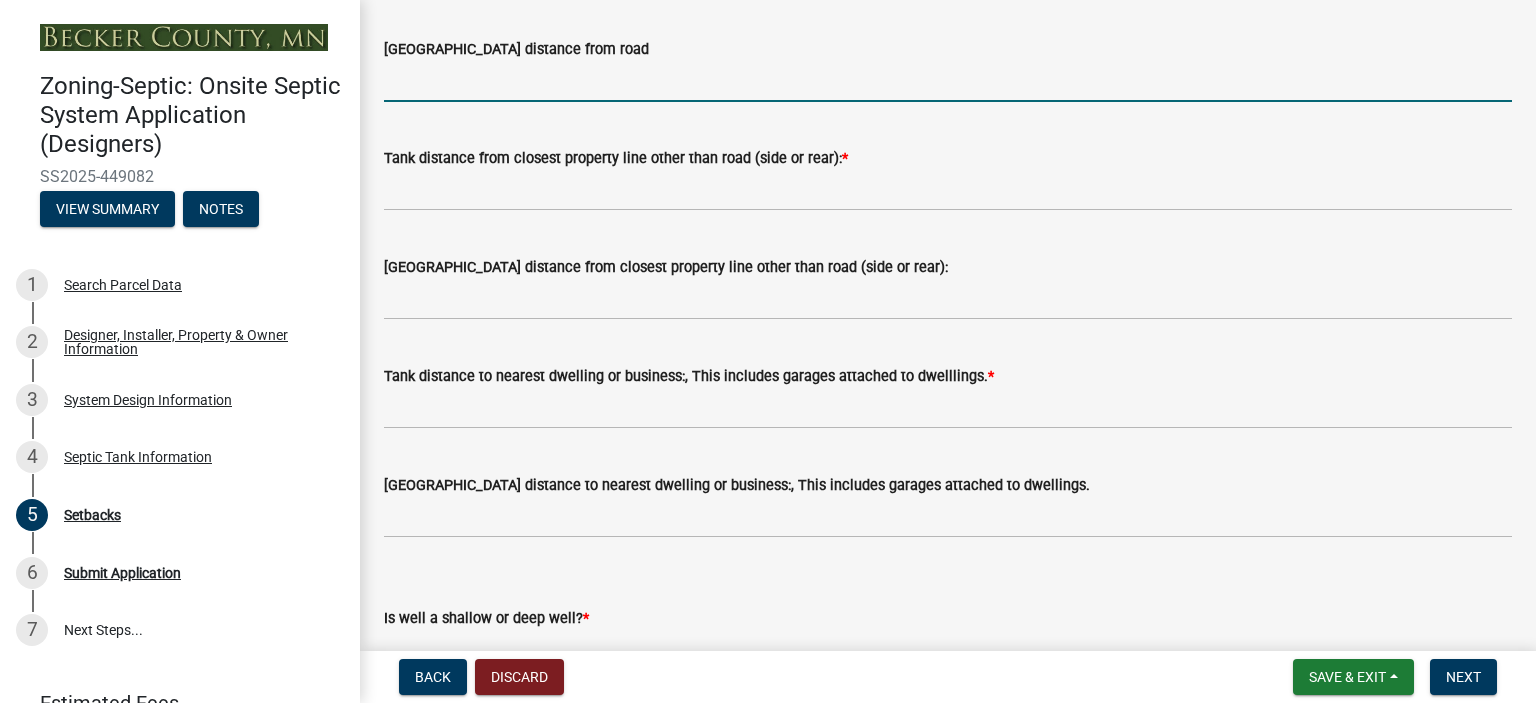 click on "[GEOGRAPHIC_DATA] distance from road" at bounding box center (948, 81) 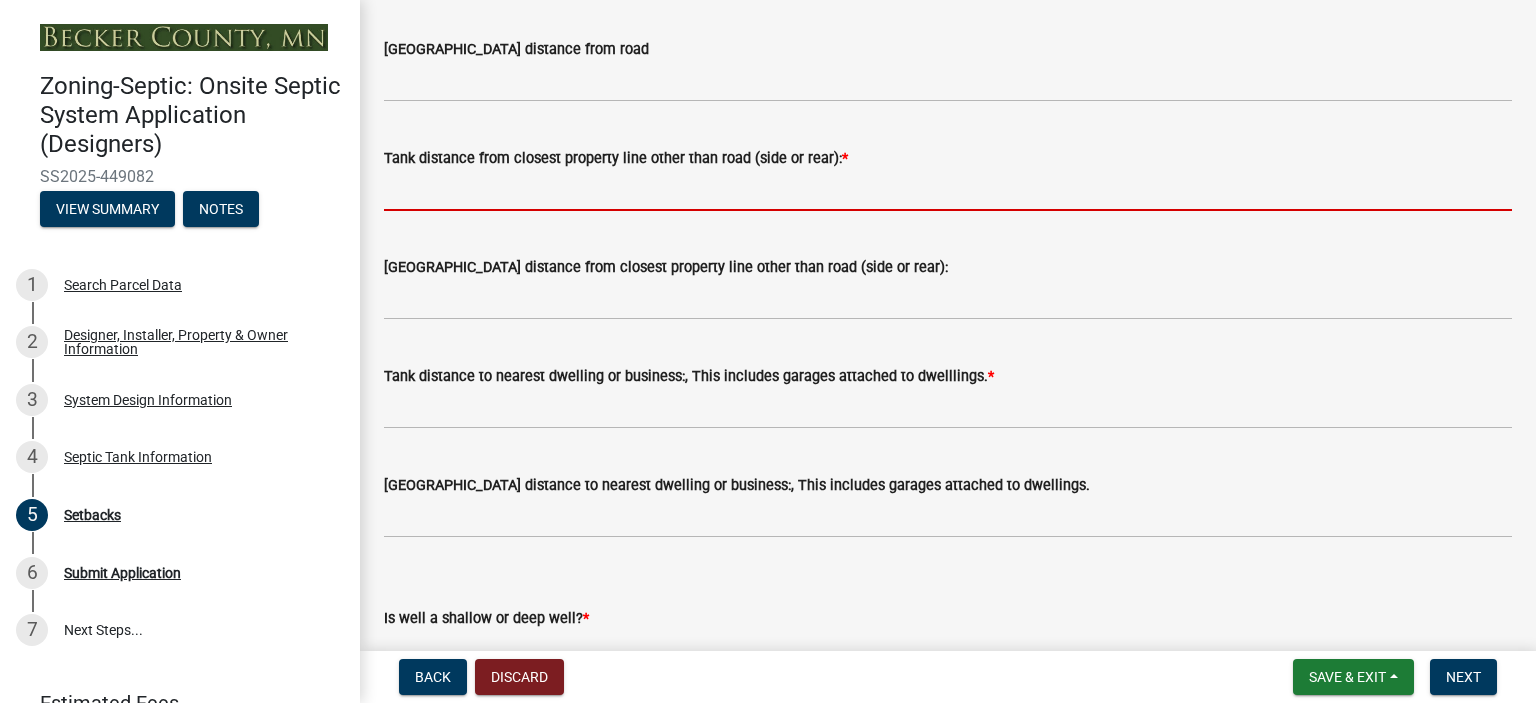 click on "Tank distance from closest property line other than road (side or rear):  *" at bounding box center (948, 190) 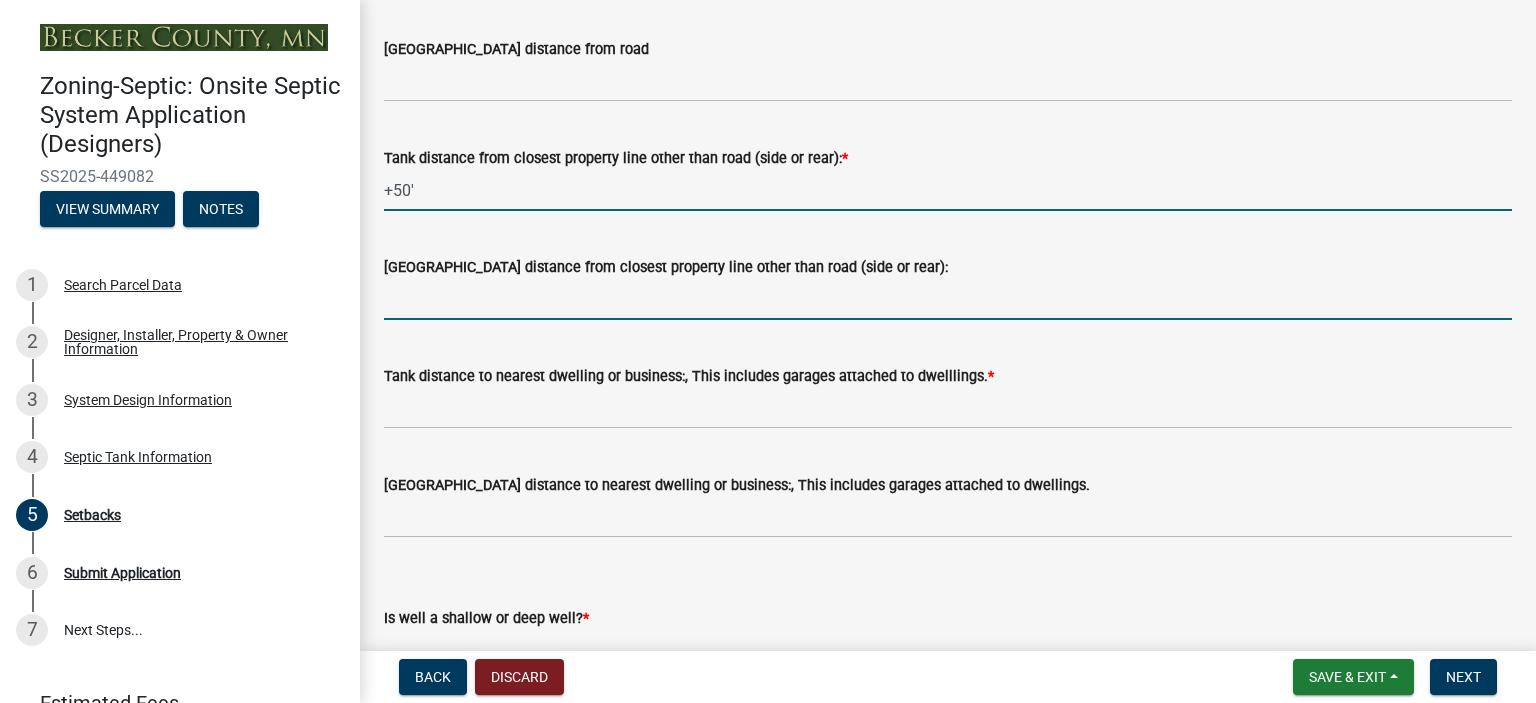 click on "[GEOGRAPHIC_DATA] distance from closest property line other than road (side or rear):" at bounding box center (948, 299) 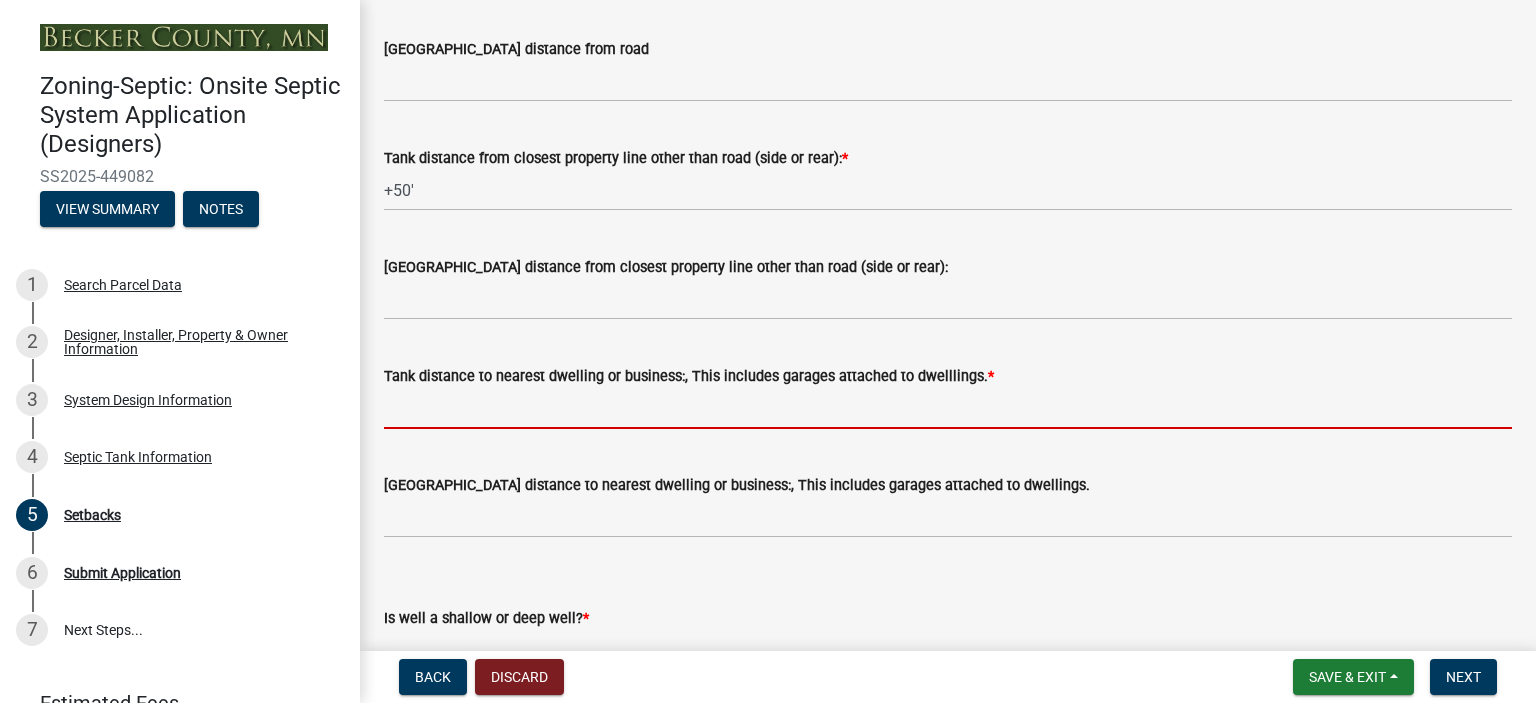 click on "Tank distance to nearest dwelling or business:, This includes garages attached to dwelllings.  *" at bounding box center [948, 408] 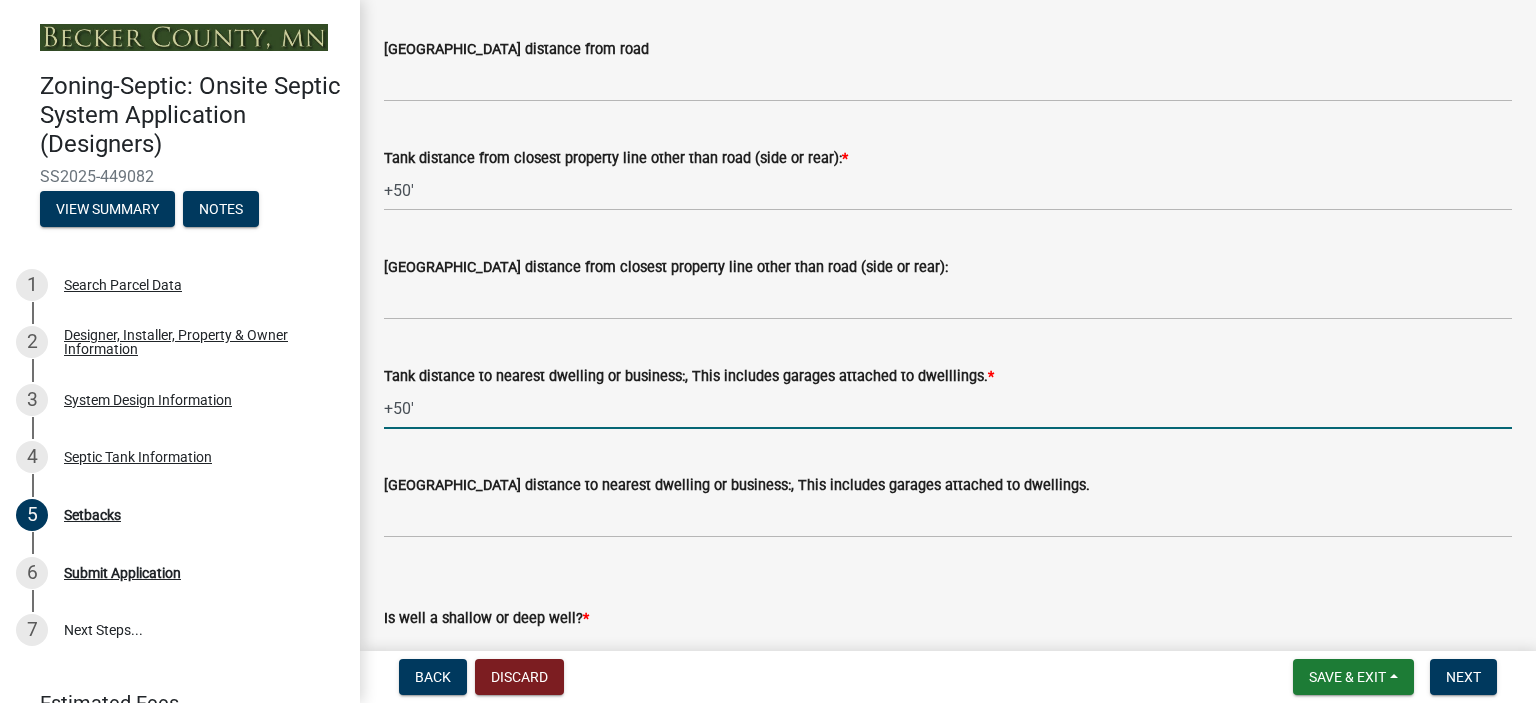 scroll, scrollTop: 2028, scrollLeft: 0, axis: vertical 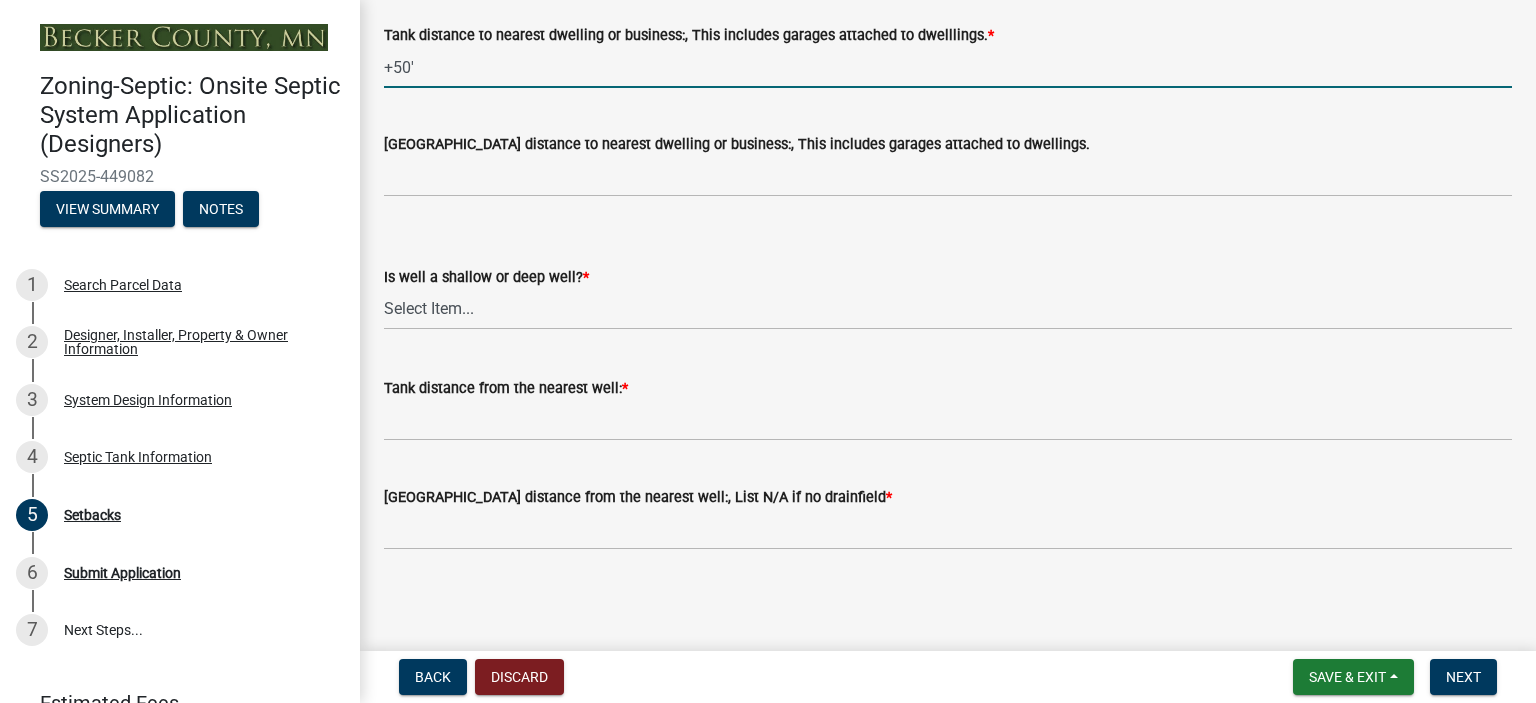 type on "+50'" 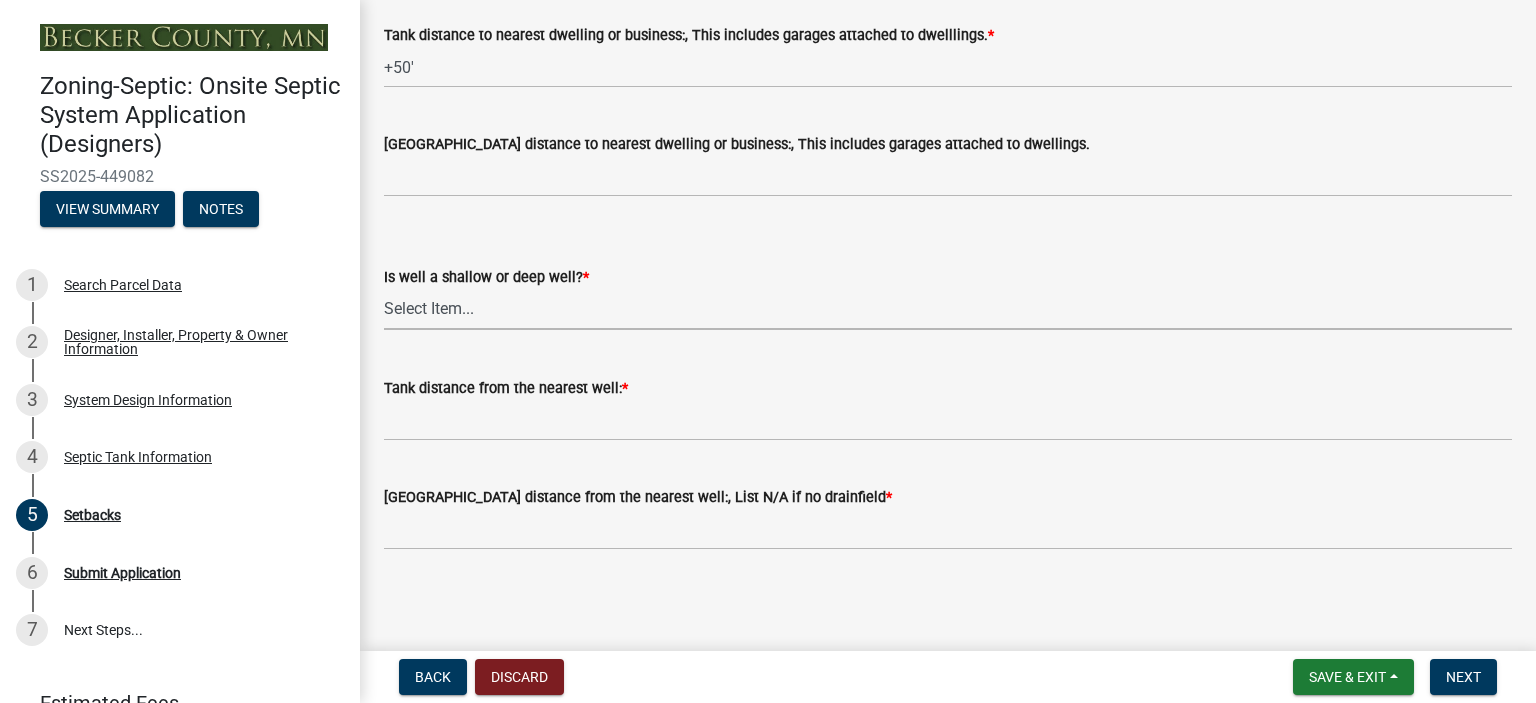 click on "Select Item...   Deep Well   Shallow Well   No Well - Connected or to be connected to City Water" at bounding box center (948, 309) 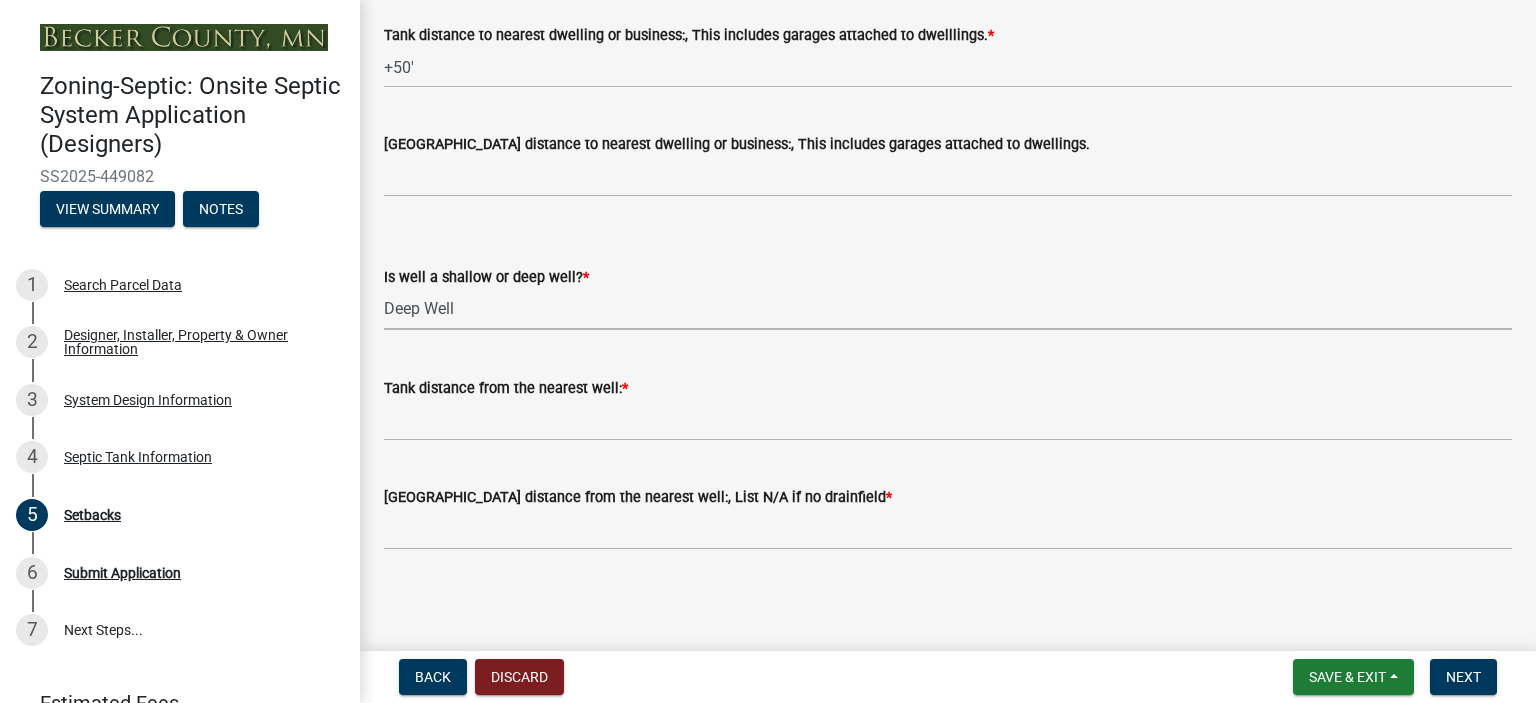 click on "Select Item...   Deep Well   Shallow Well   No Well - Connected or to be connected to City Water" at bounding box center (948, 309) 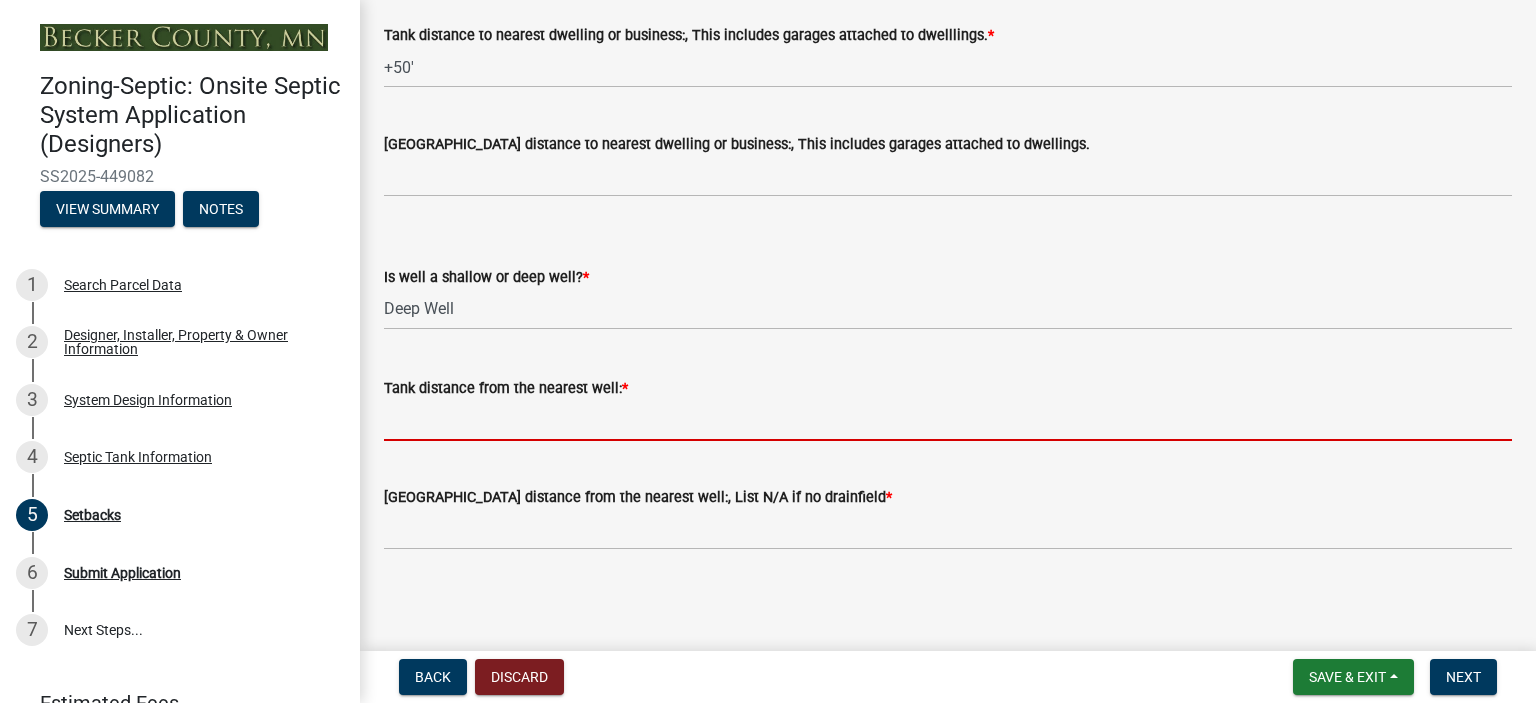 click on "Tank distance from the nearest well:  *" at bounding box center (948, 420) 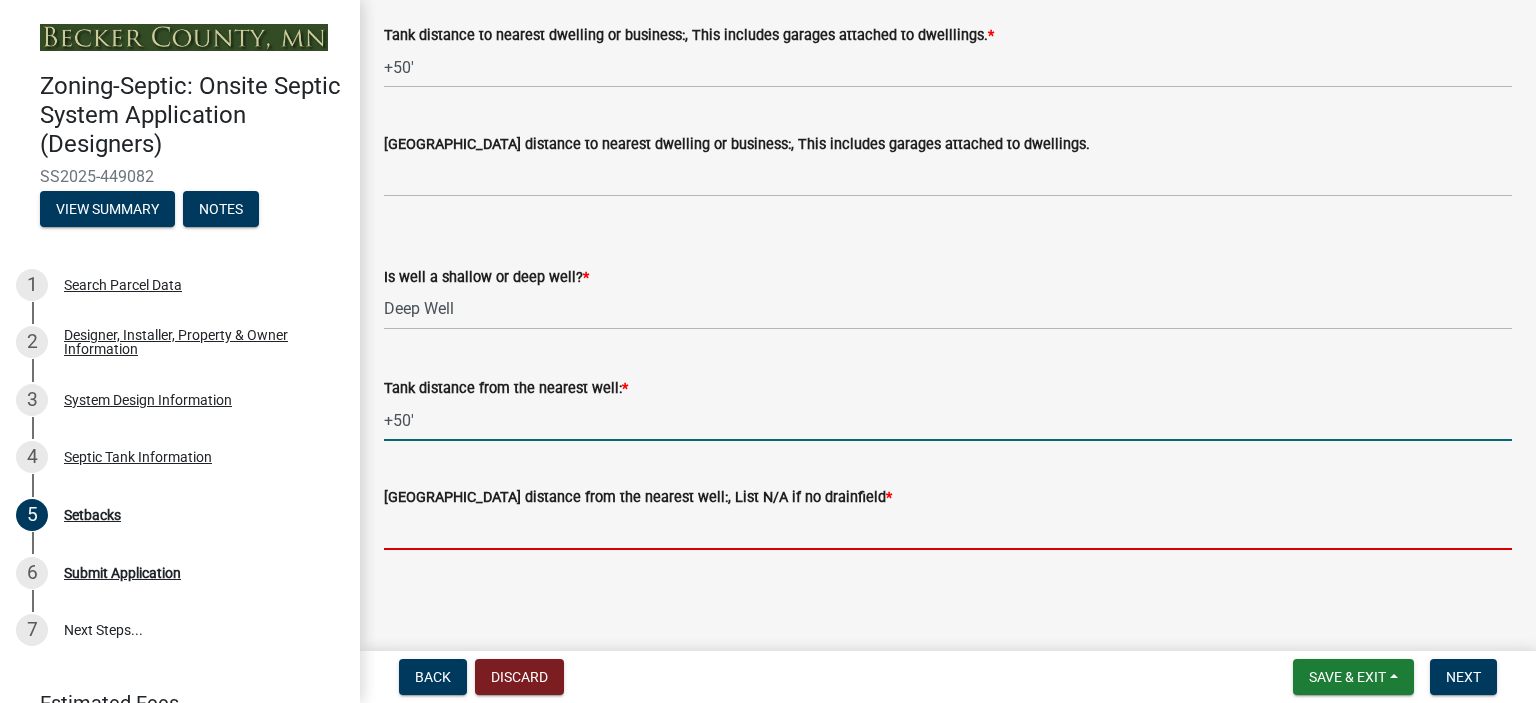 click on "[GEOGRAPHIC_DATA] distance from the nearest well:, List N/A if no drainfield  *" at bounding box center [948, 529] 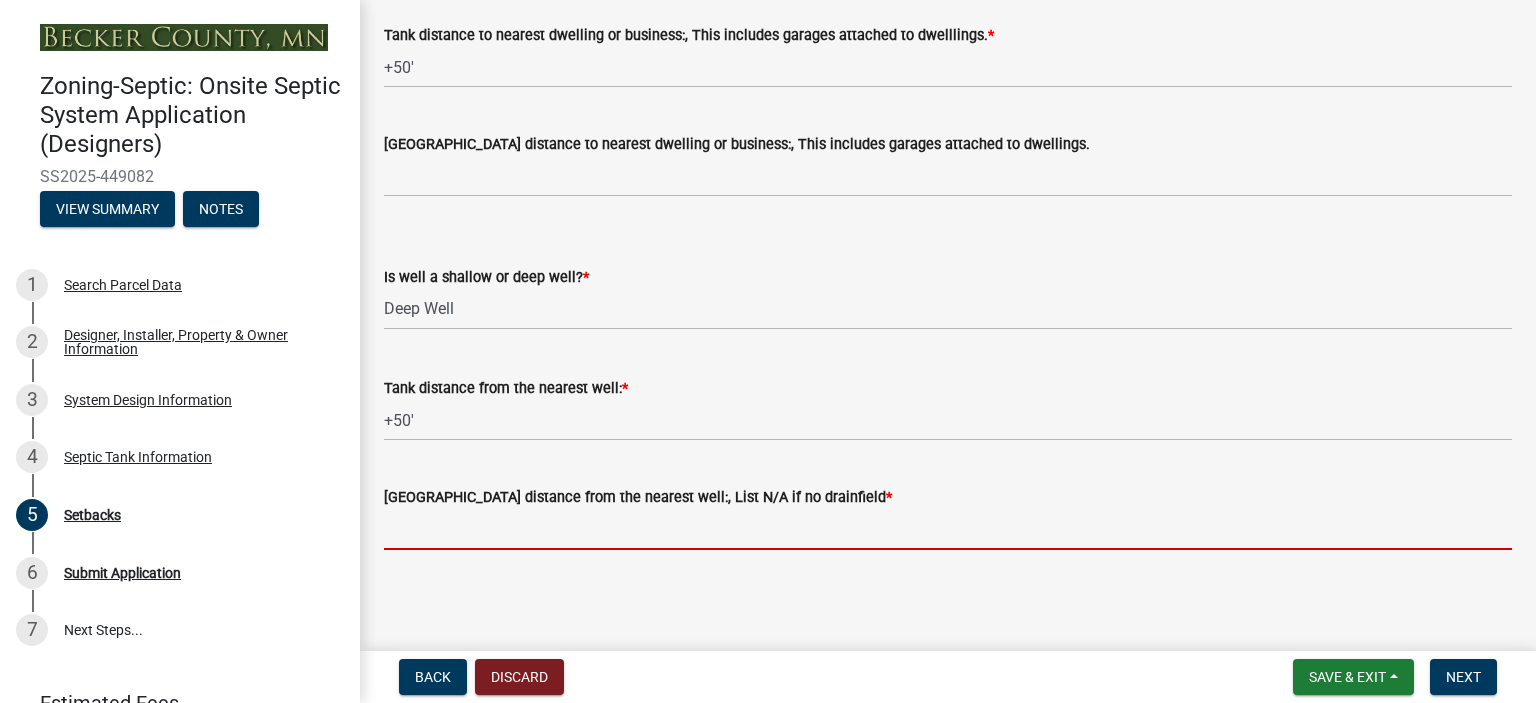 type on "NA" 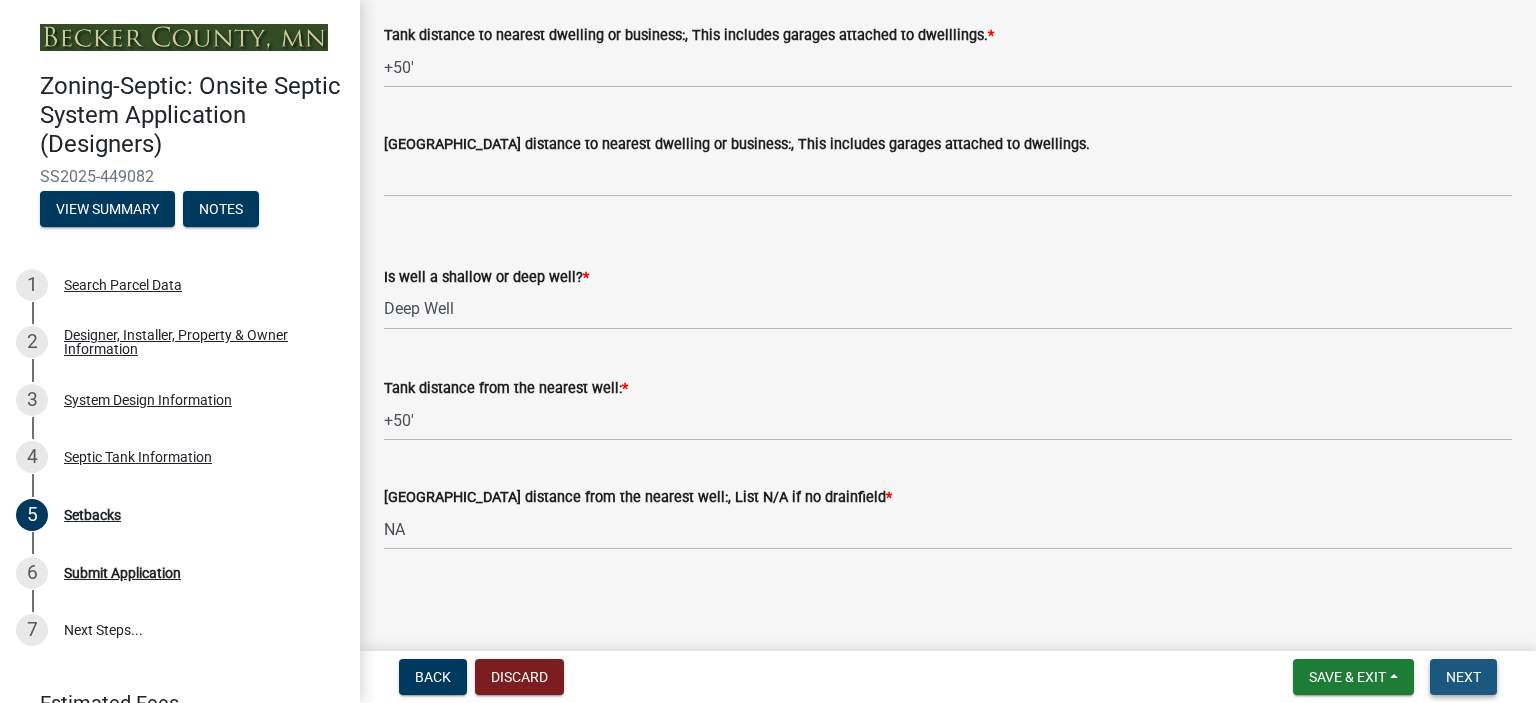 click on "Next" at bounding box center (1463, 677) 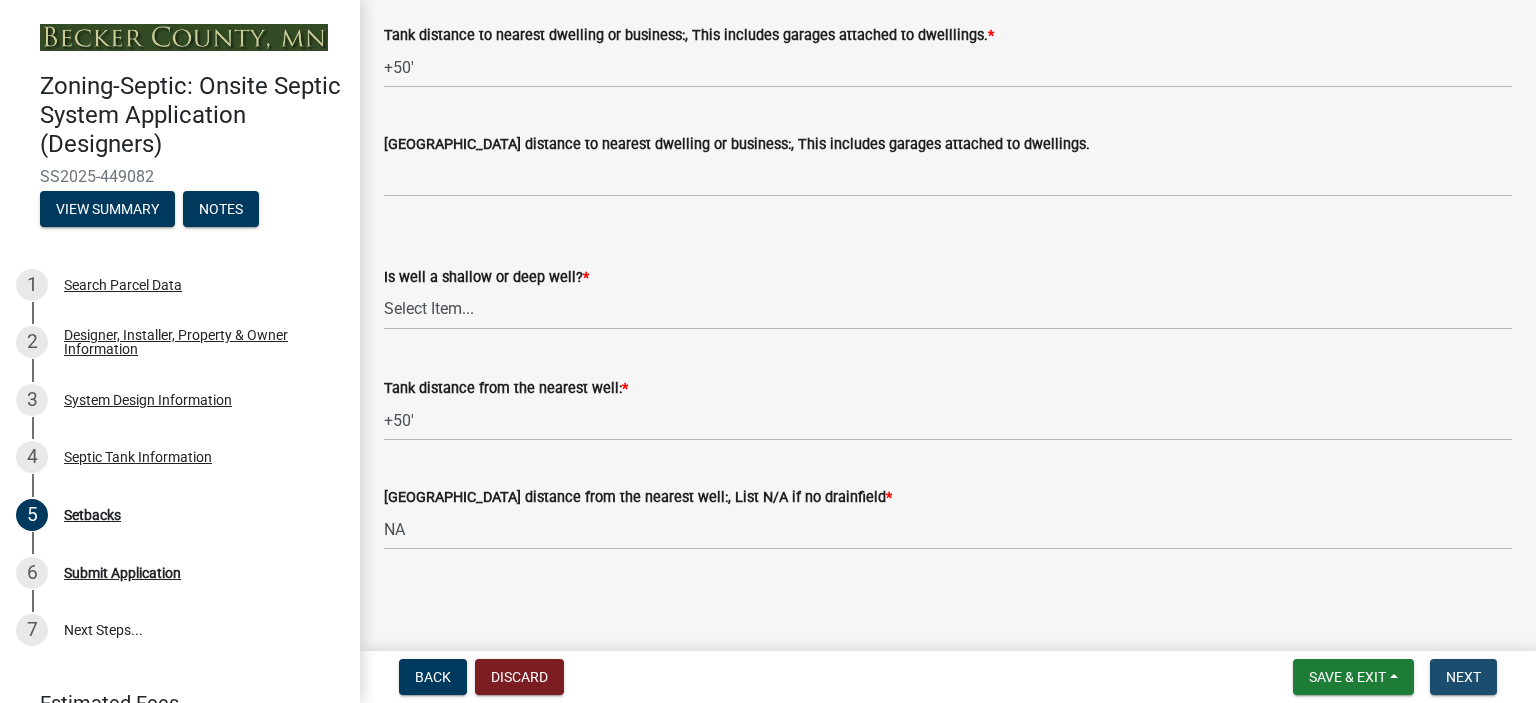 scroll, scrollTop: 0, scrollLeft: 0, axis: both 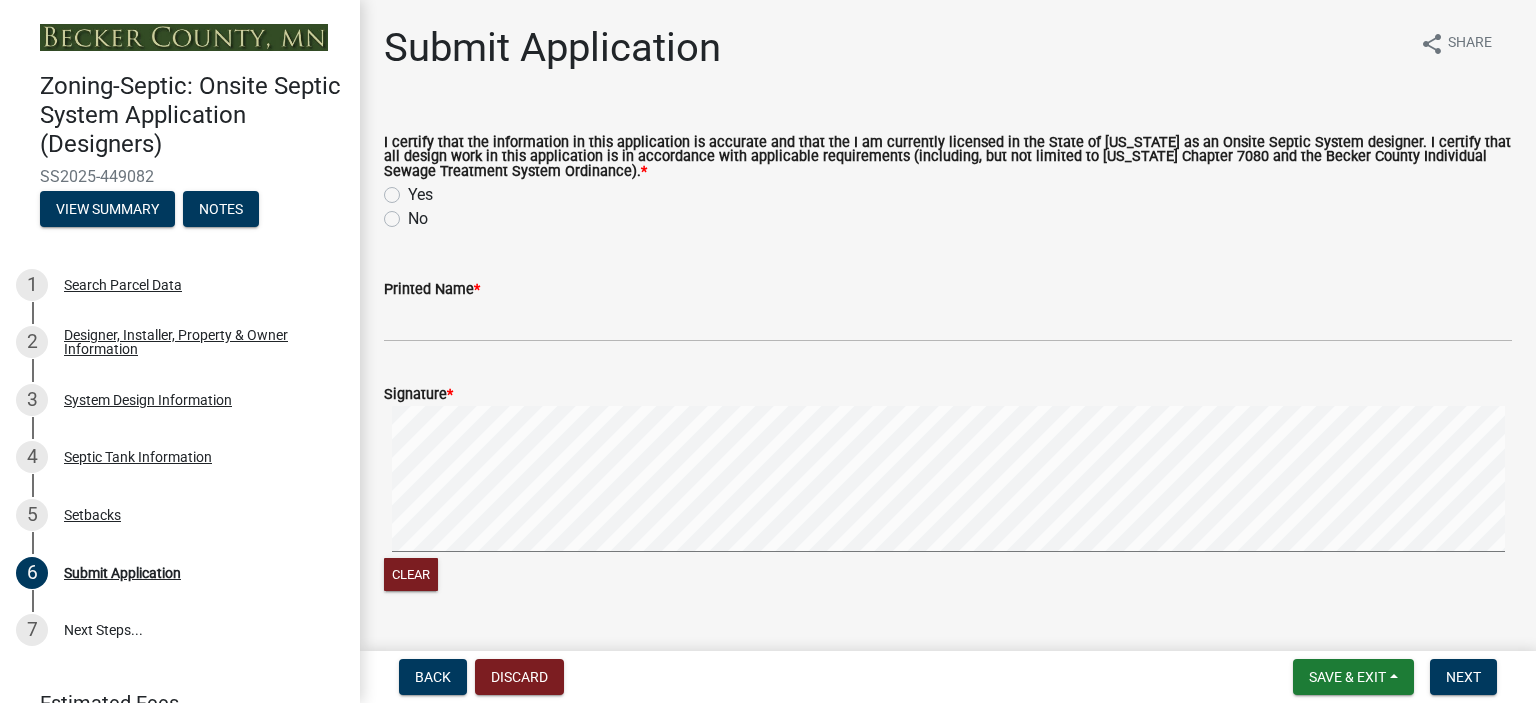 click on "Yes" 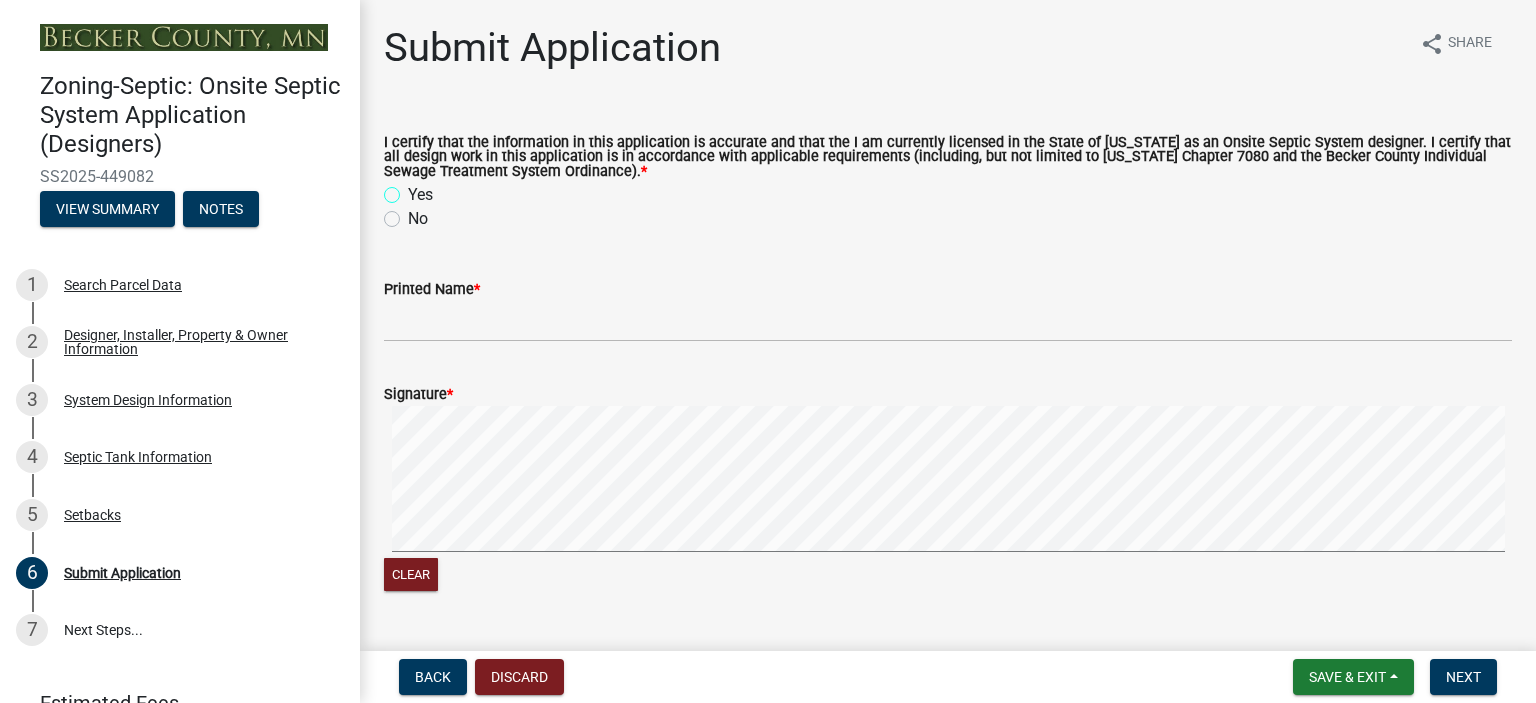 click on "Yes" at bounding box center [414, 189] 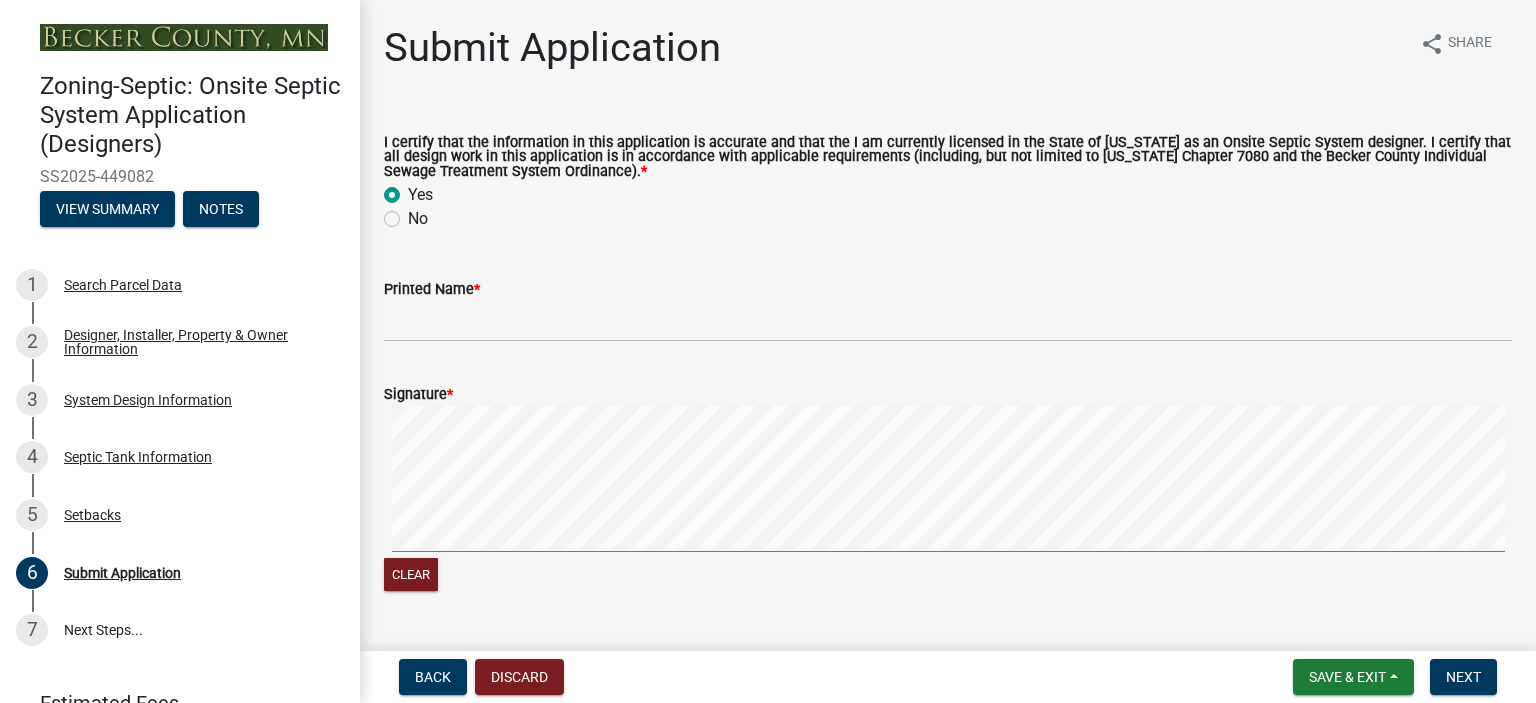 radio on "true" 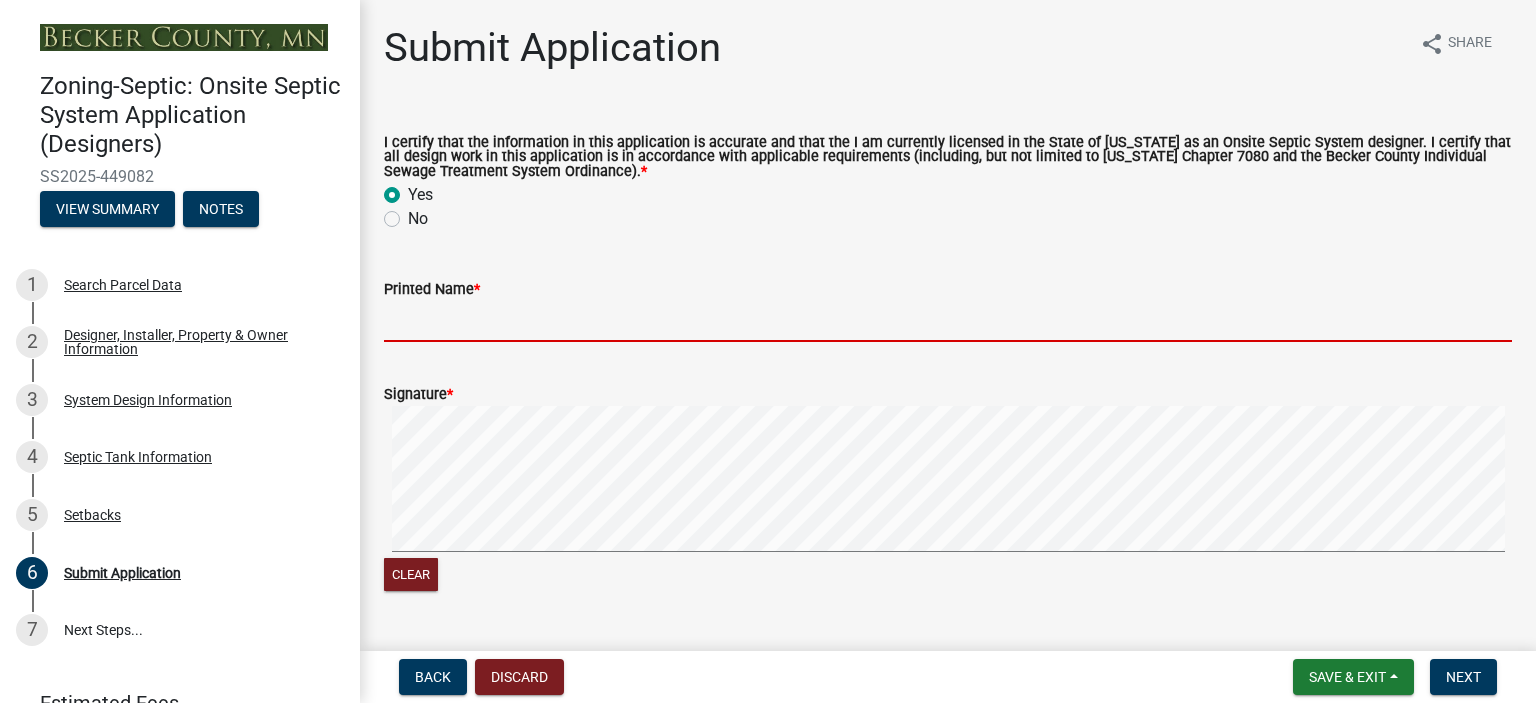 click on "Printed Name  *" at bounding box center (948, 321) 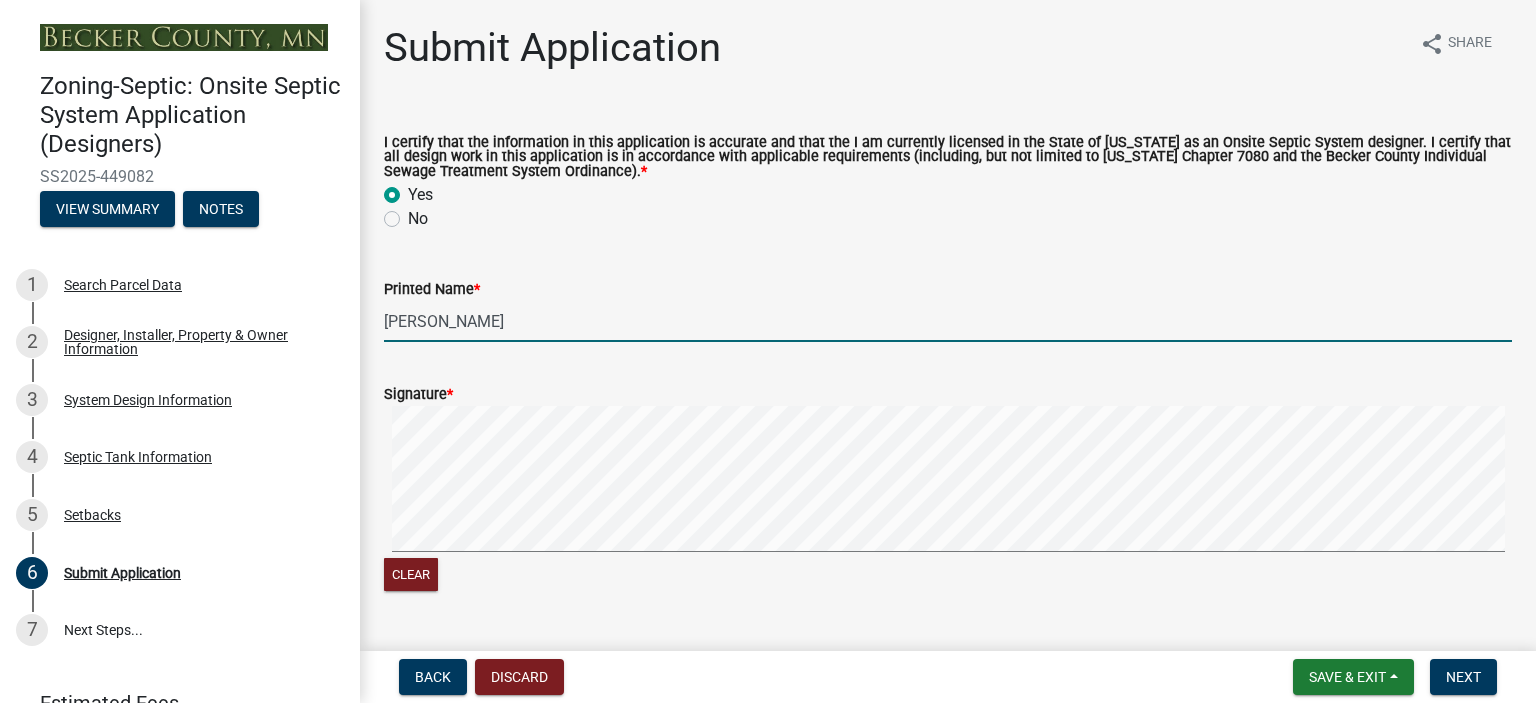 scroll, scrollTop: 340, scrollLeft: 0, axis: vertical 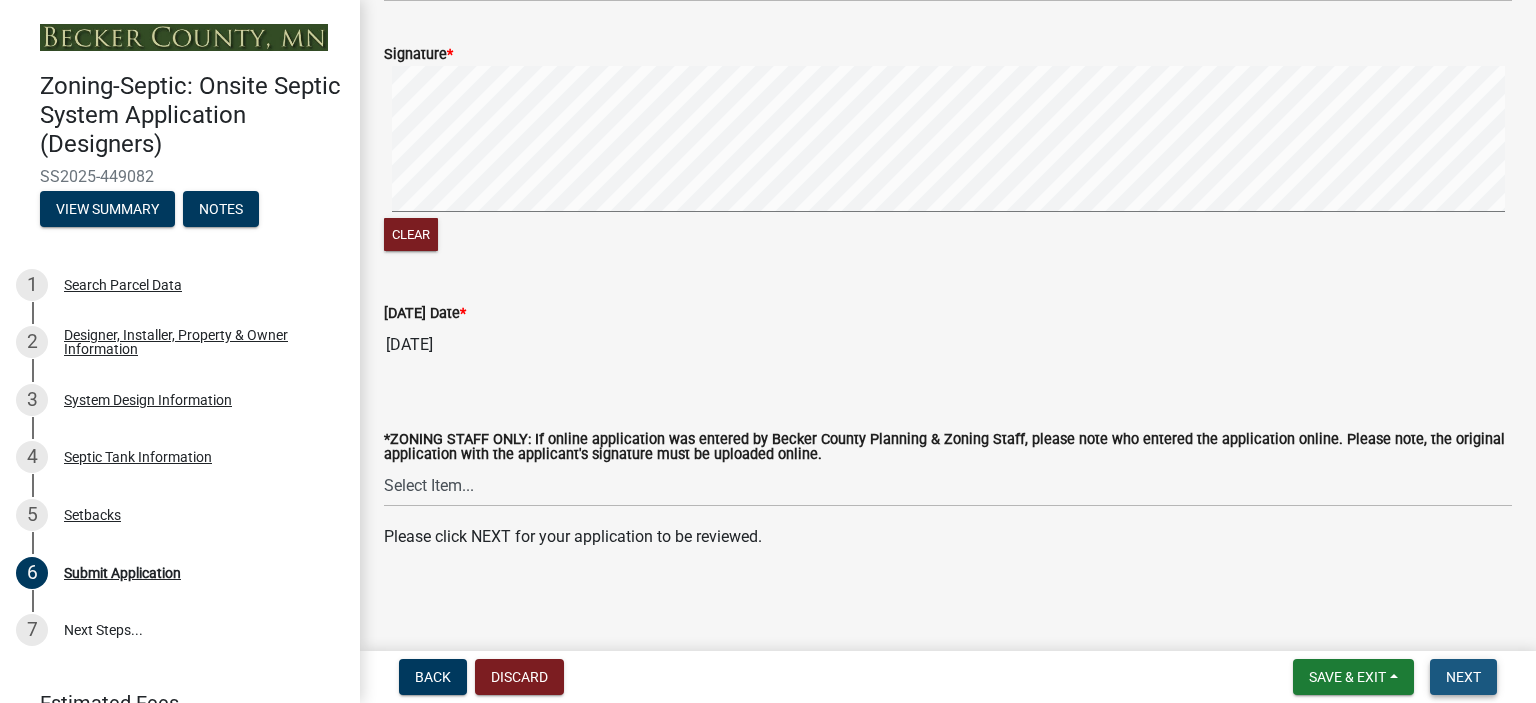 click on "Next" at bounding box center [1463, 677] 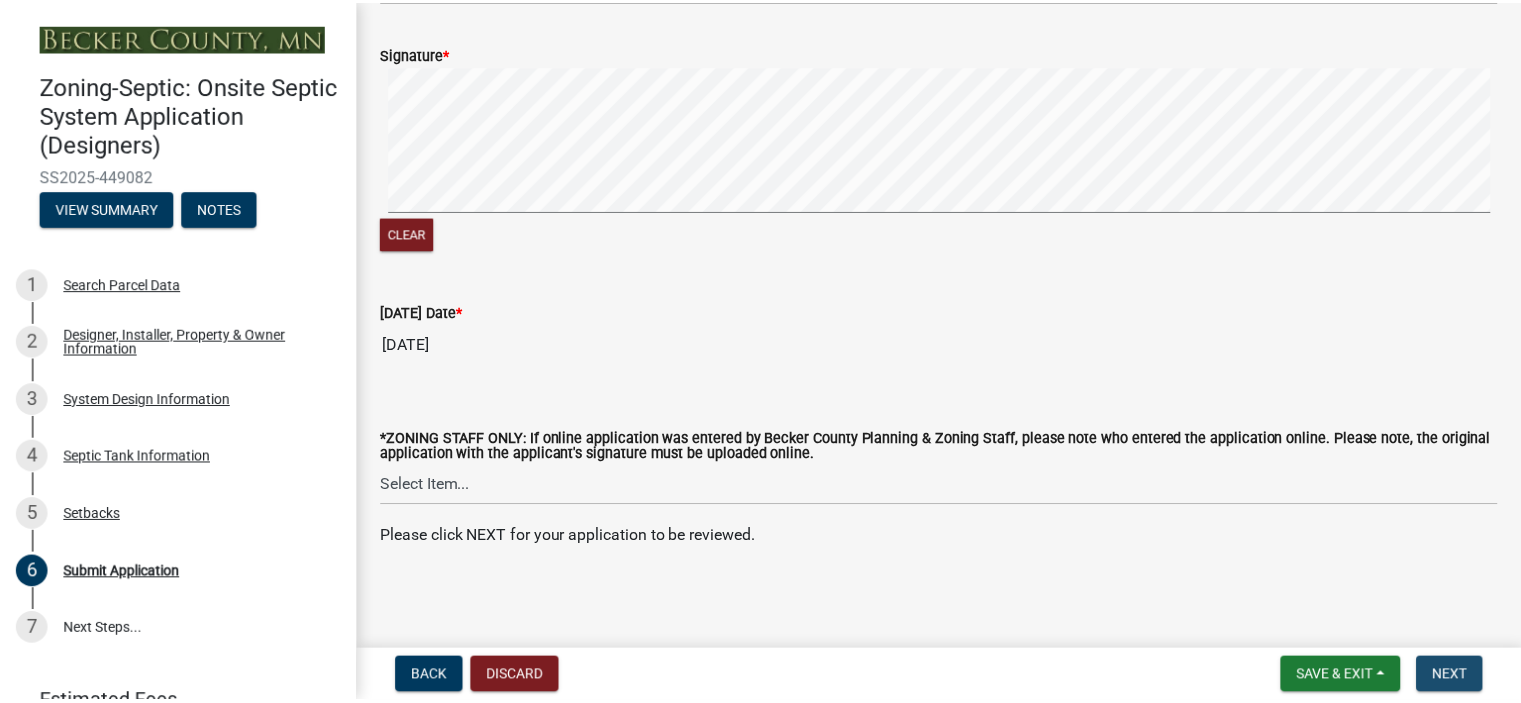 scroll, scrollTop: 0, scrollLeft: 0, axis: both 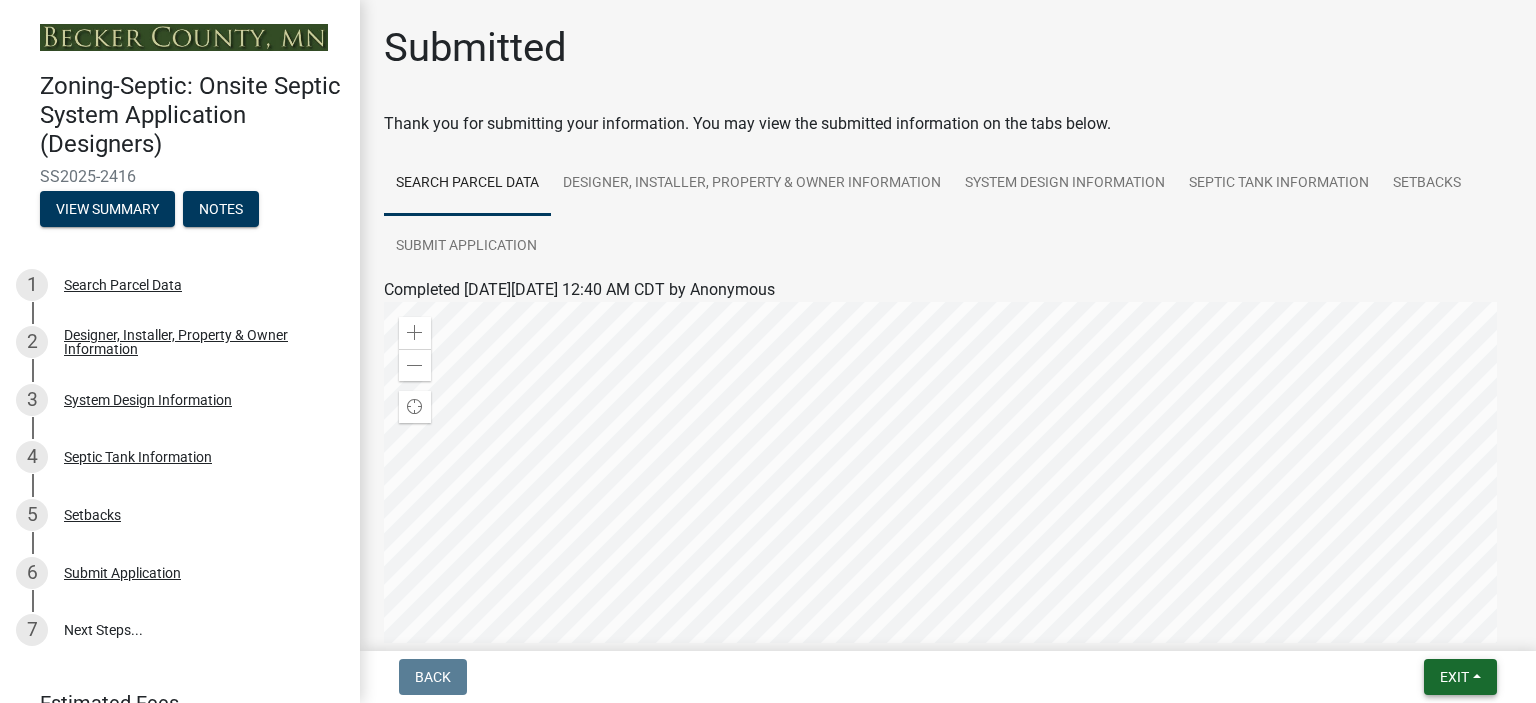 click on "Exit" at bounding box center [1460, 677] 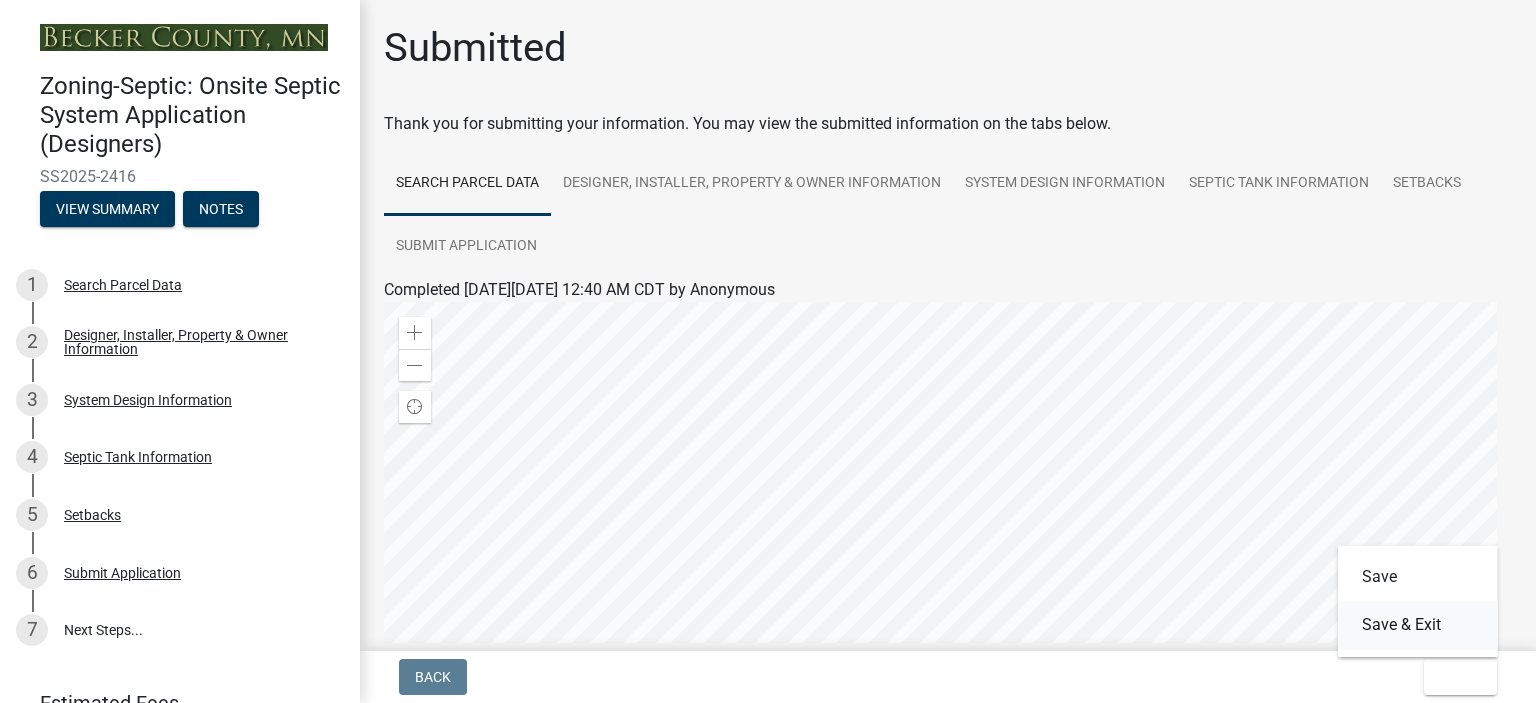 click on "Save & Exit" at bounding box center [1418, 625] 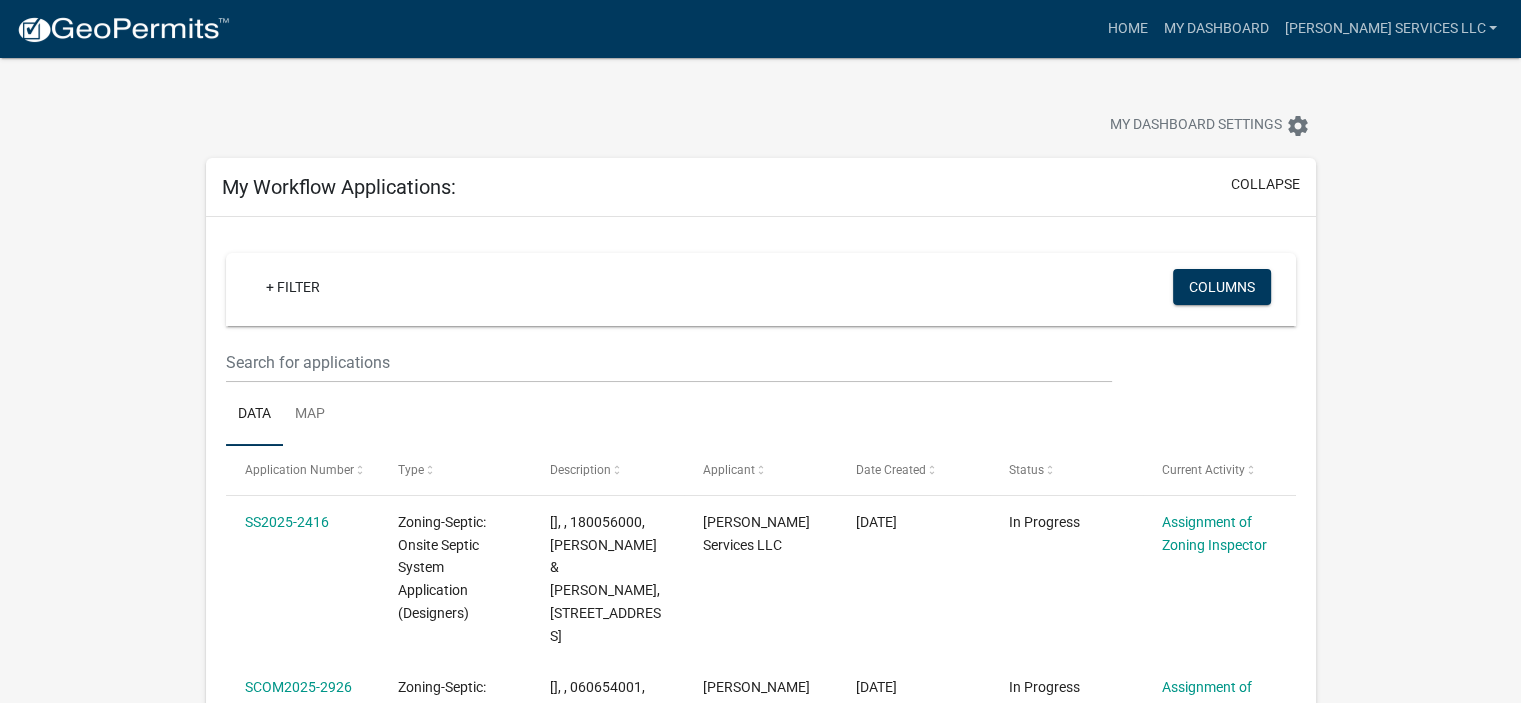scroll, scrollTop: 615, scrollLeft: 0, axis: vertical 